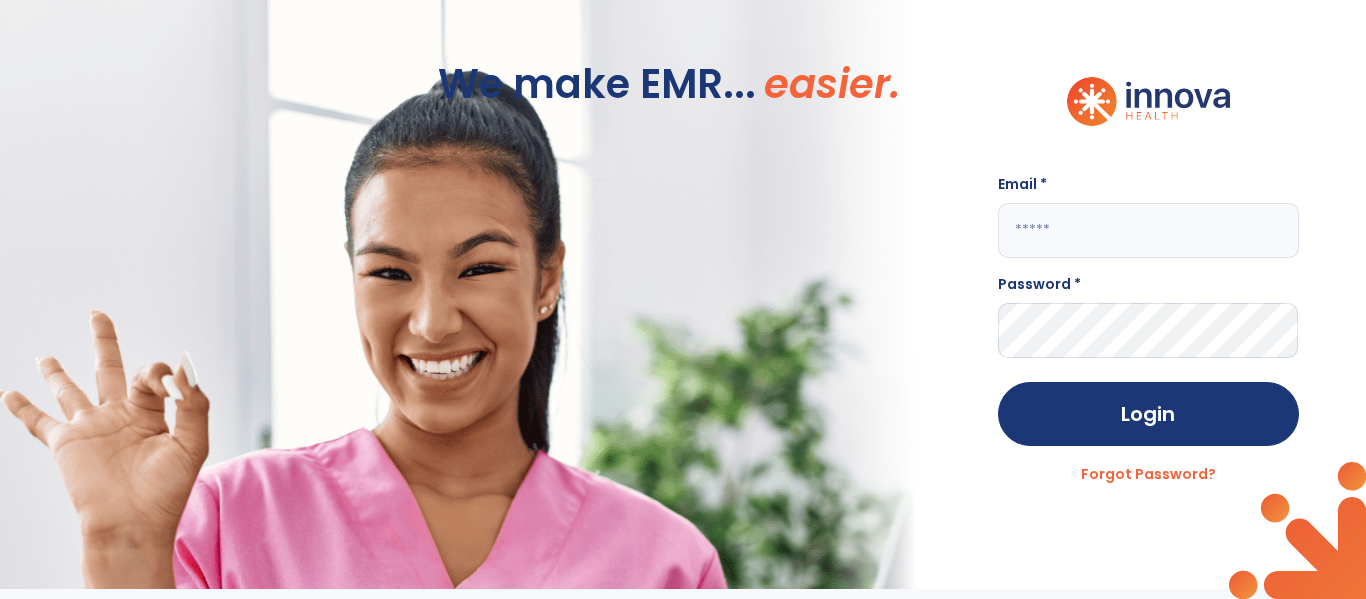 scroll, scrollTop: 0, scrollLeft: 0, axis: both 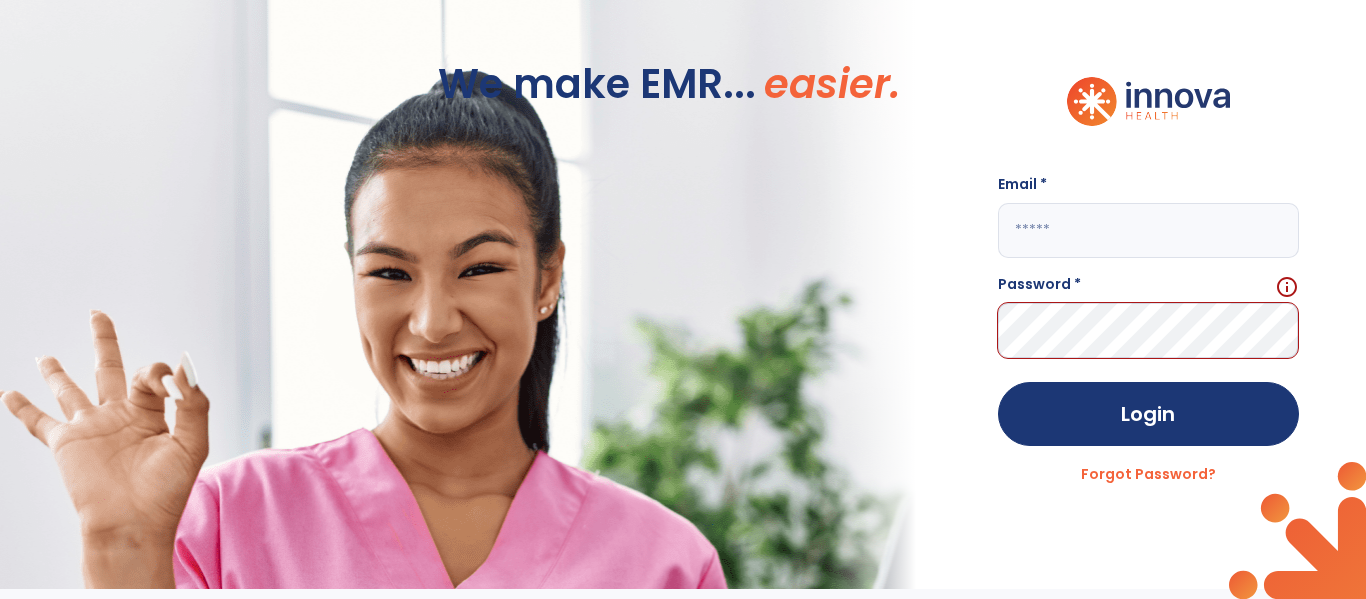 click 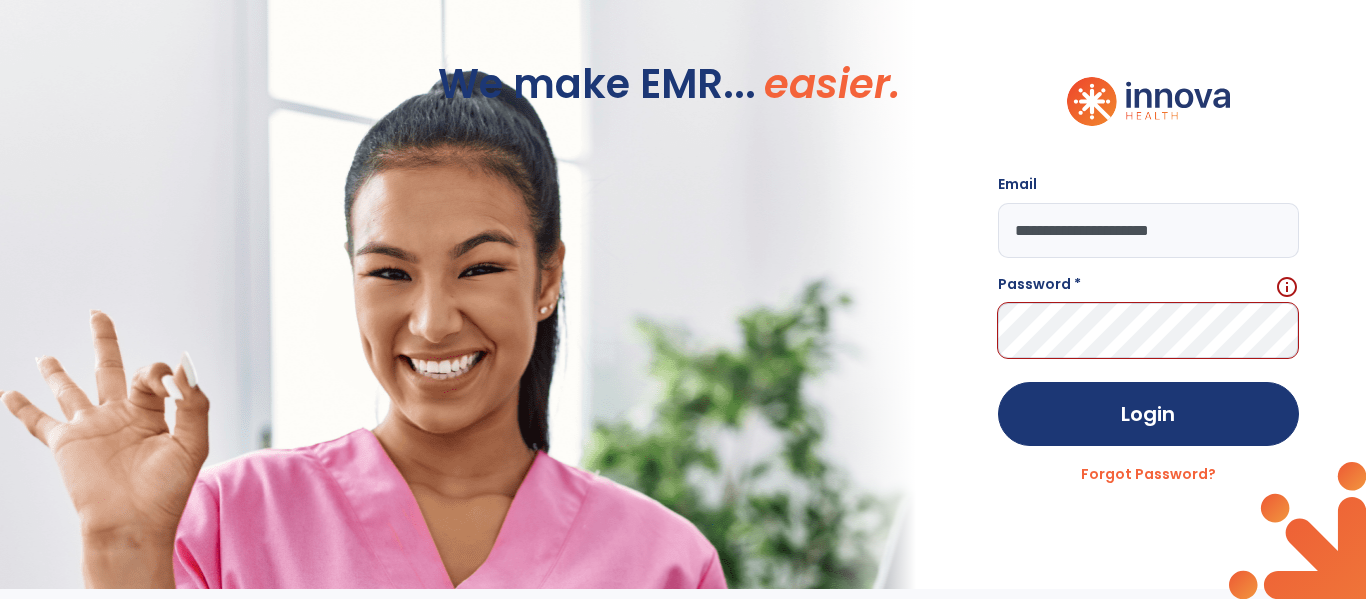 click on "**********" 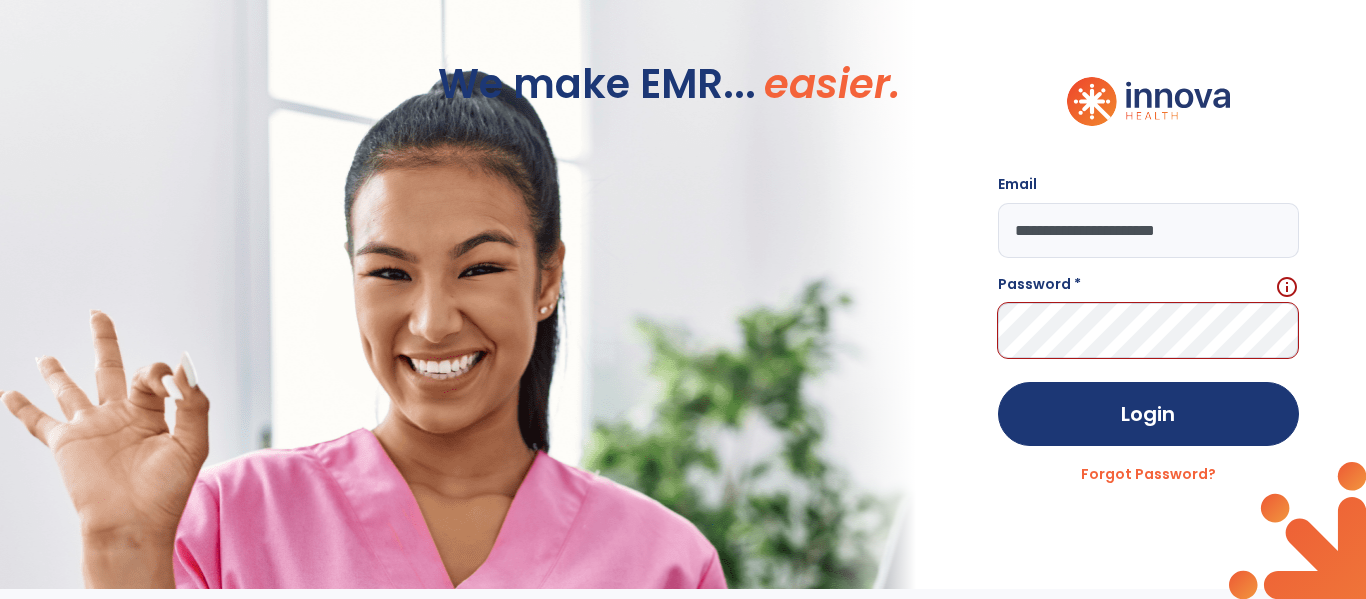type on "**********" 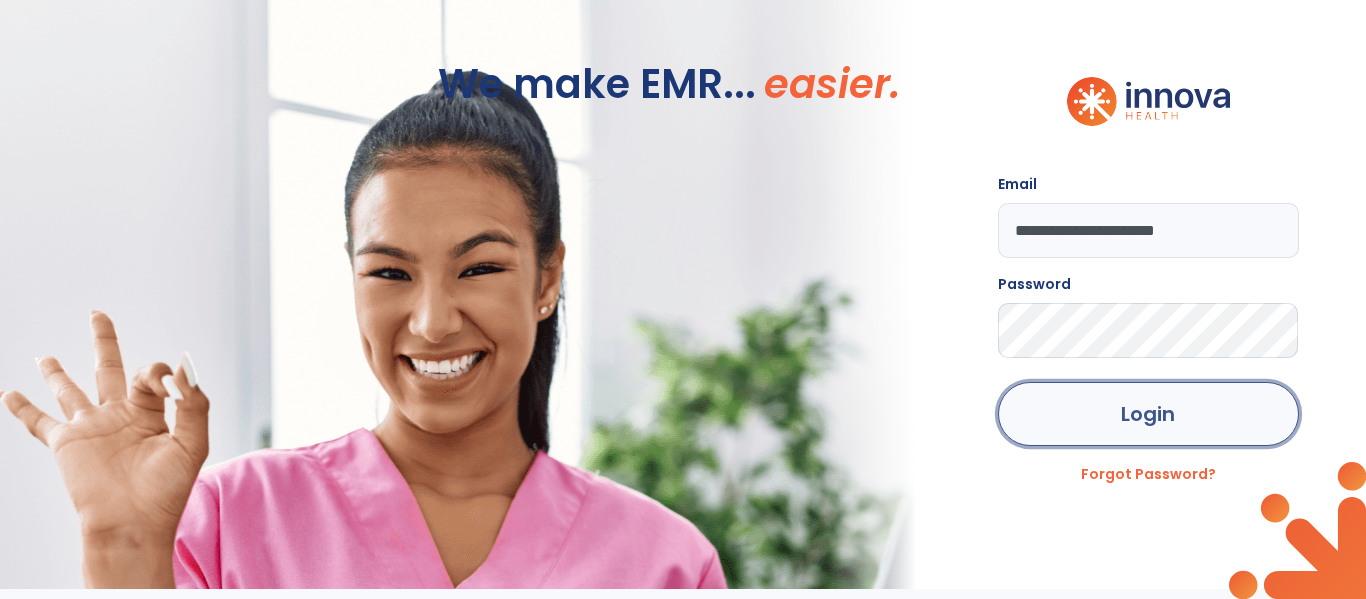 click on "Login" 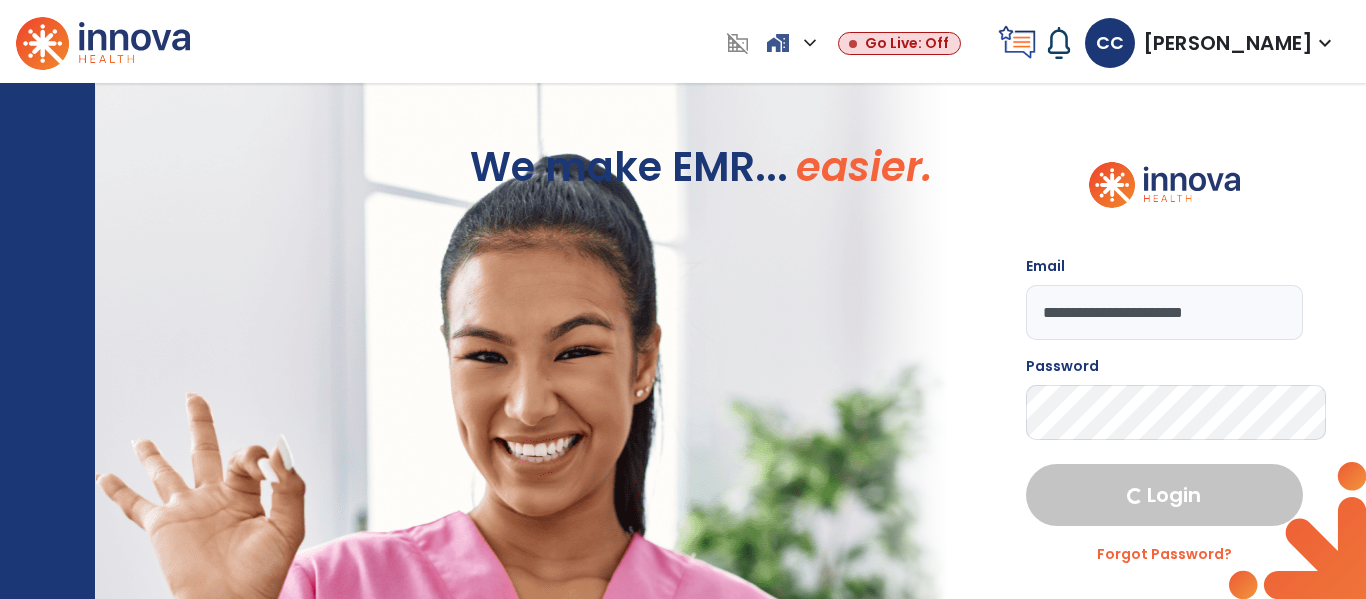 select on "****" 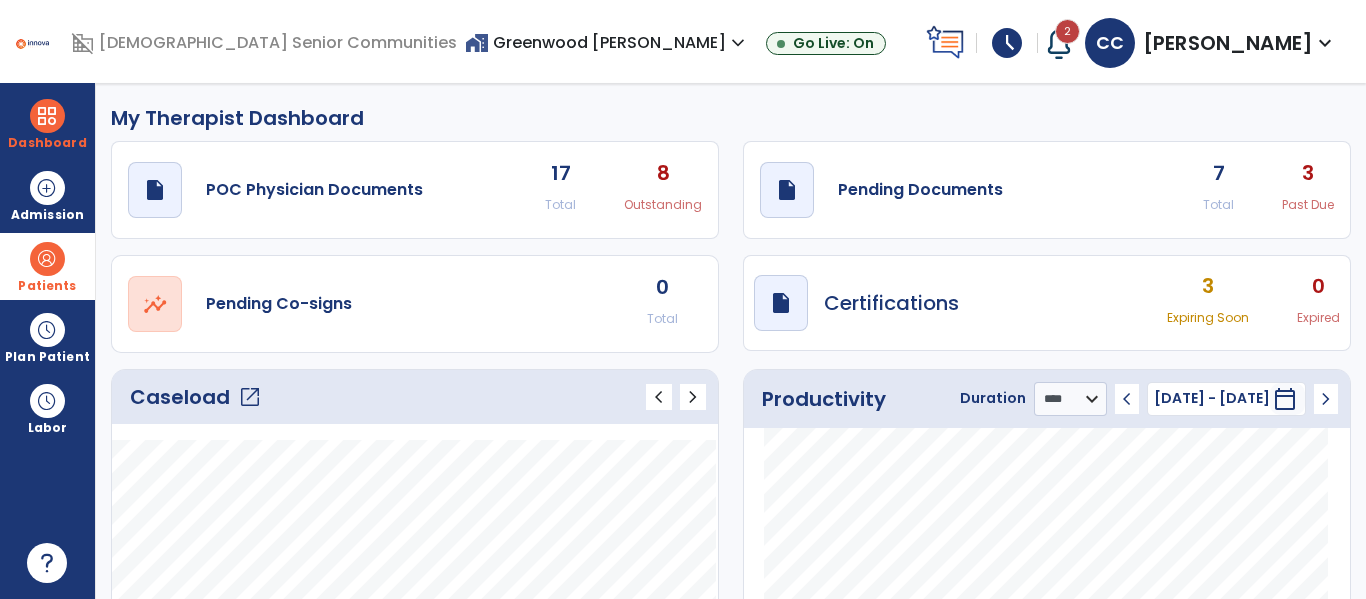 click at bounding box center [47, 259] 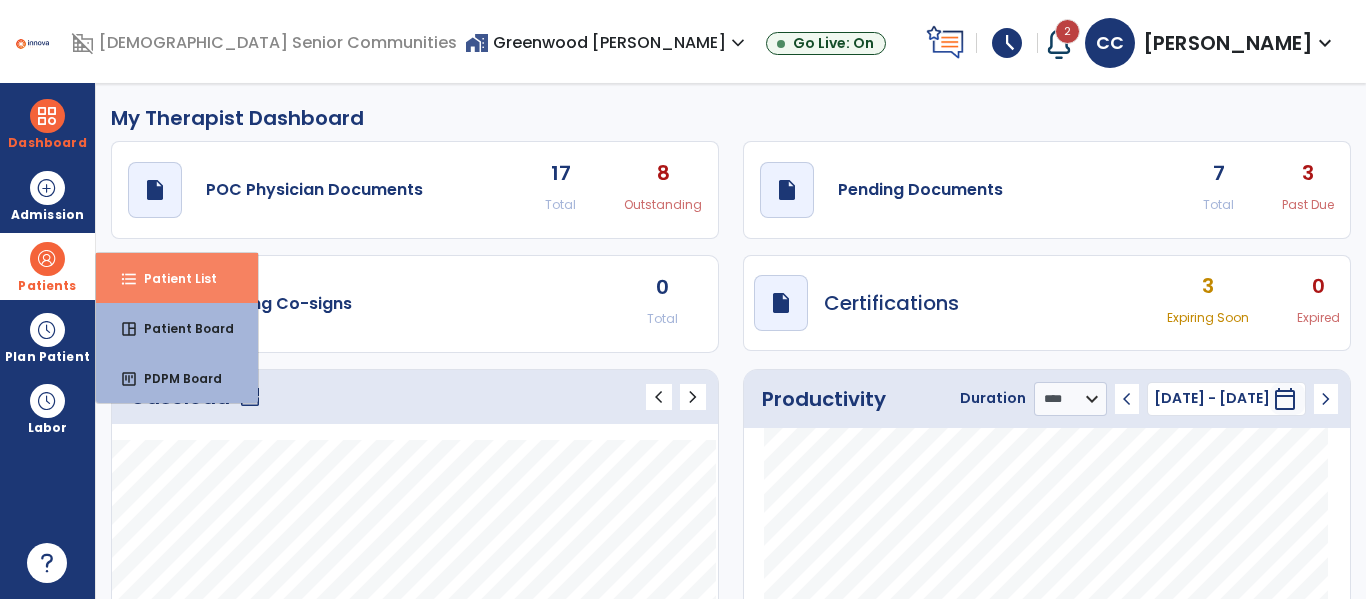 click on "format_list_bulleted  Patient List" at bounding box center [177, 278] 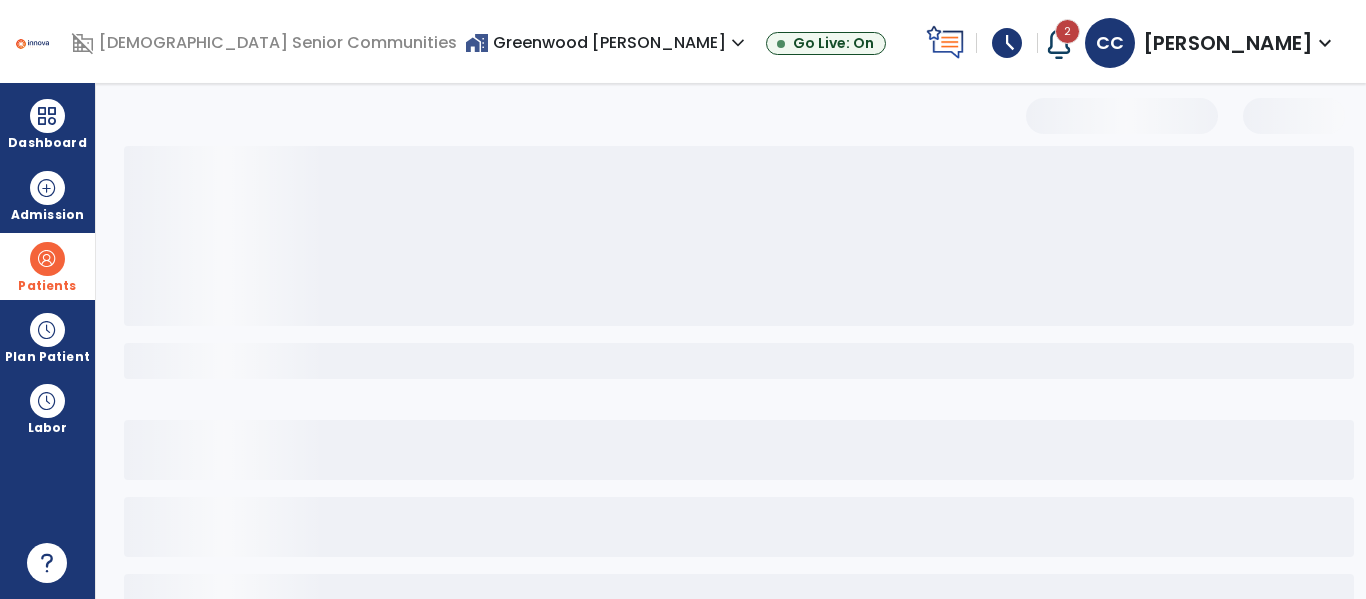 select on "***" 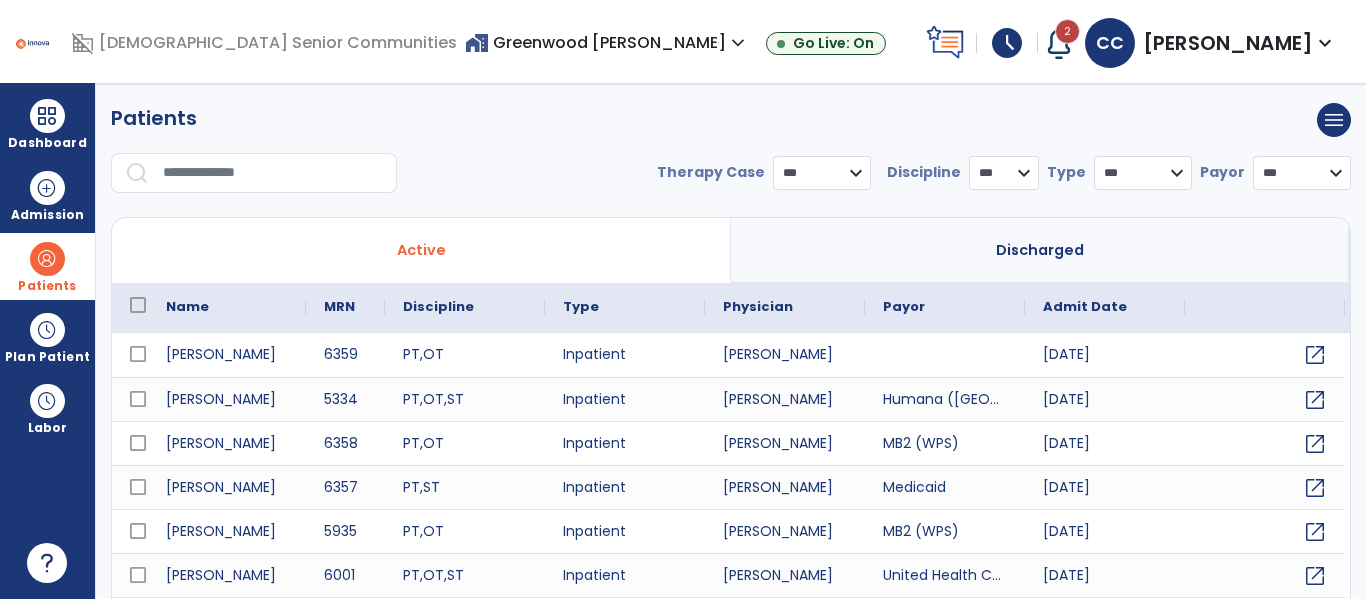 click at bounding box center (273, 173) 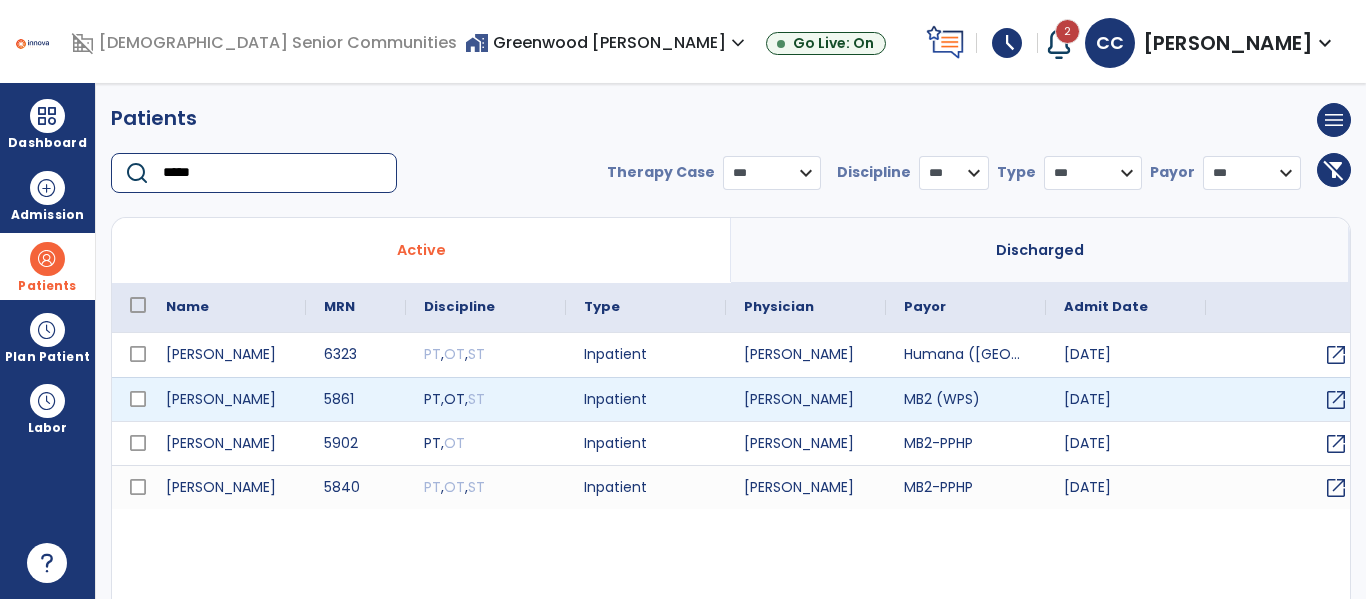 type on "*****" 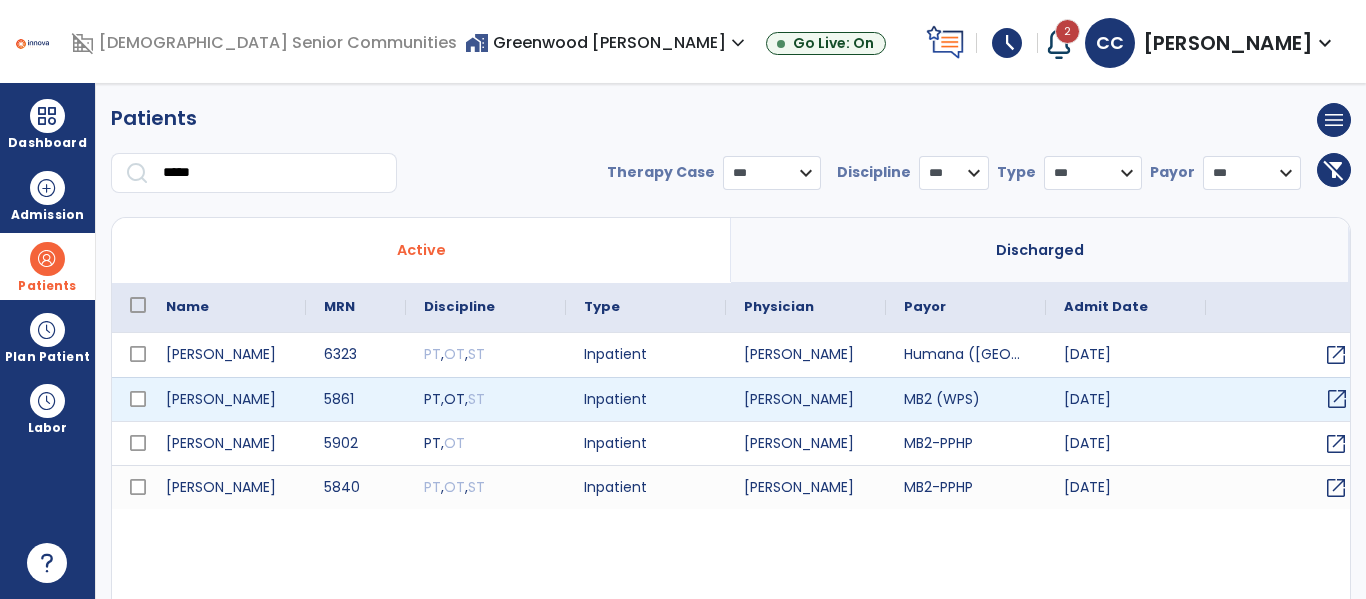 click on "open_in_new" at bounding box center [1337, 399] 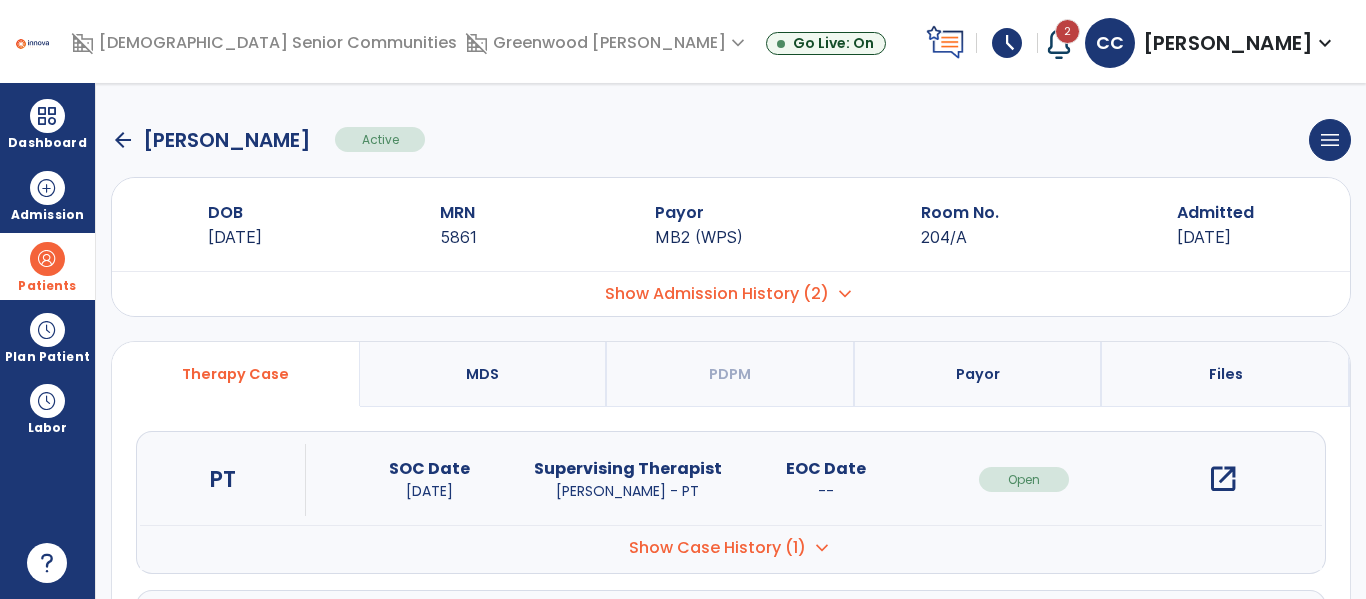 click on "open_in_new" at bounding box center (1223, 479) 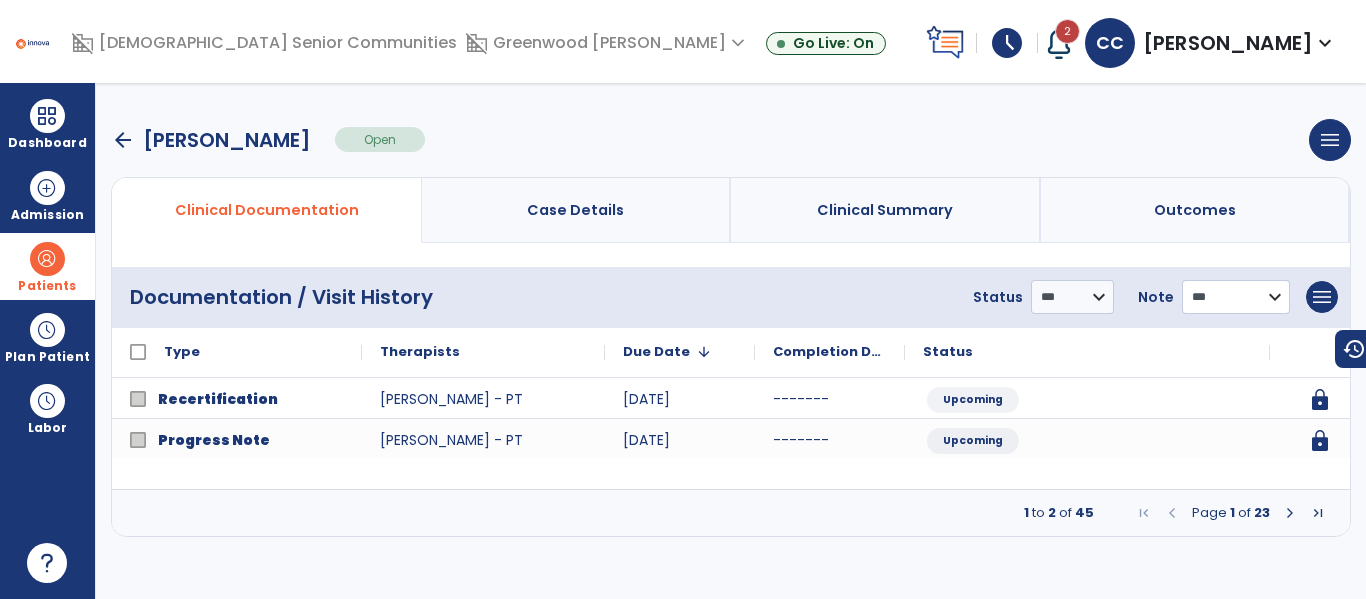 click on "**********" at bounding box center (1072, 297) 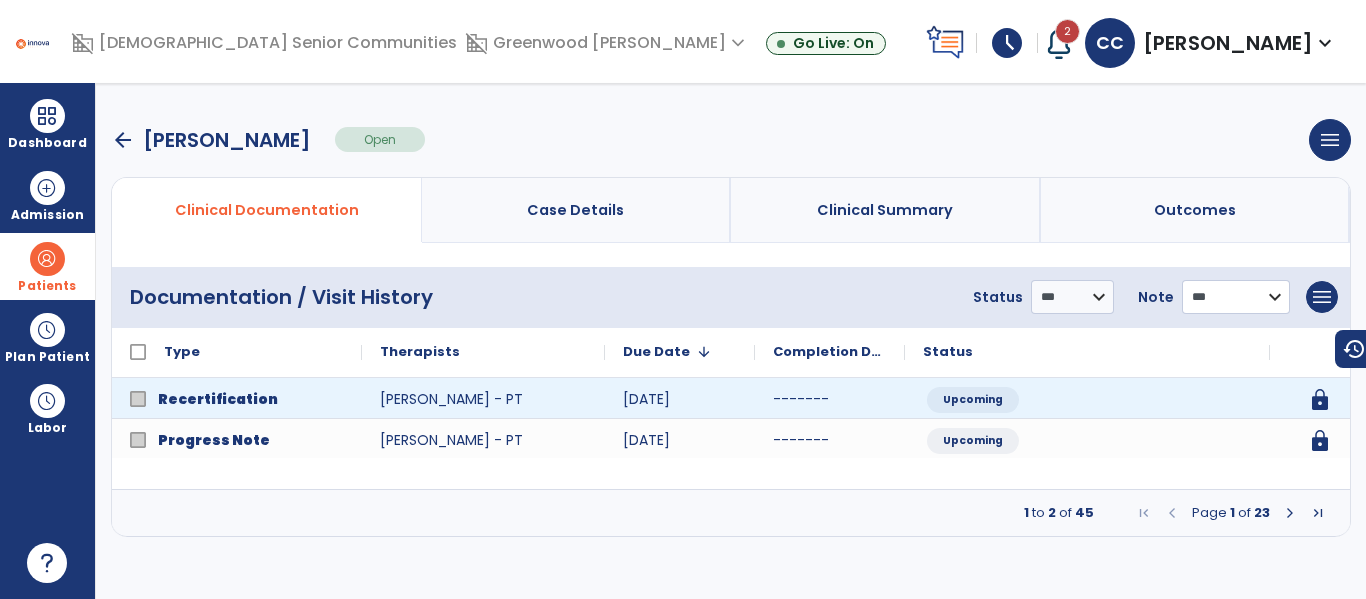 select on "********" 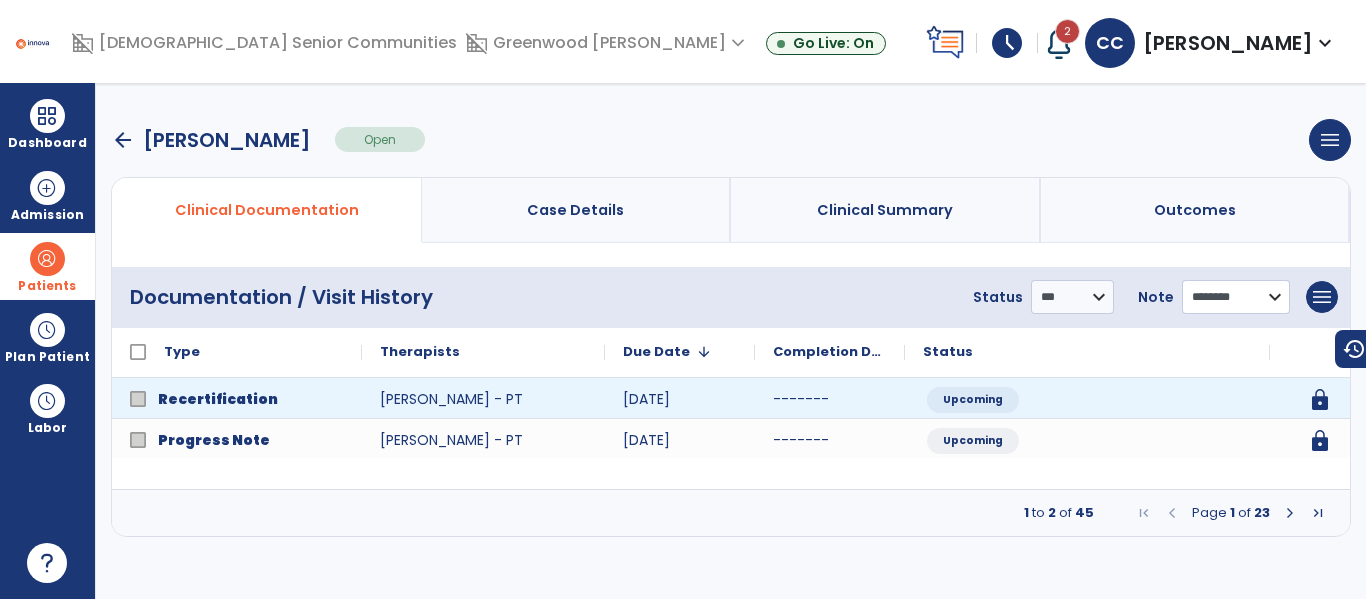 click on "**********" at bounding box center [1072, 297] 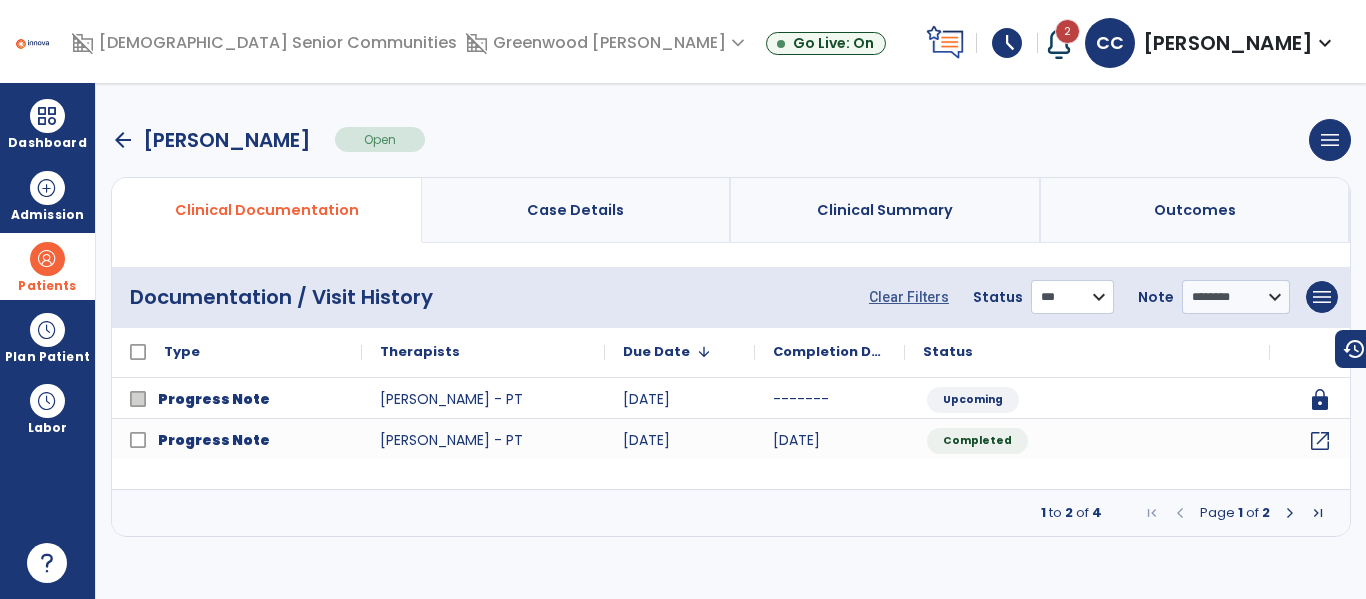 click on "**********" at bounding box center [1072, 297] 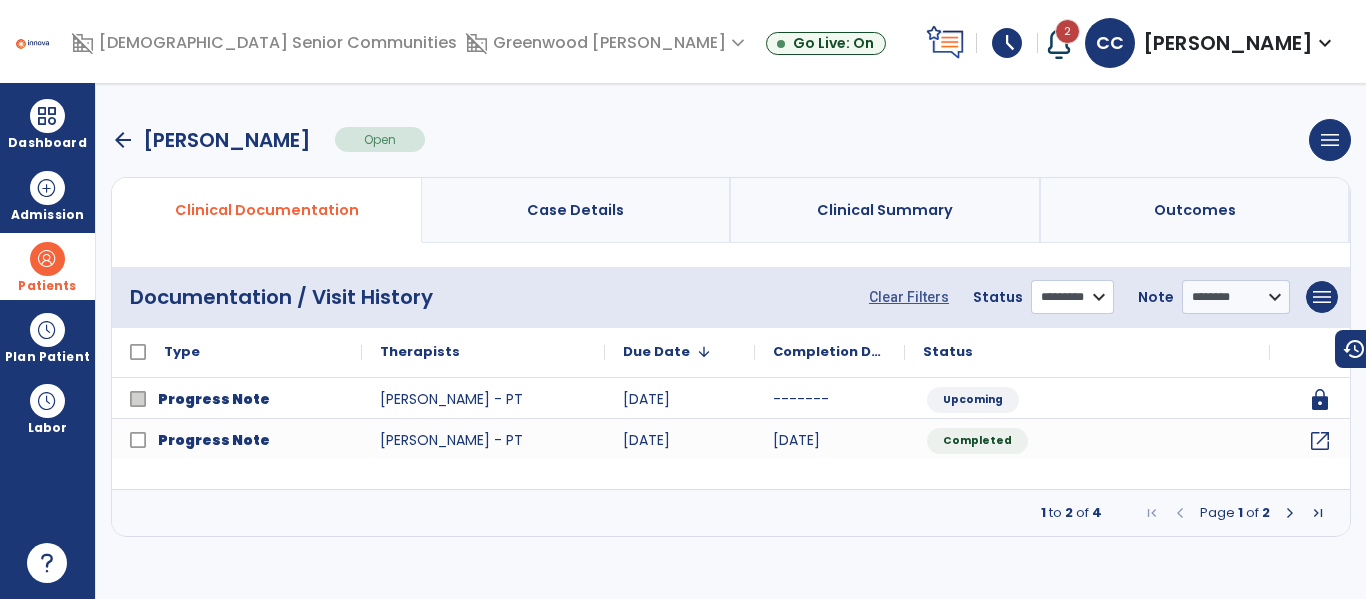 click on "**********" at bounding box center [1072, 297] 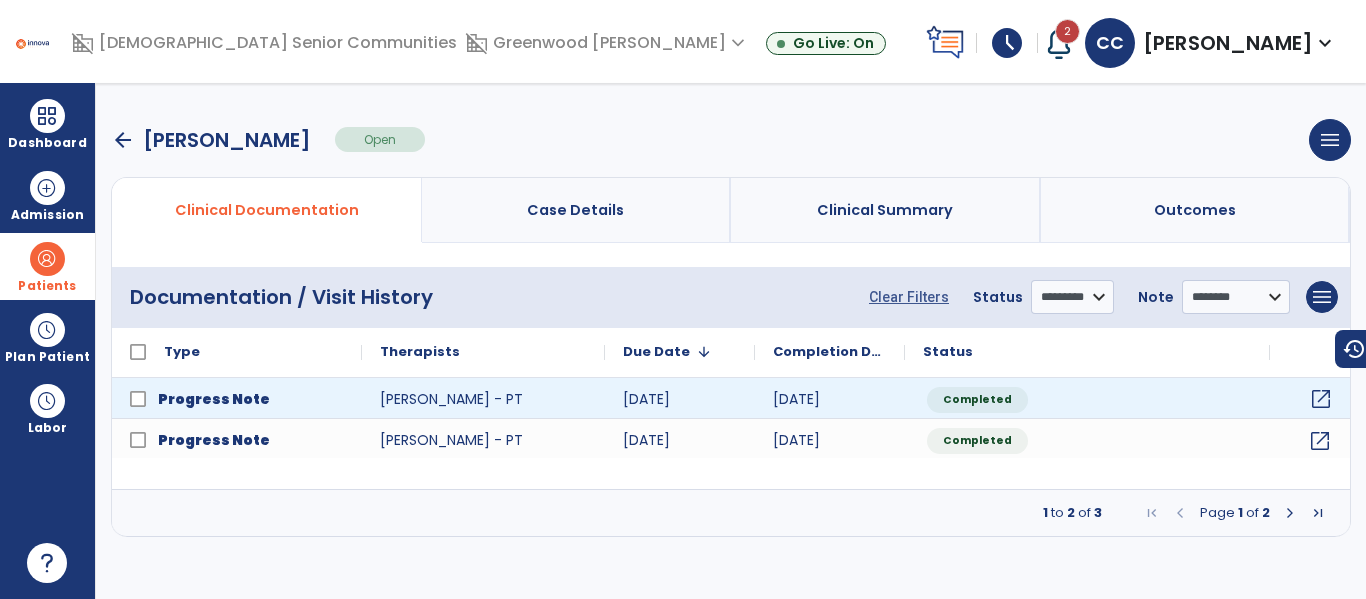 click on "open_in_new" 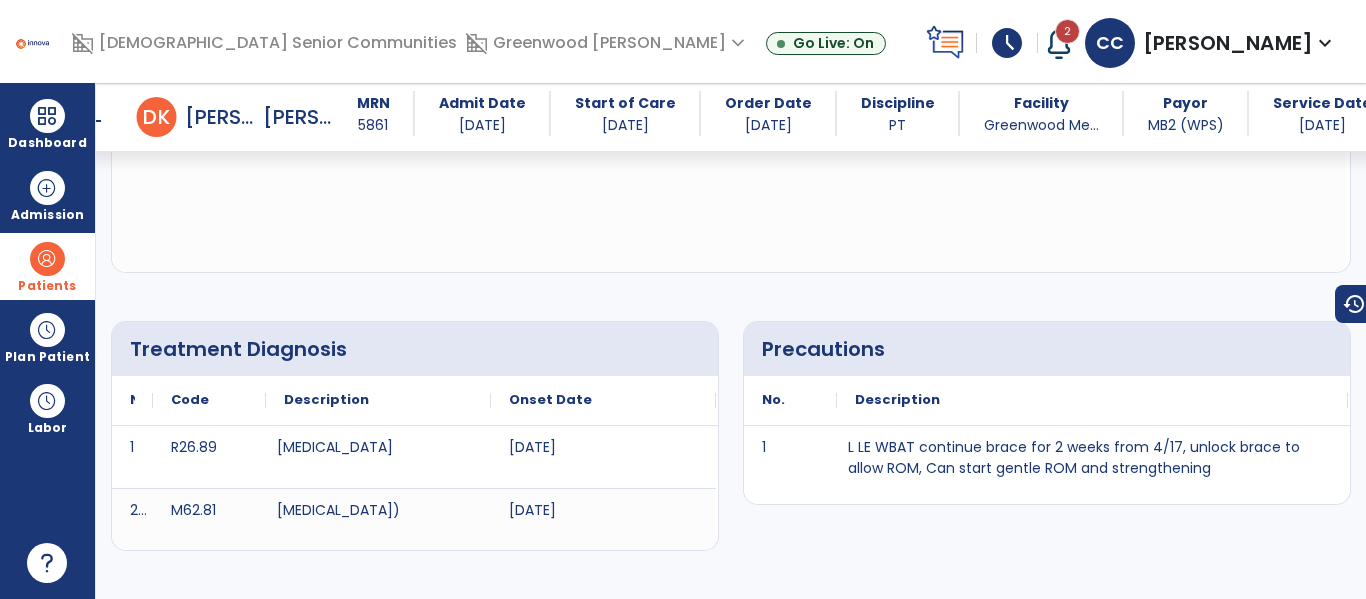 scroll, scrollTop: 0, scrollLeft: 0, axis: both 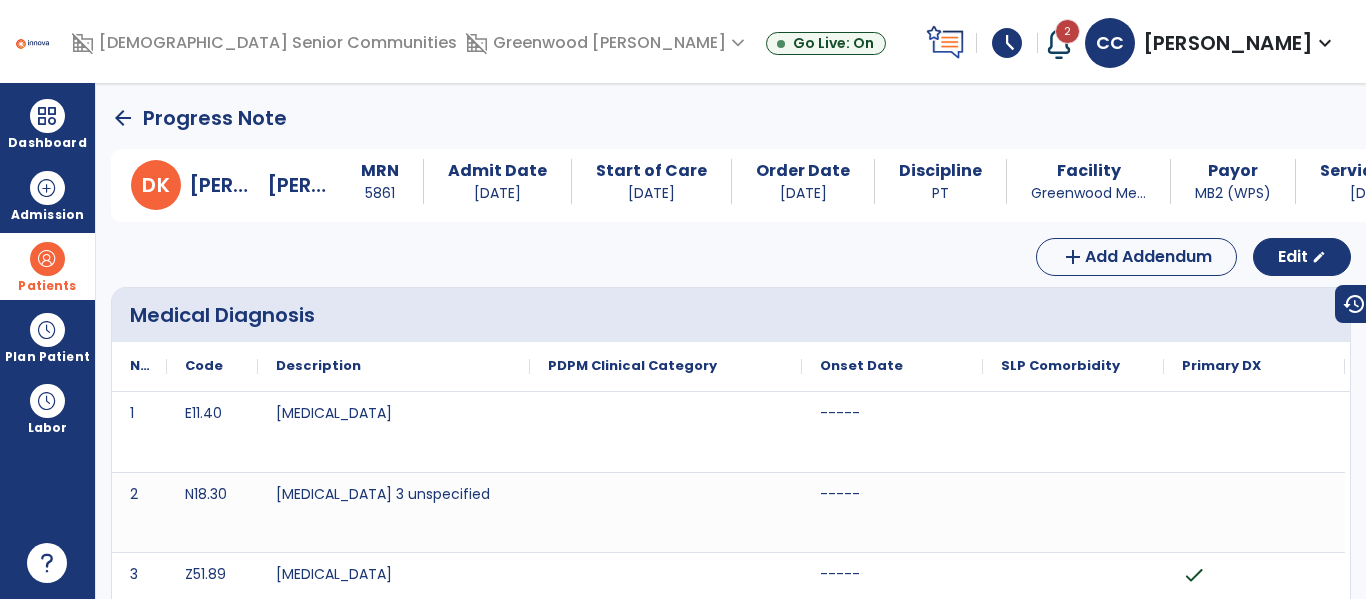 click on "arrow_back" 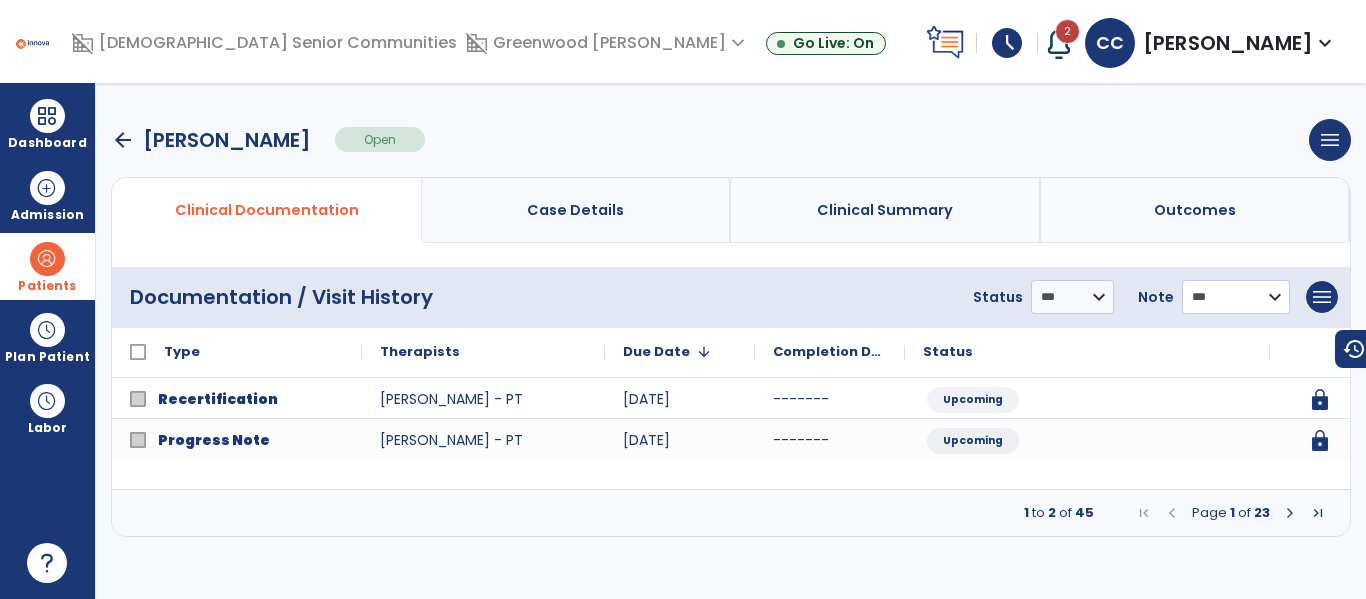 click on "**********" at bounding box center [1072, 297] 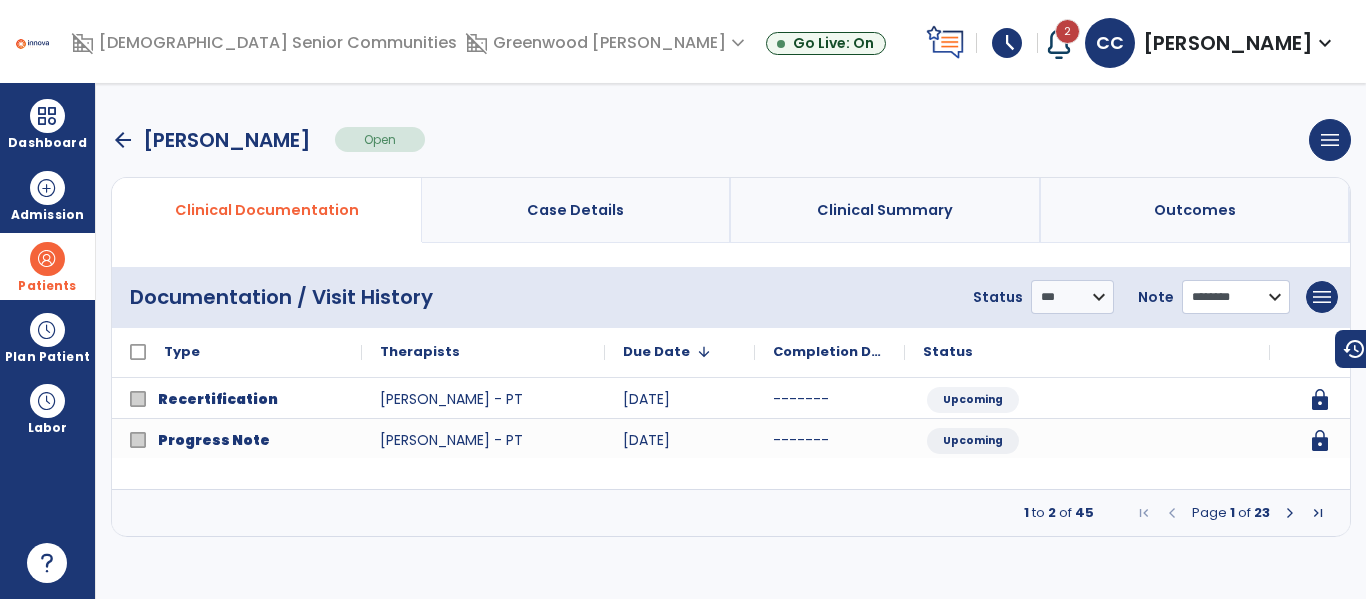 click on "**********" at bounding box center (1072, 297) 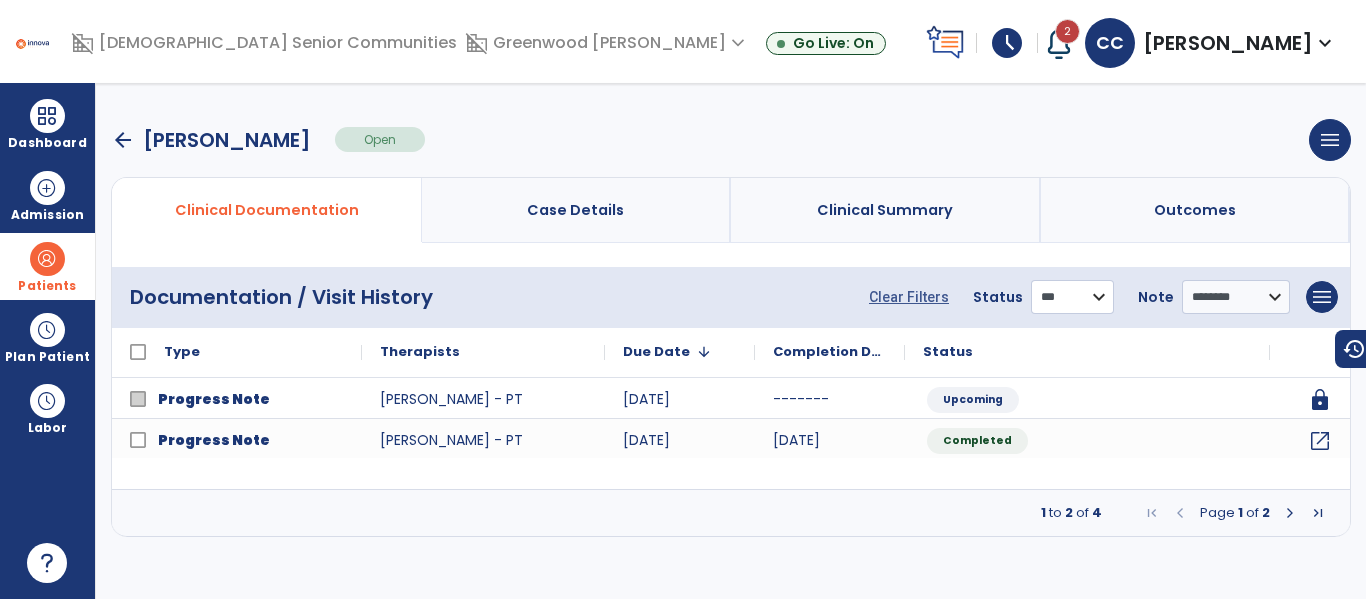 click on "**********" at bounding box center (1072, 297) 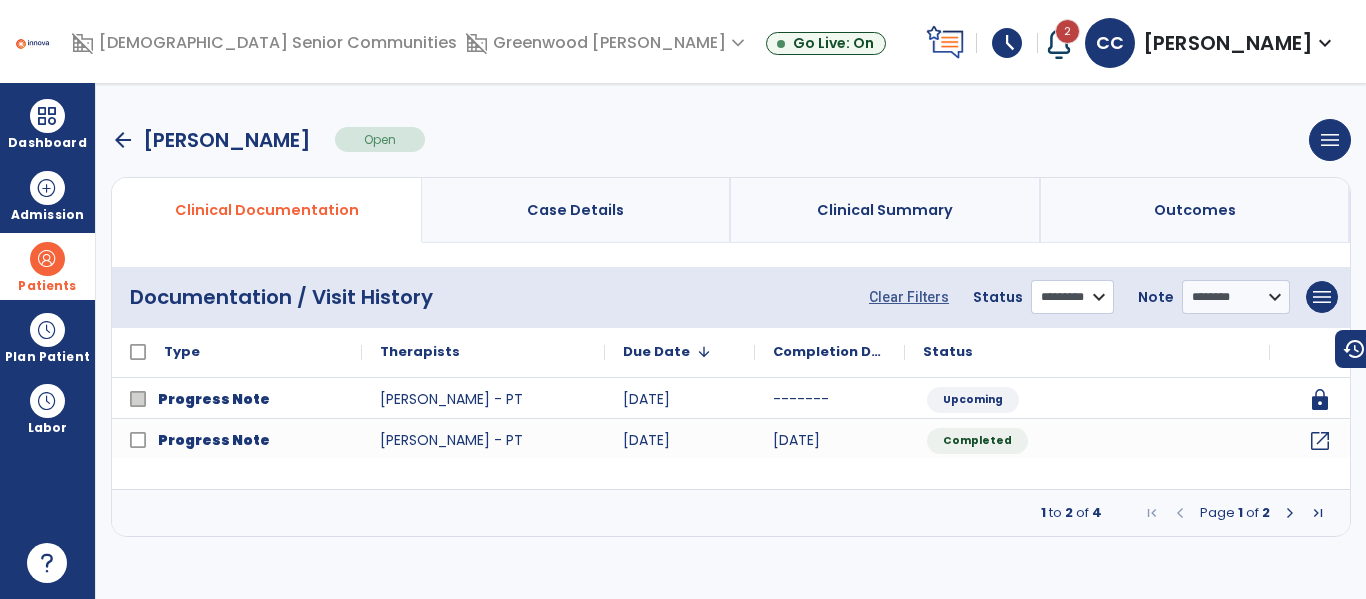 click on "**********" at bounding box center (1072, 297) 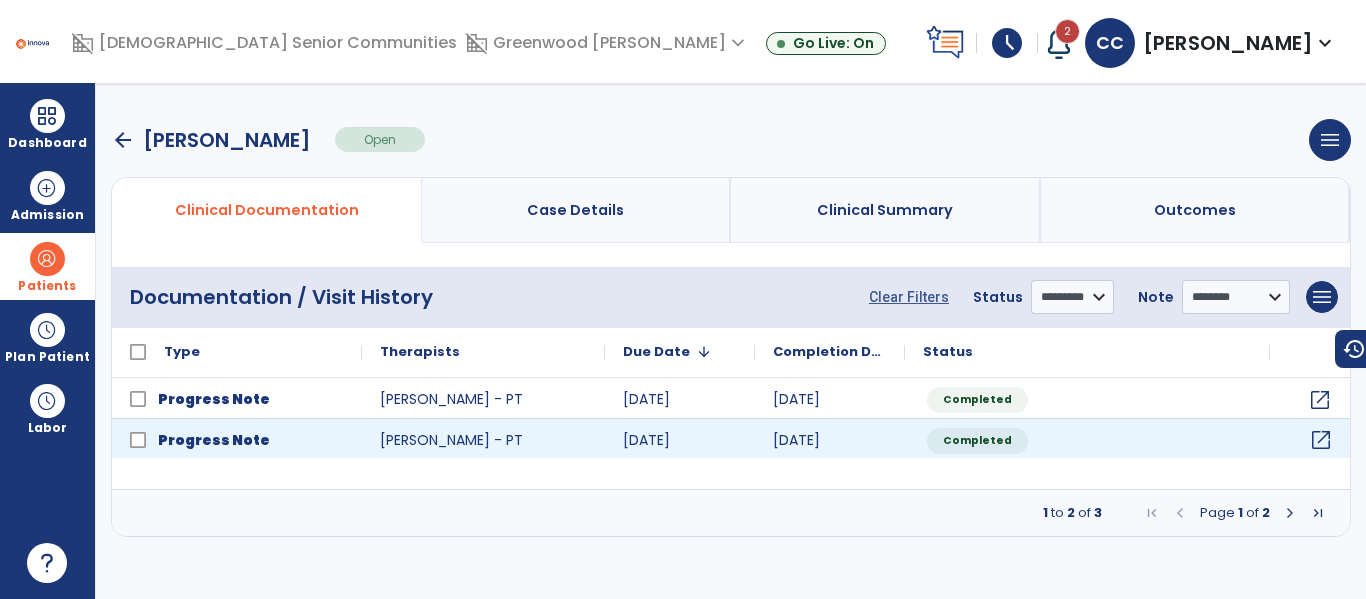 click on "open_in_new" 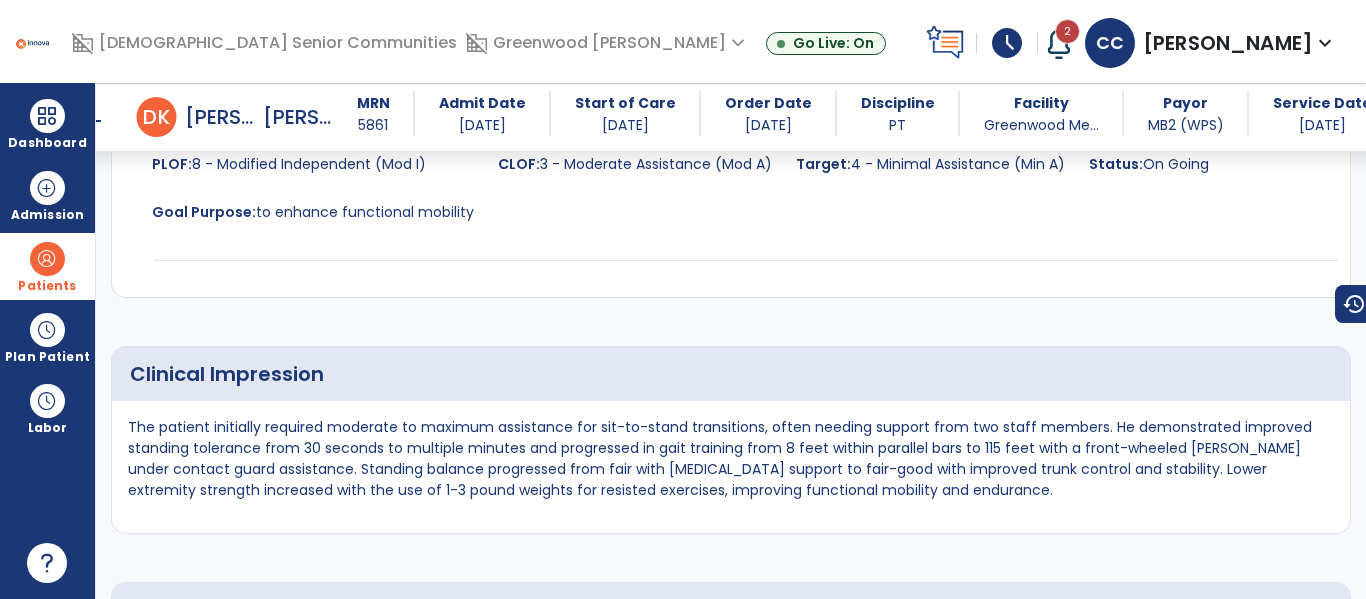 scroll, scrollTop: 2846, scrollLeft: 0, axis: vertical 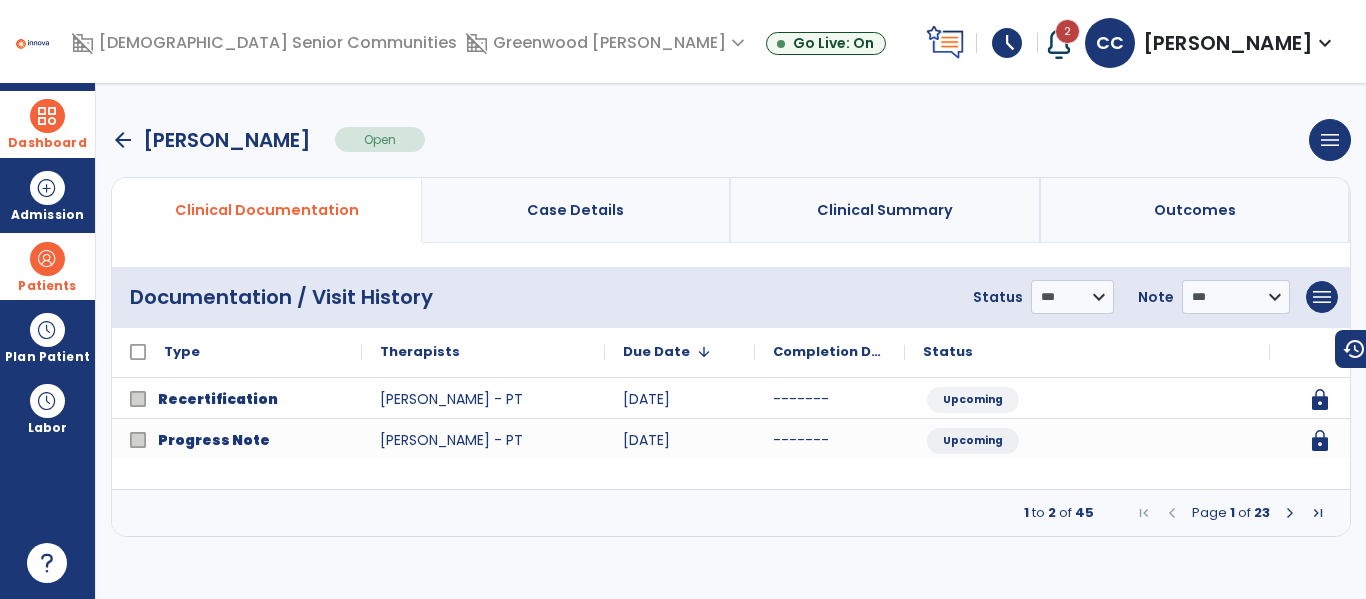 click at bounding box center (47, 116) 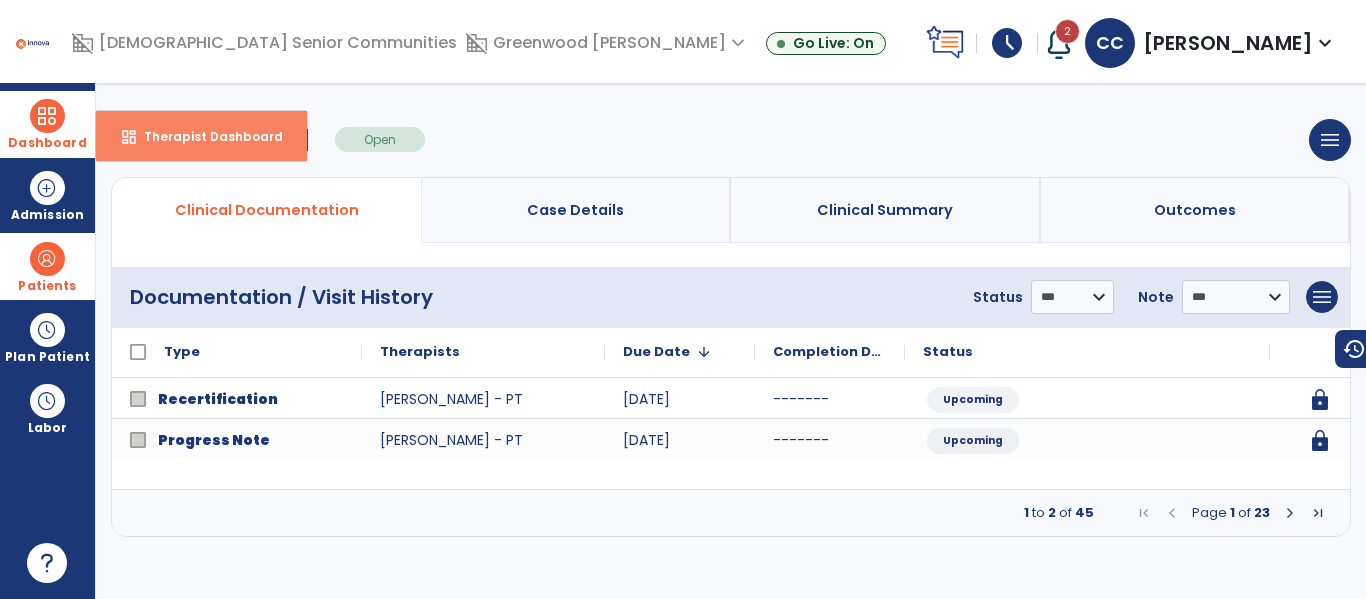 click on "Therapist Dashboard" at bounding box center (205, 136) 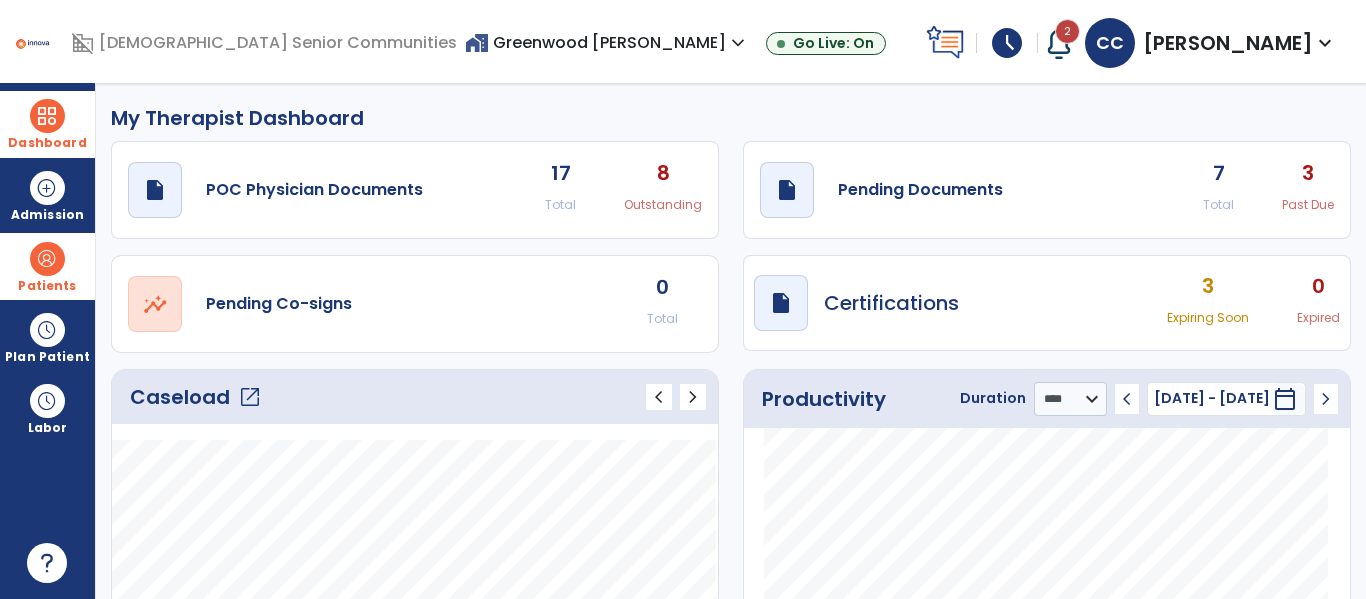 click on "Caseload   open_in_new" 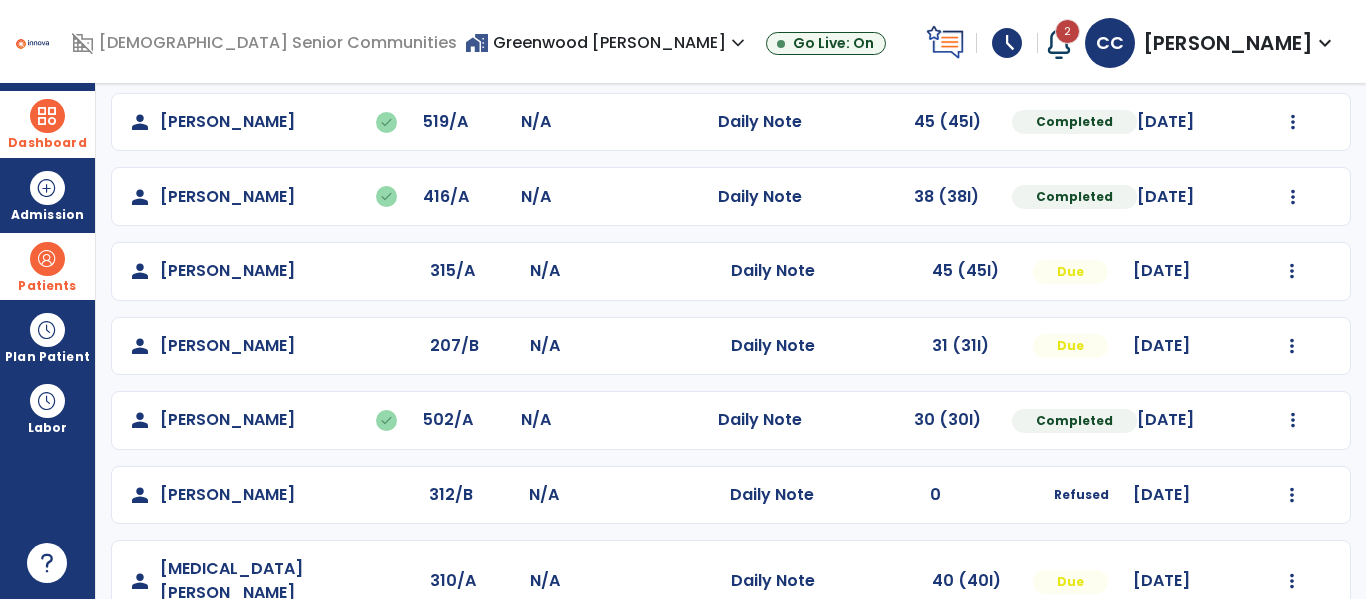 scroll, scrollTop: 410, scrollLeft: 0, axis: vertical 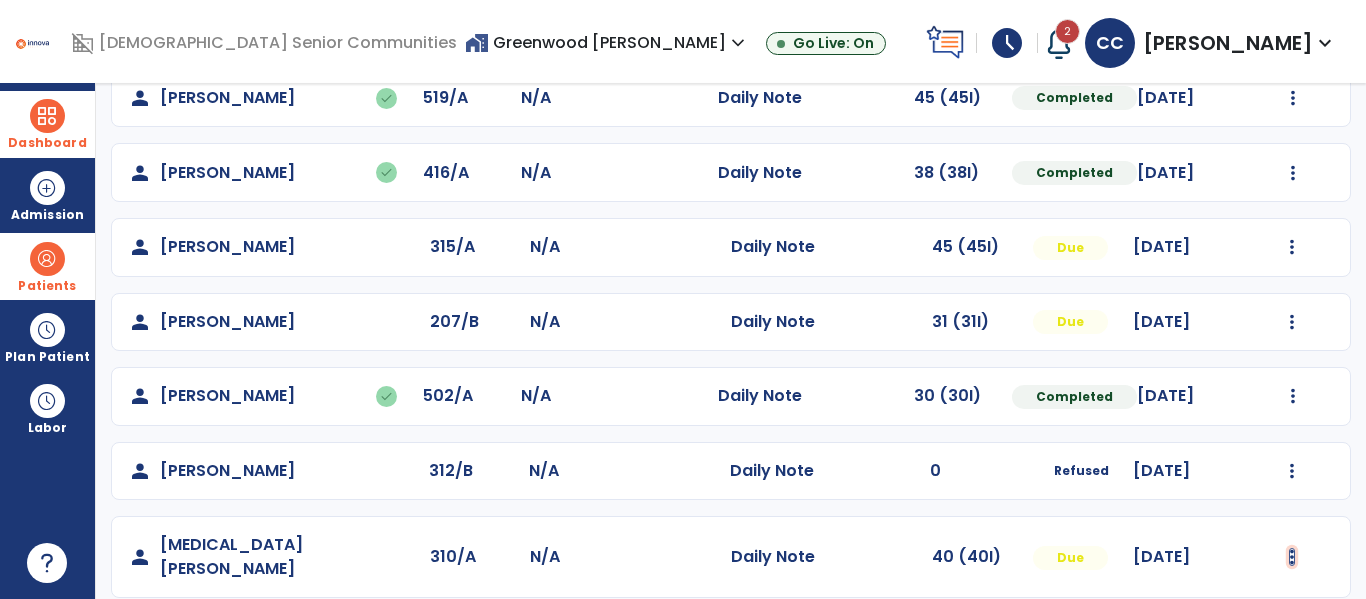 click at bounding box center [1293, -51] 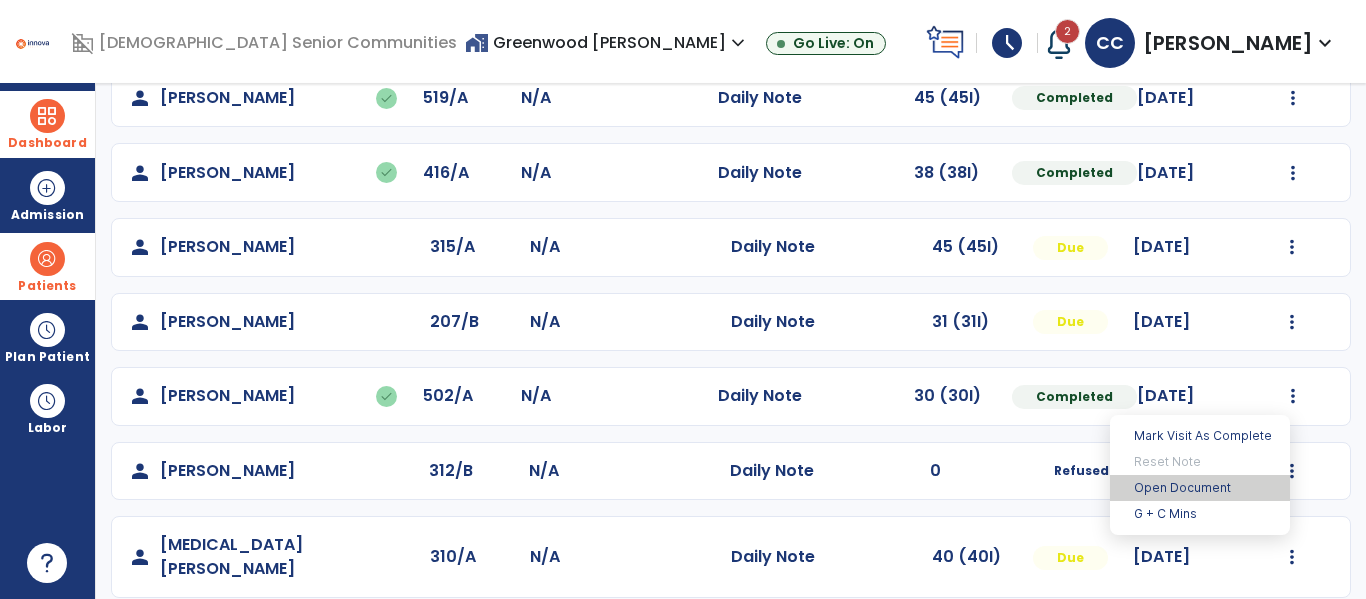 click on "Open Document" at bounding box center (1200, 488) 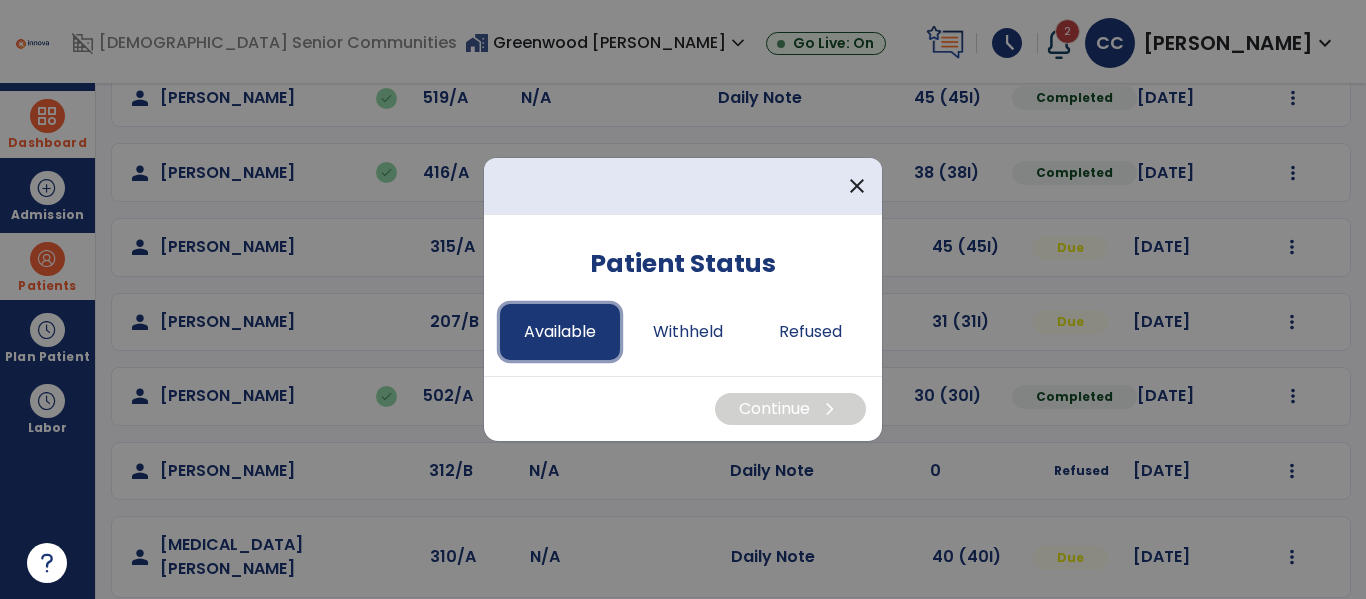 click on "Available" at bounding box center [560, 332] 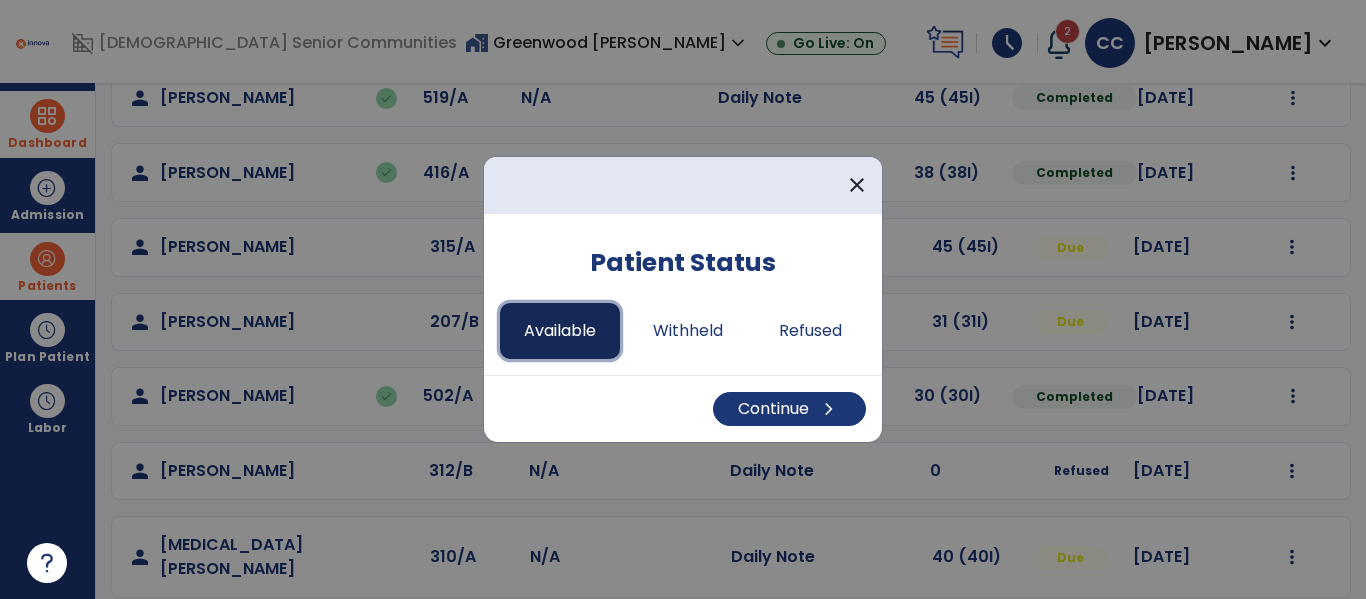 click on "Available" at bounding box center (560, 331) 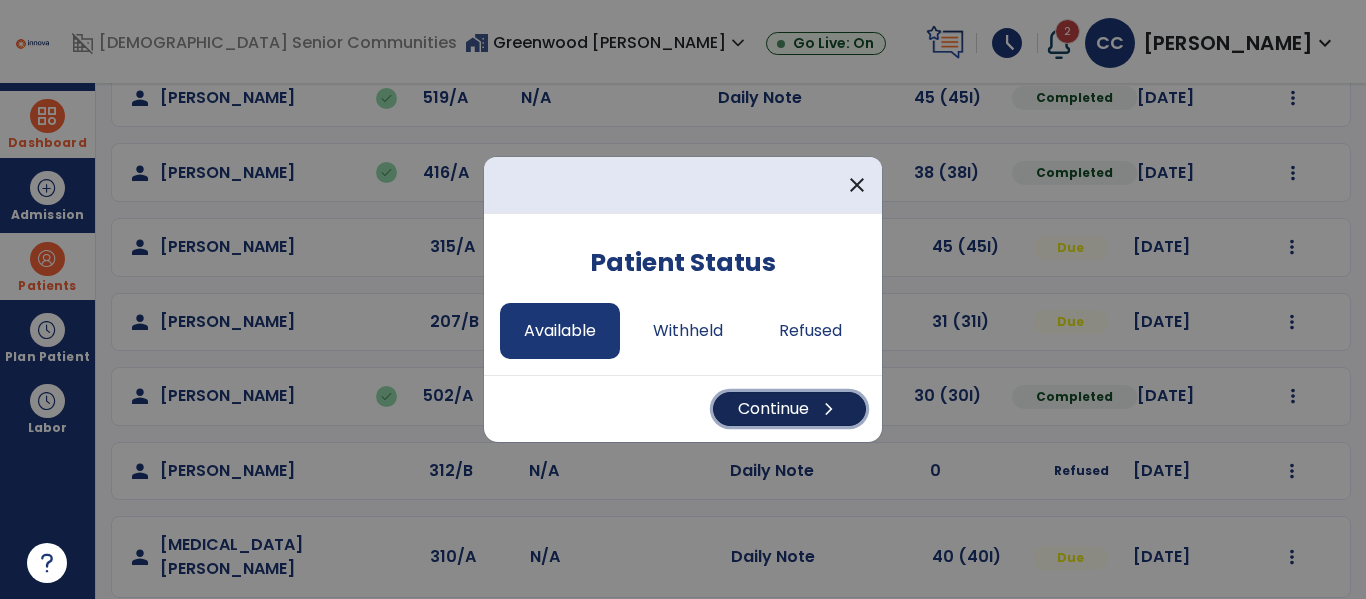 click on "chevron_right" at bounding box center (829, 409) 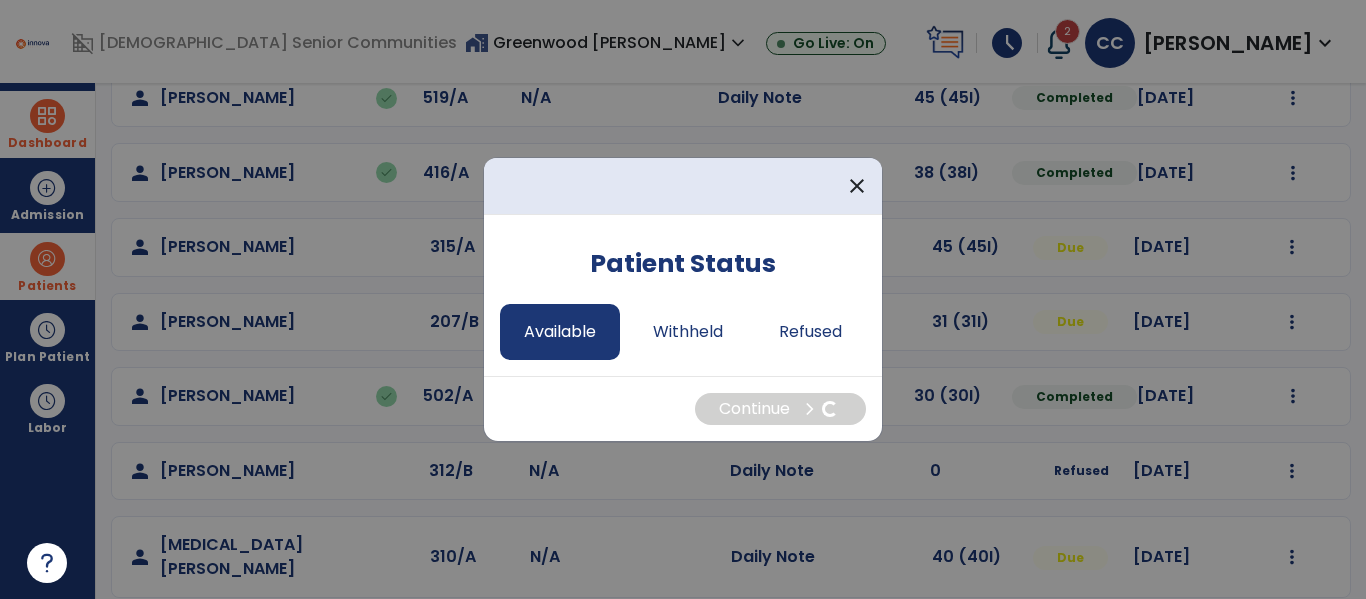 select on "*" 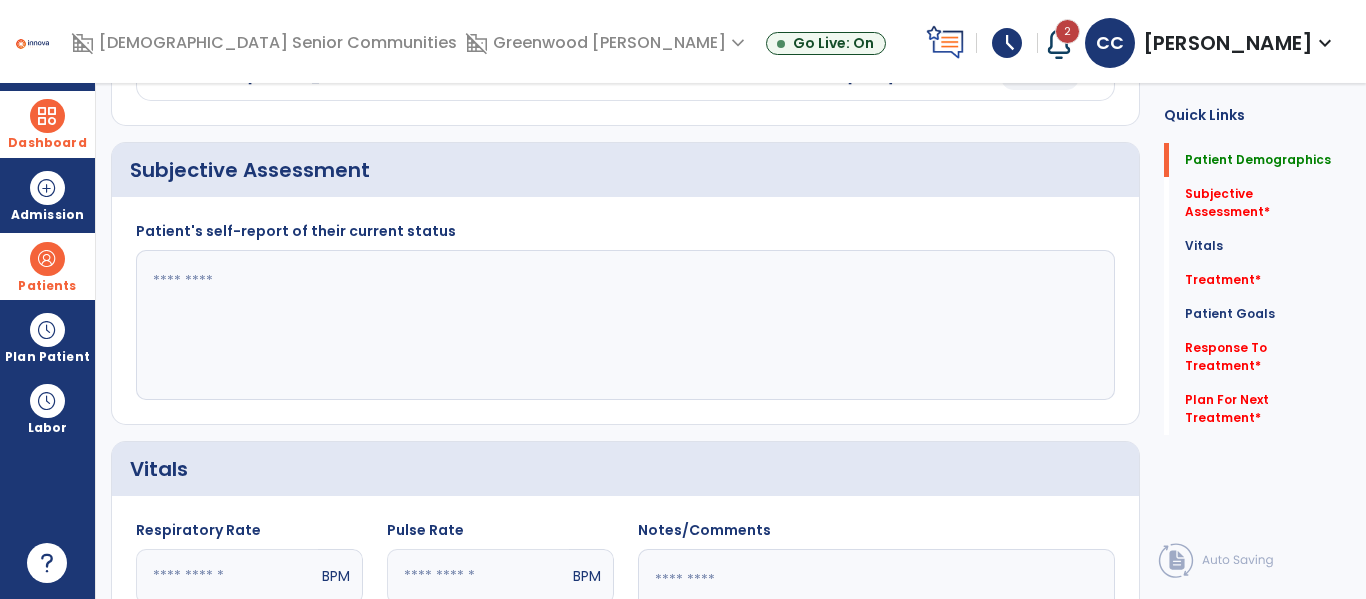scroll, scrollTop: 0, scrollLeft: 0, axis: both 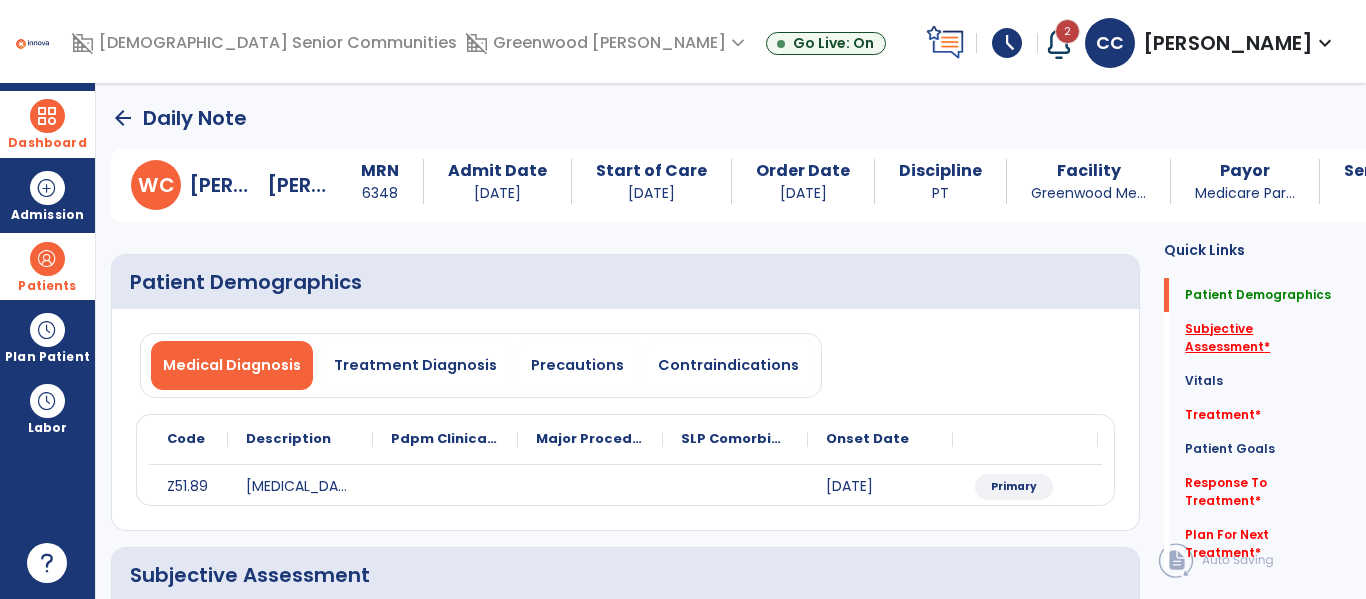 click on "Subjective Assessment   *" 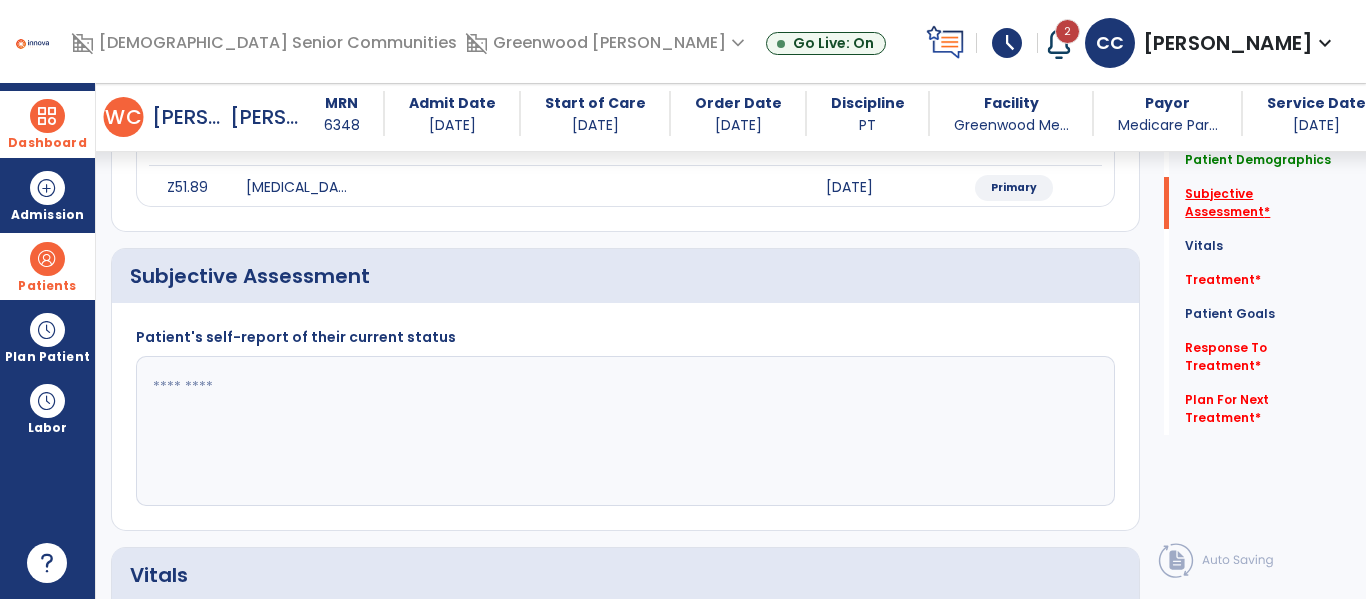 scroll, scrollTop: 347, scrollLeft: 0, axis: vertical 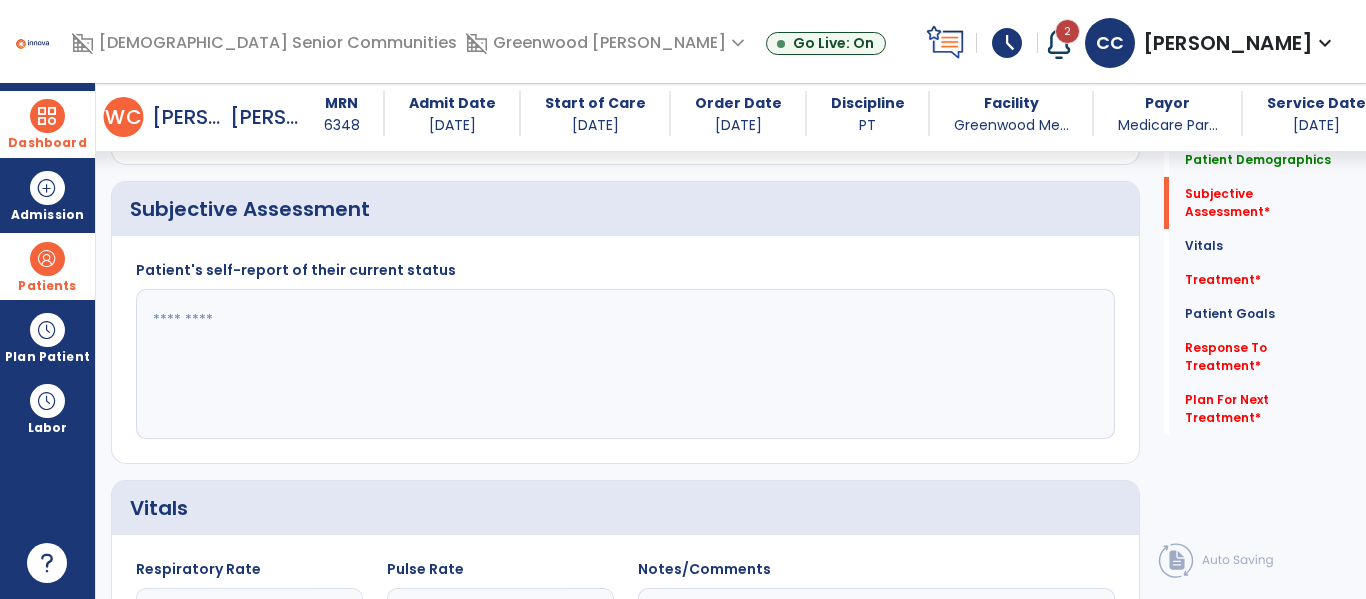 click 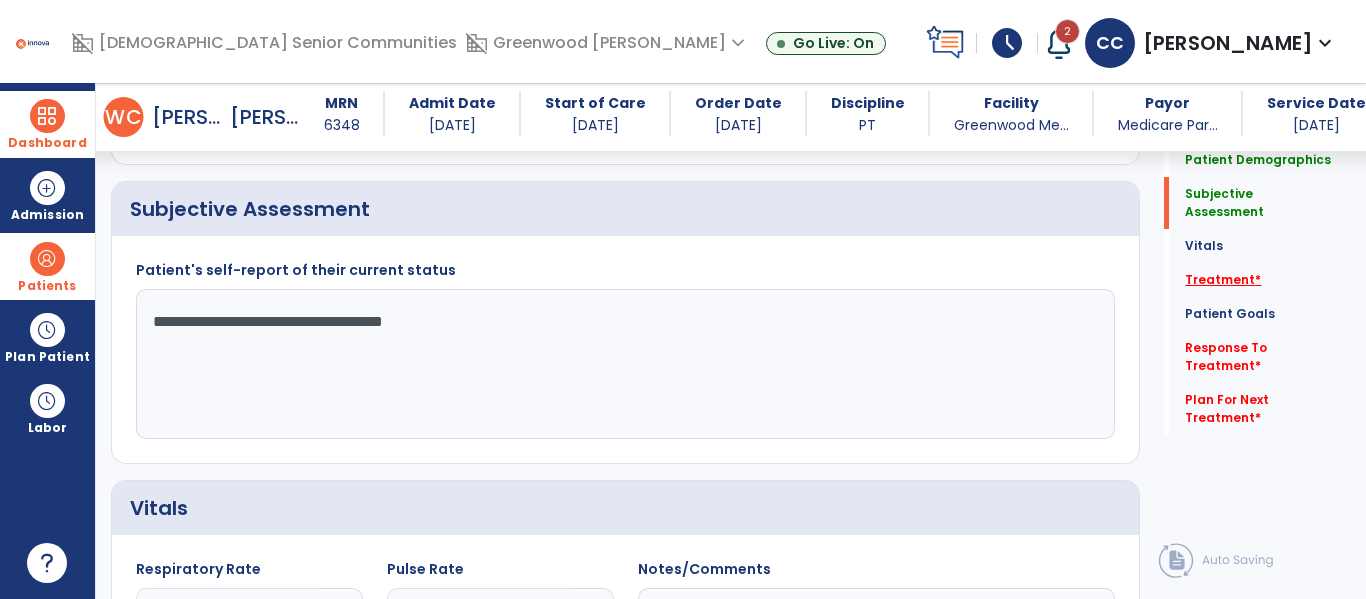 type on "**********" 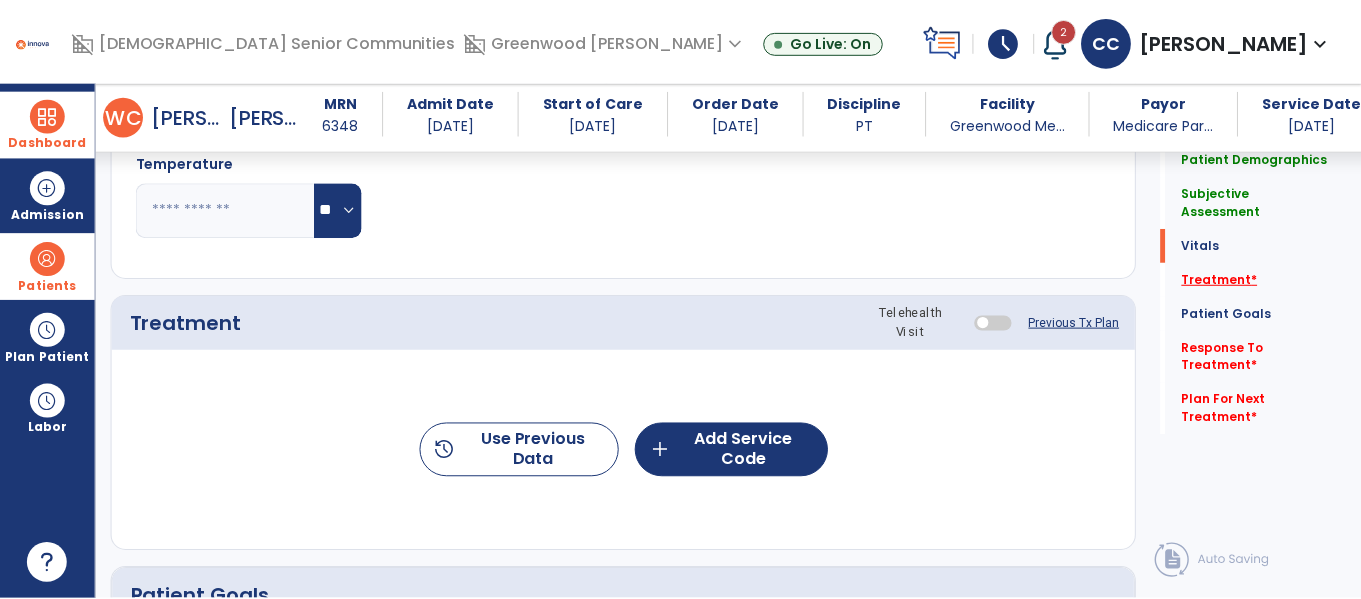scroll, scrollTop: 1036, scrollLeft: 0, axis: vertical 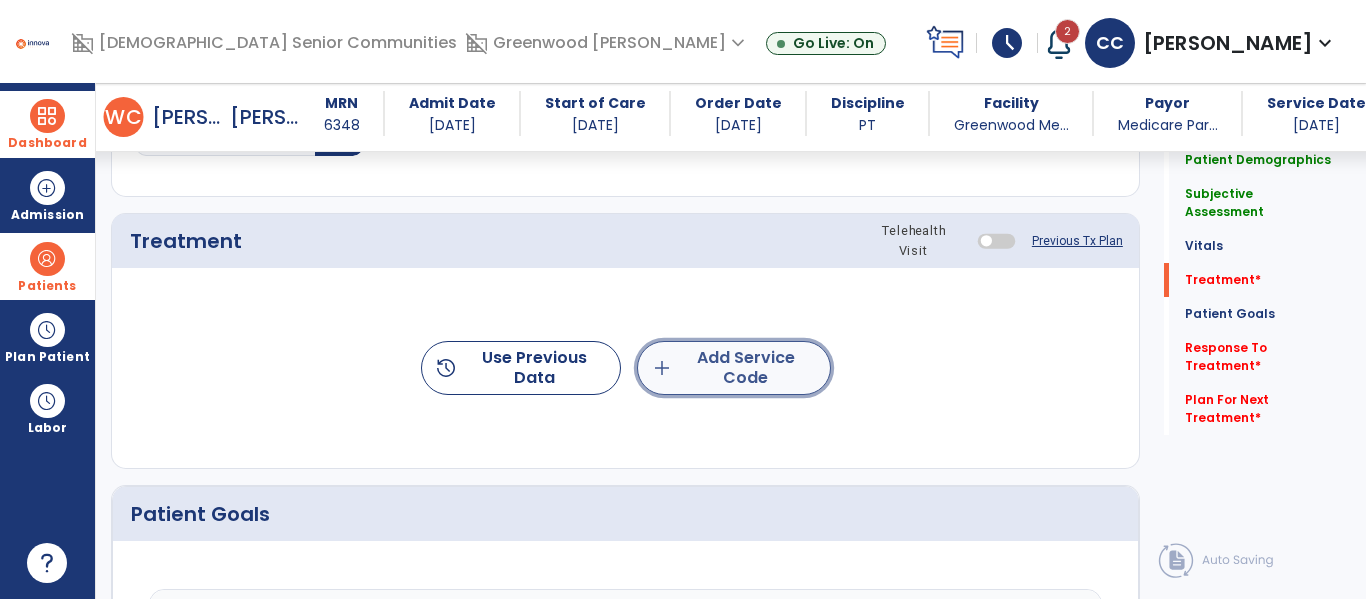 click on "add" 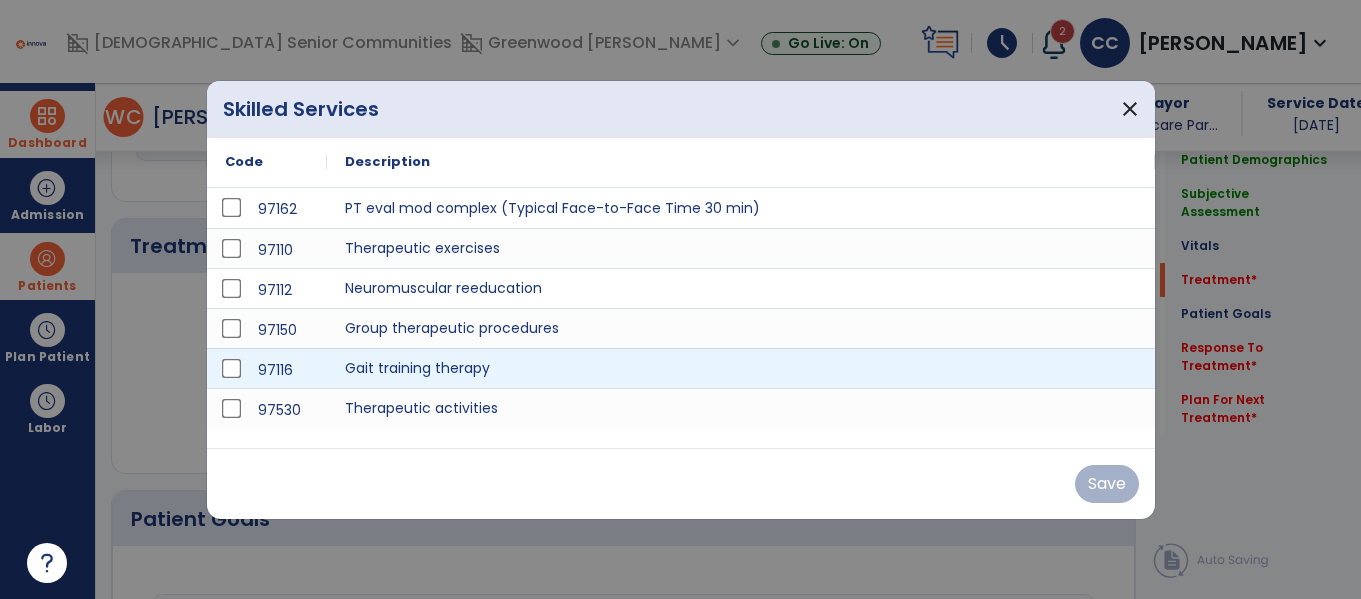scroll, scrollTop: 1036, scrollLeft: 0, axis: vertical 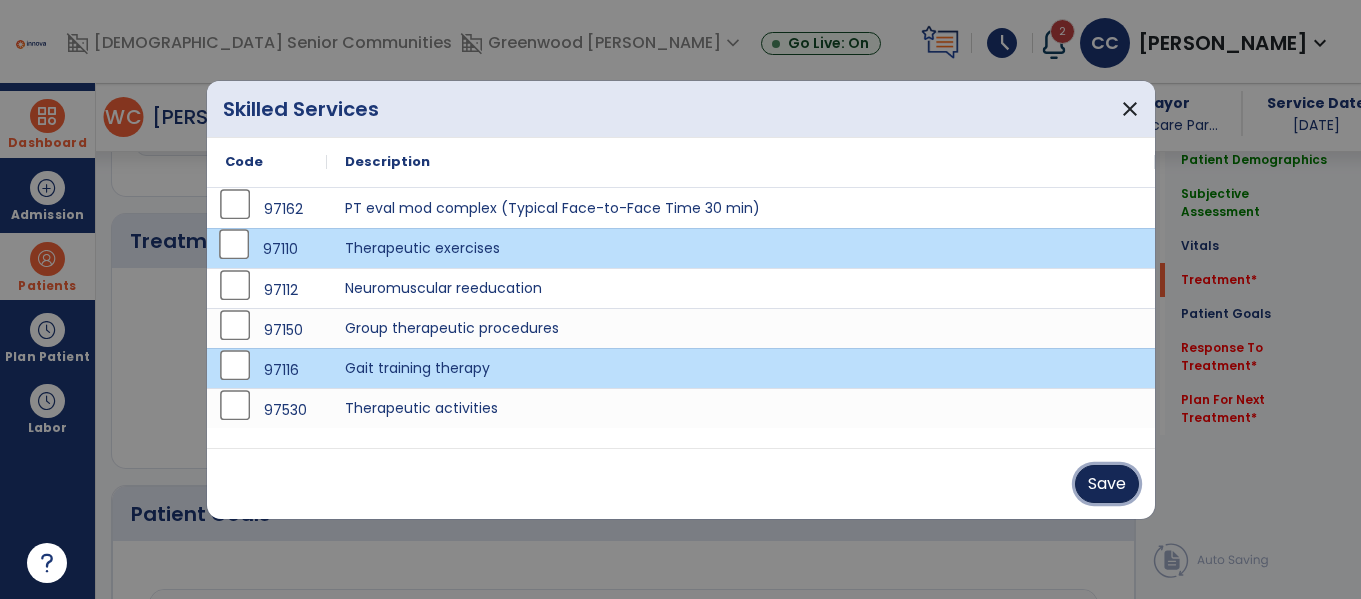 click on "Save" at bounding box center (1107, 484) 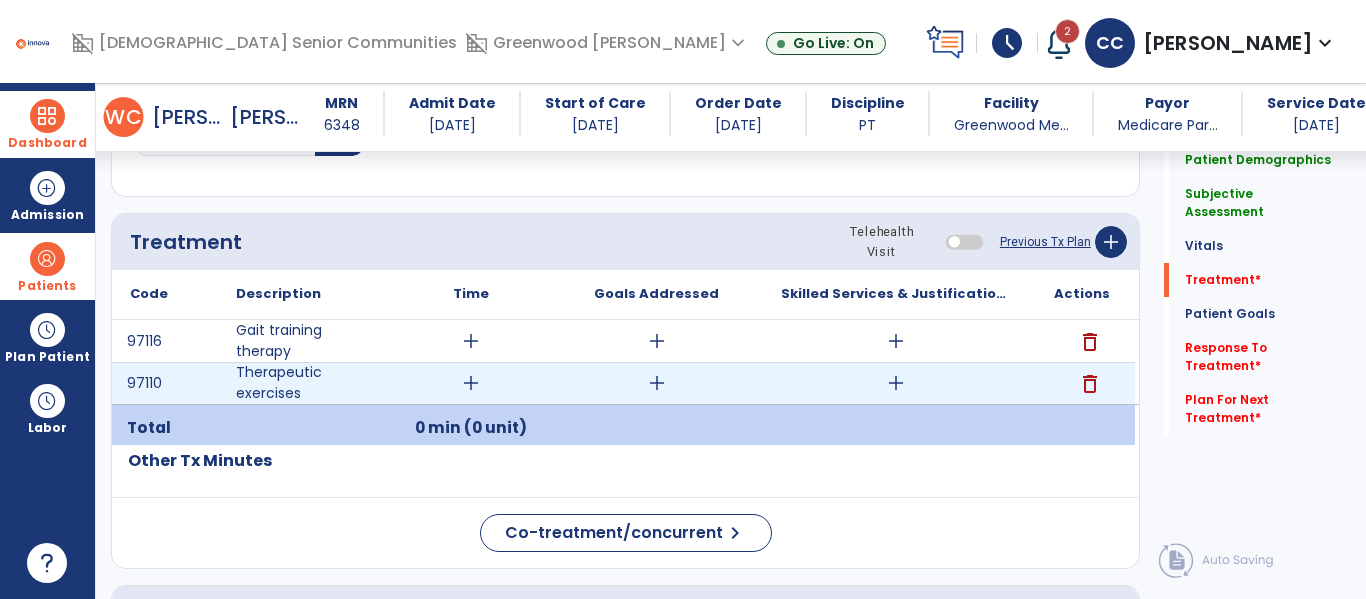click on "add" at bounding box center (471, 383) 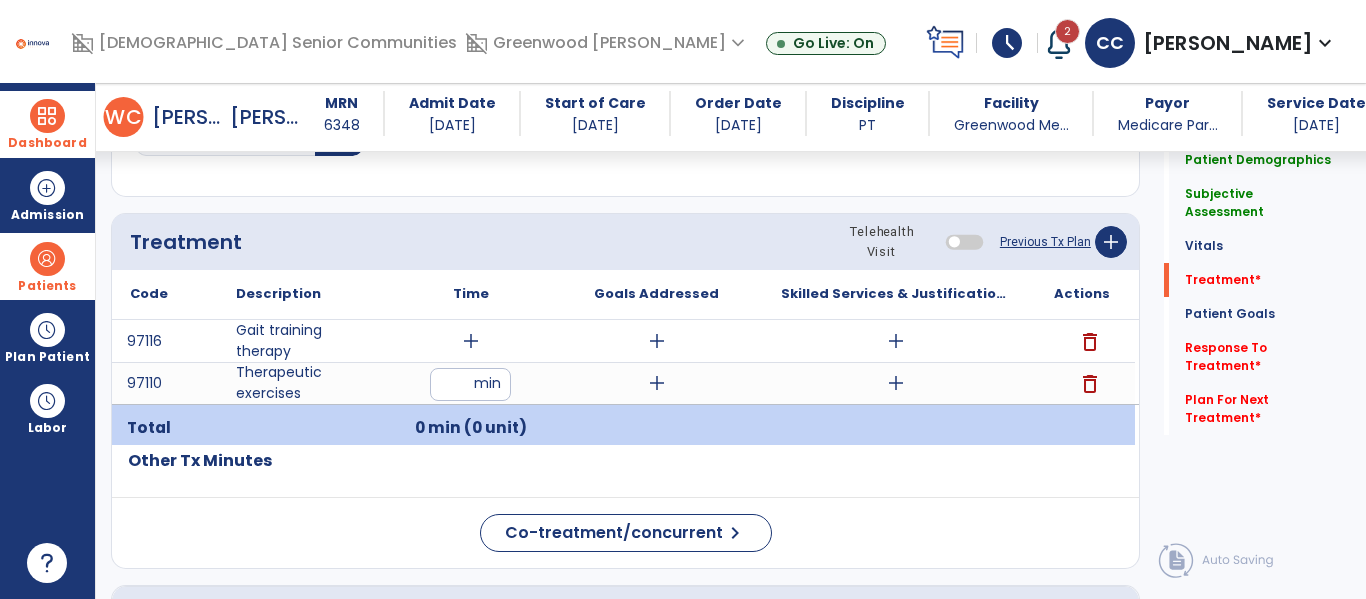 type on "**" 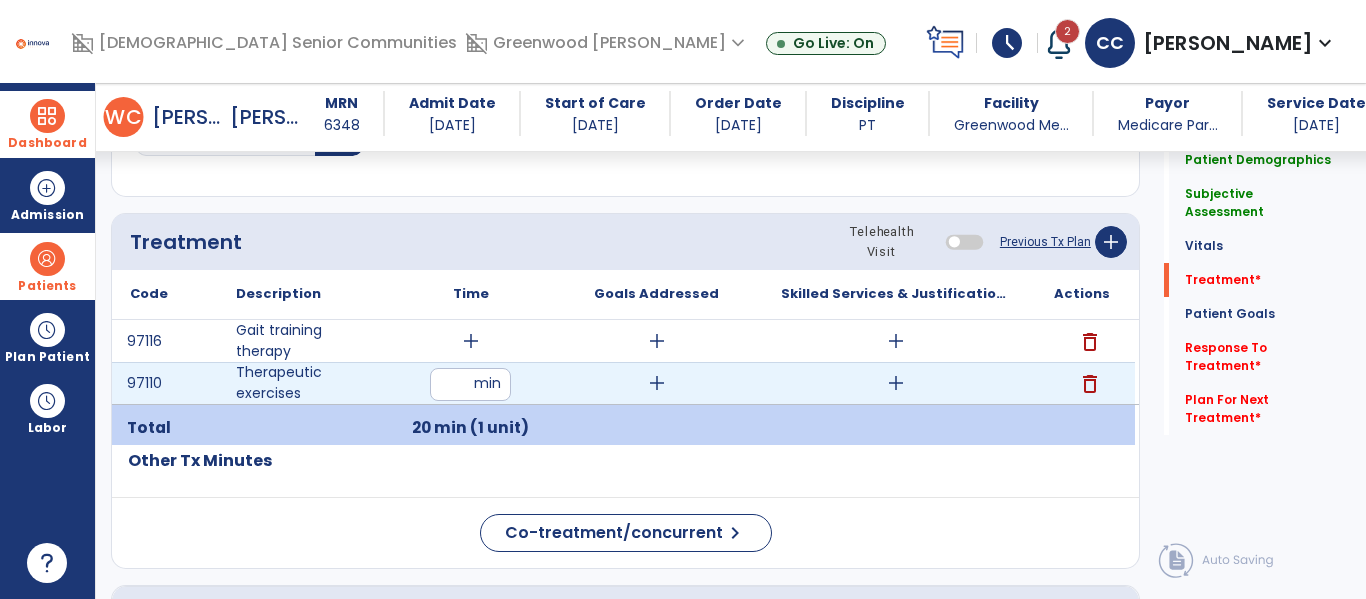 click on "add" at bounding box center (896, 383) 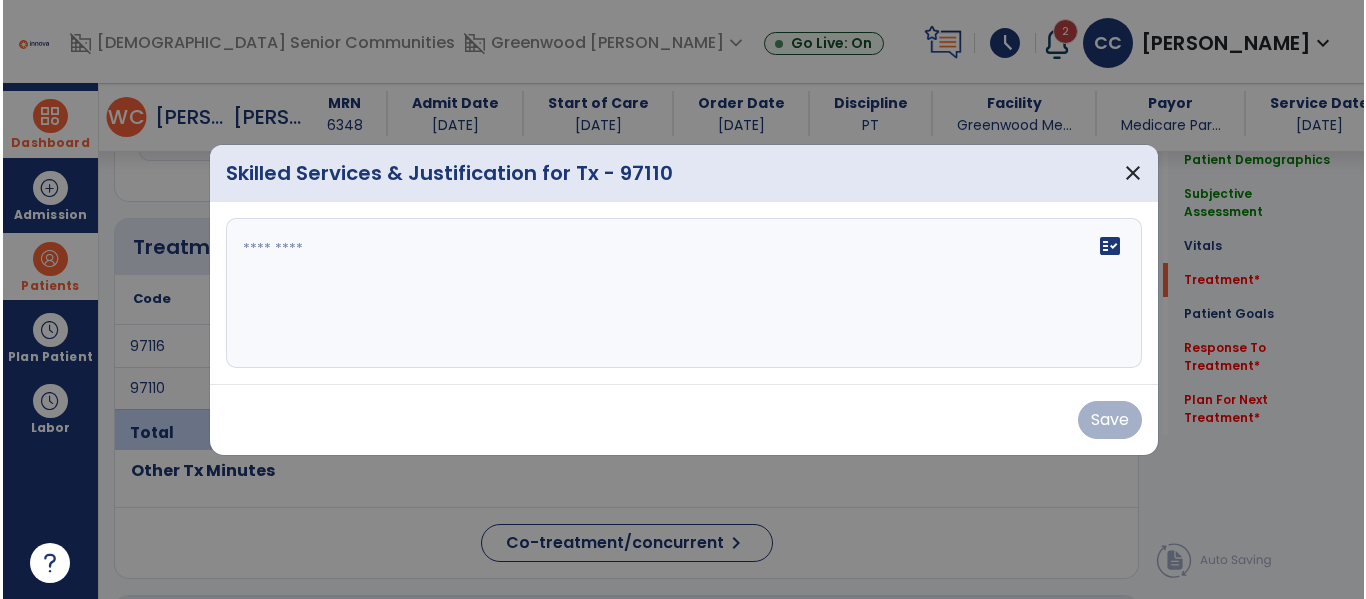 scroll, scrollTop: 1036, scrollLeft: 0, axis: vertical 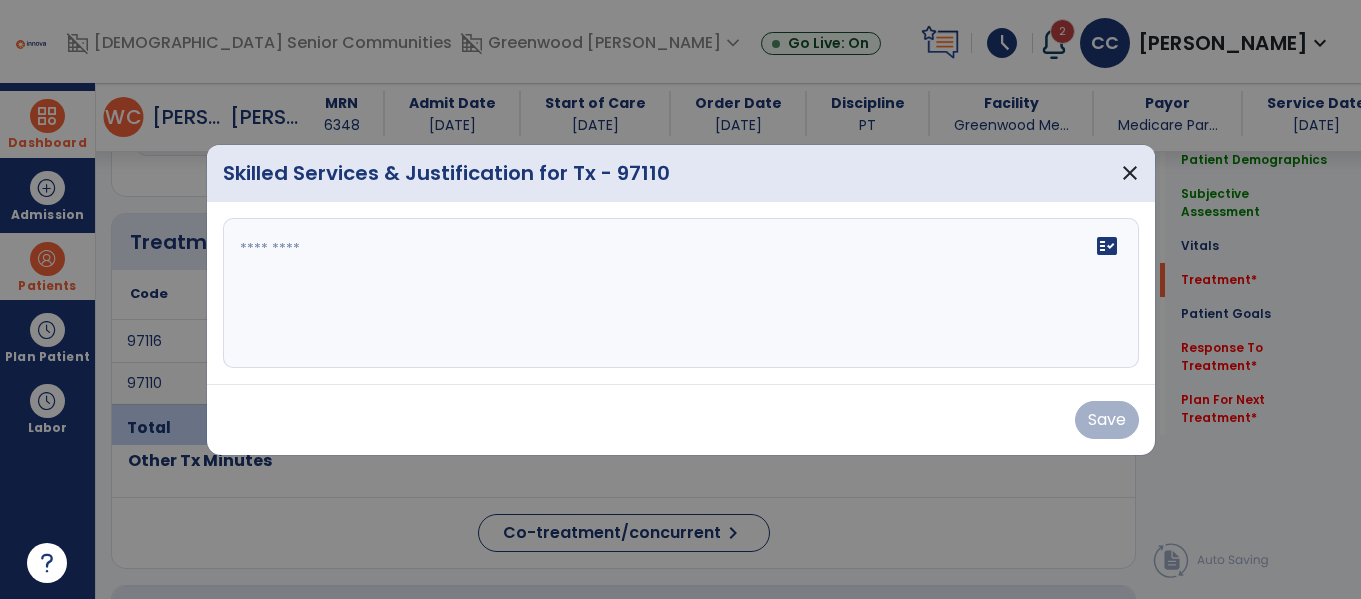 click on "fact_check" at bounding box center (681, 293) 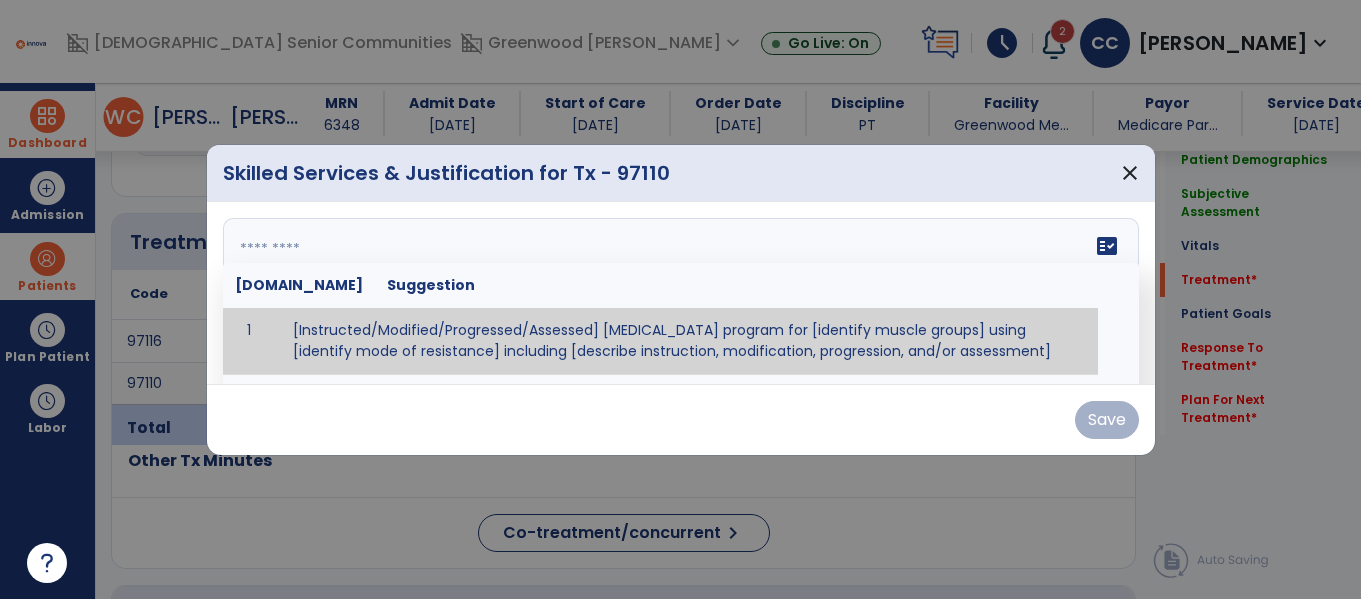 paste on "**********" 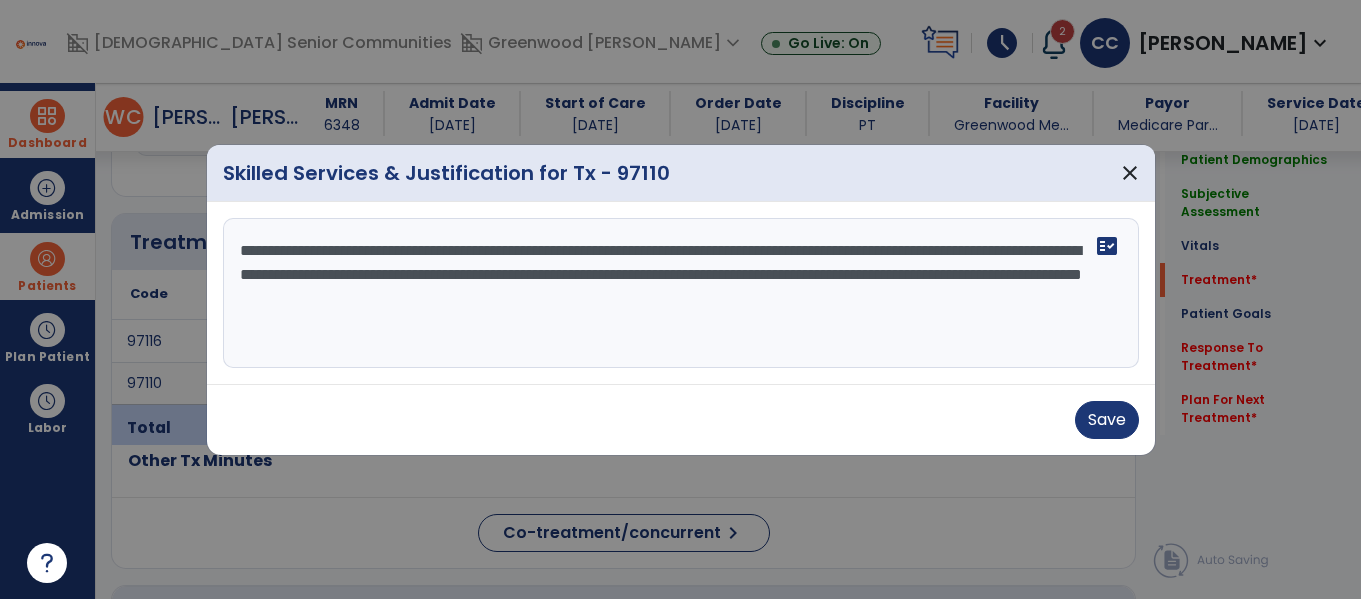 click on "**********" at bounding box center (681, 293) 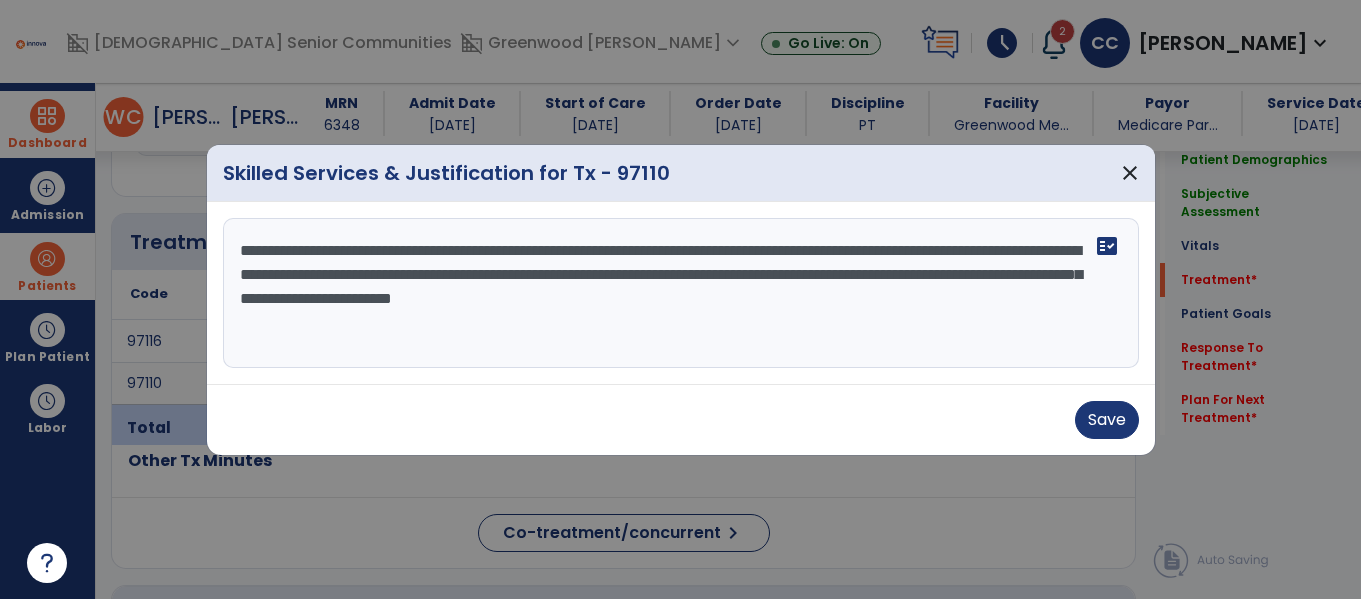 click on "**********" at bounding box center [681, 293] 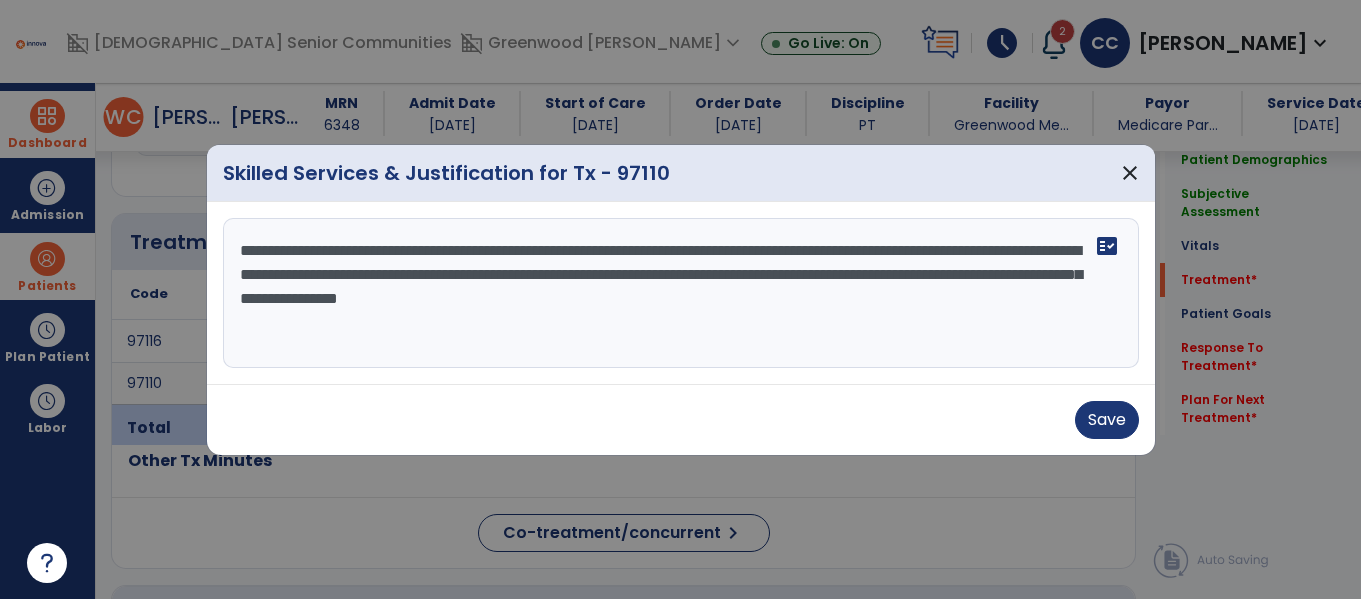 click on "**********" at bounding box center (681, 293) 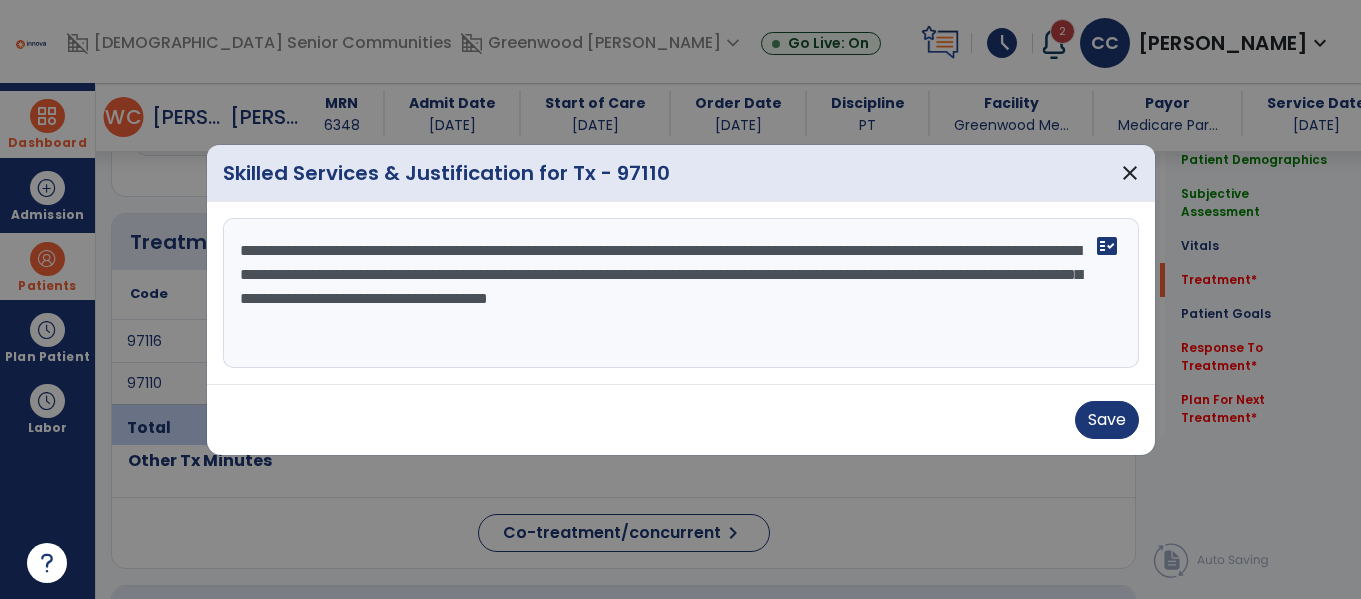 click on "**********" at bounding box center [681, 293] 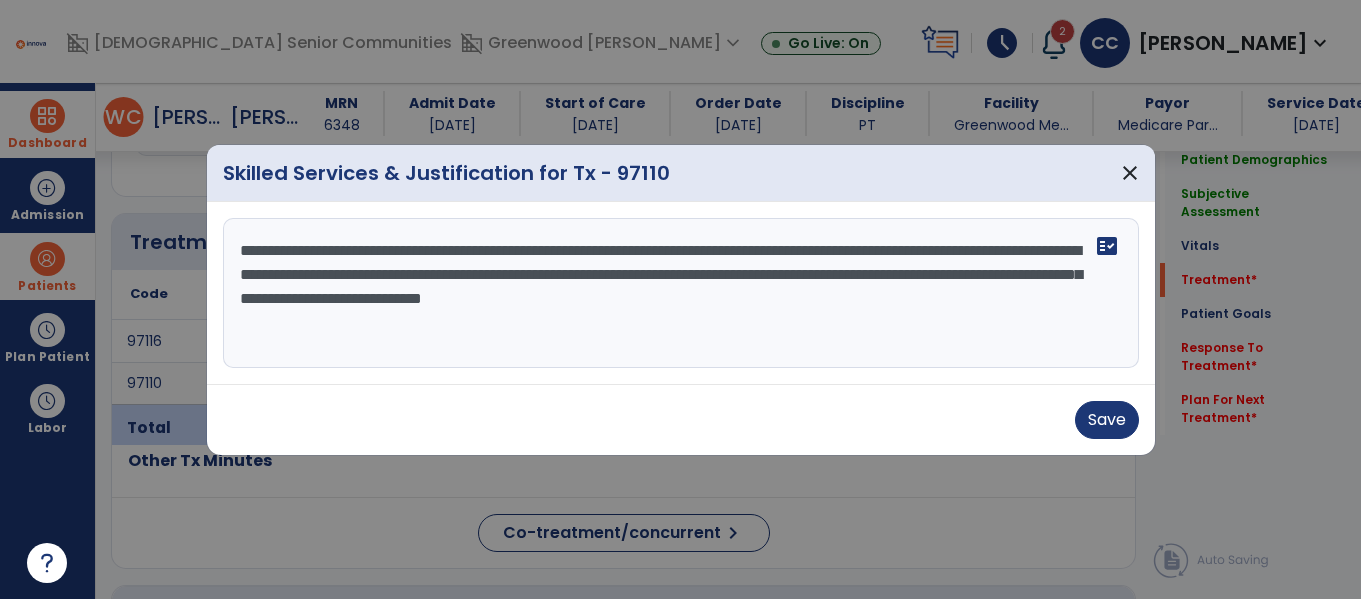 click on "**********" at bounding box center [681, 293] 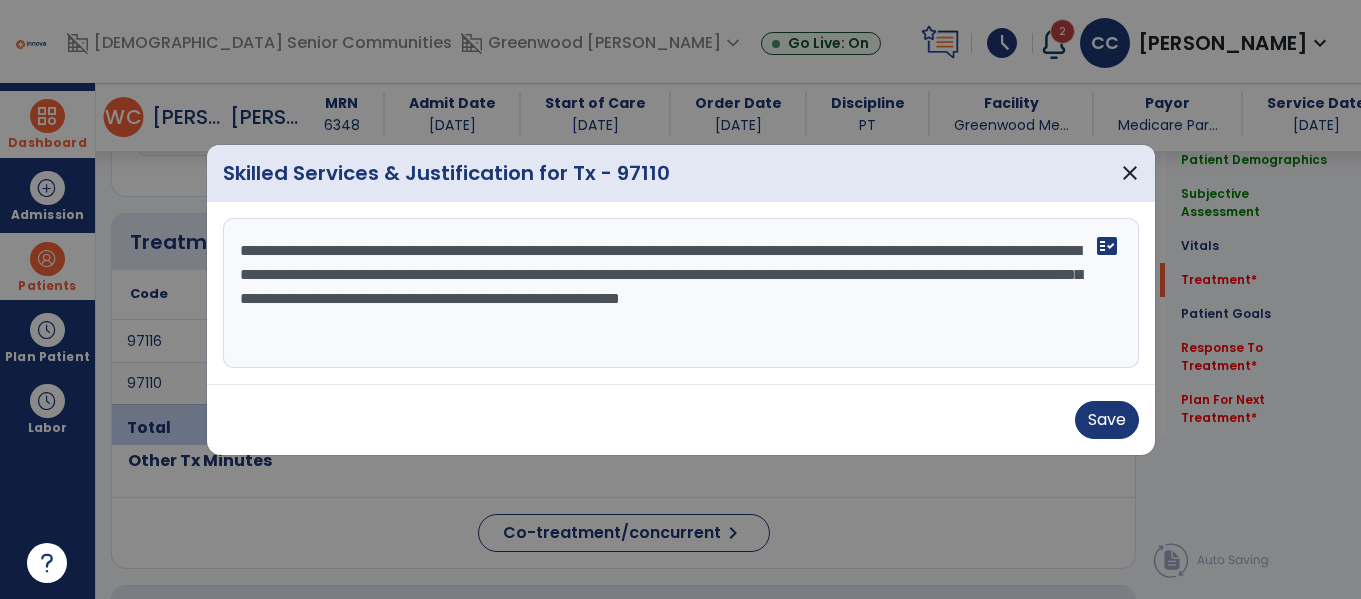 click on "**********" at bounding box center (681, 293) 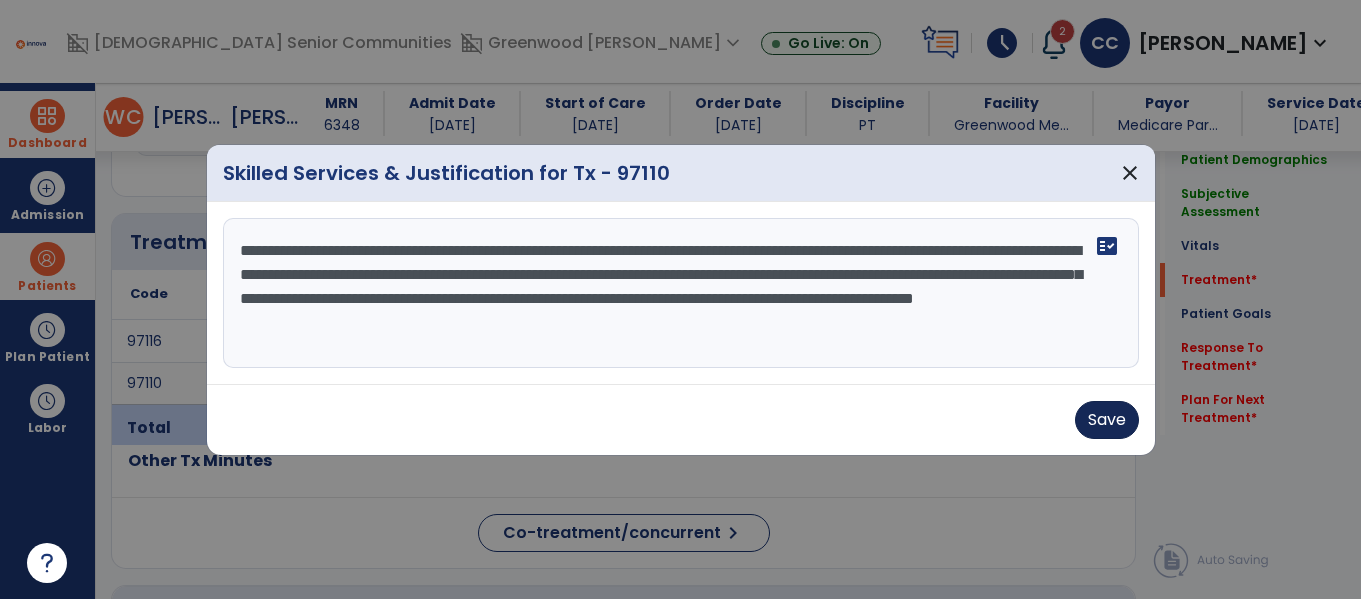 type on "**********" 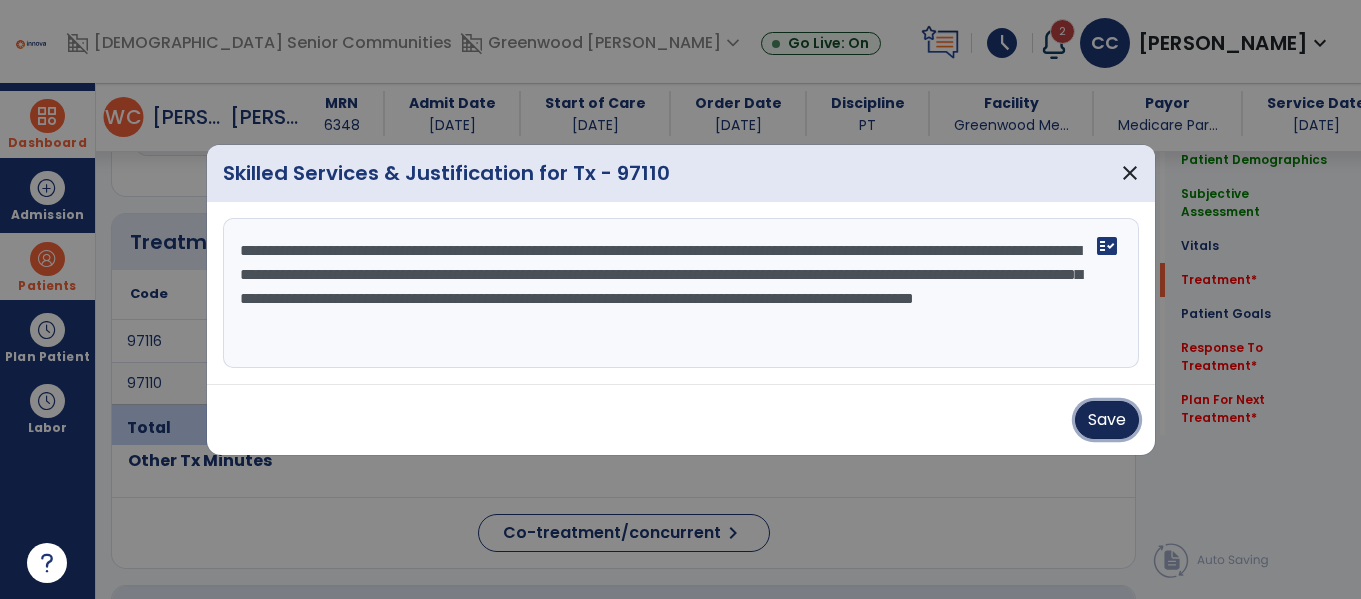 click on "Save" at bounding box center [1107, 420] 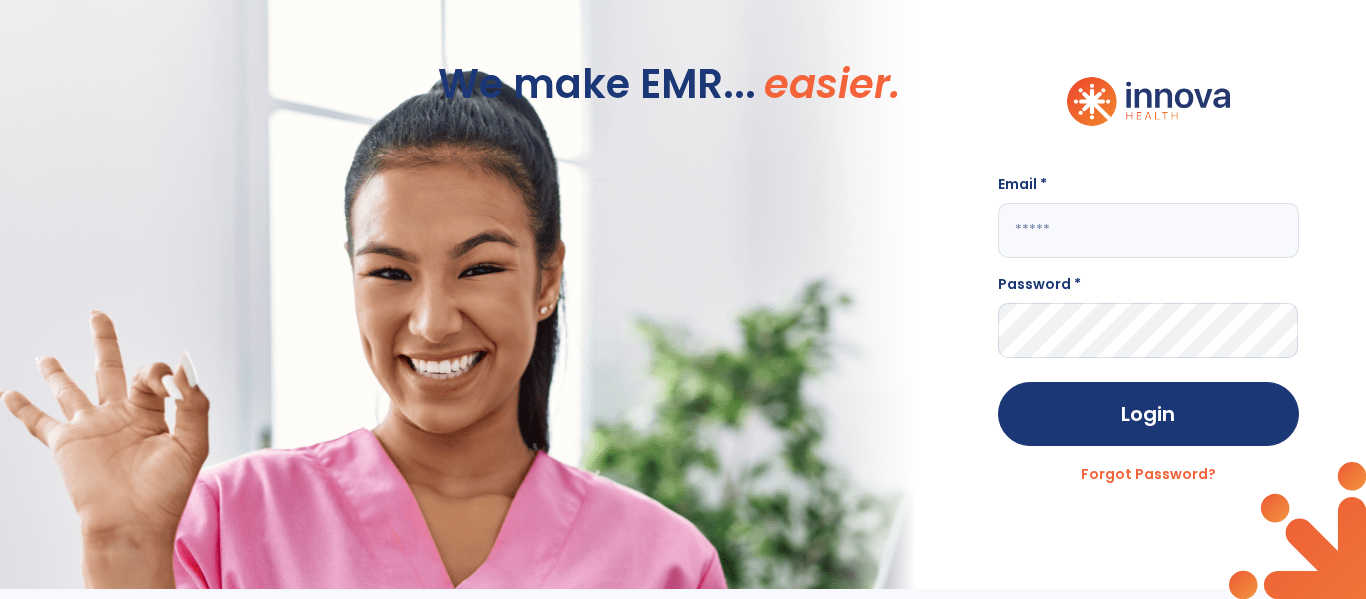 scroll, scrollTop: 0, scrollLeft: 0, axis: both 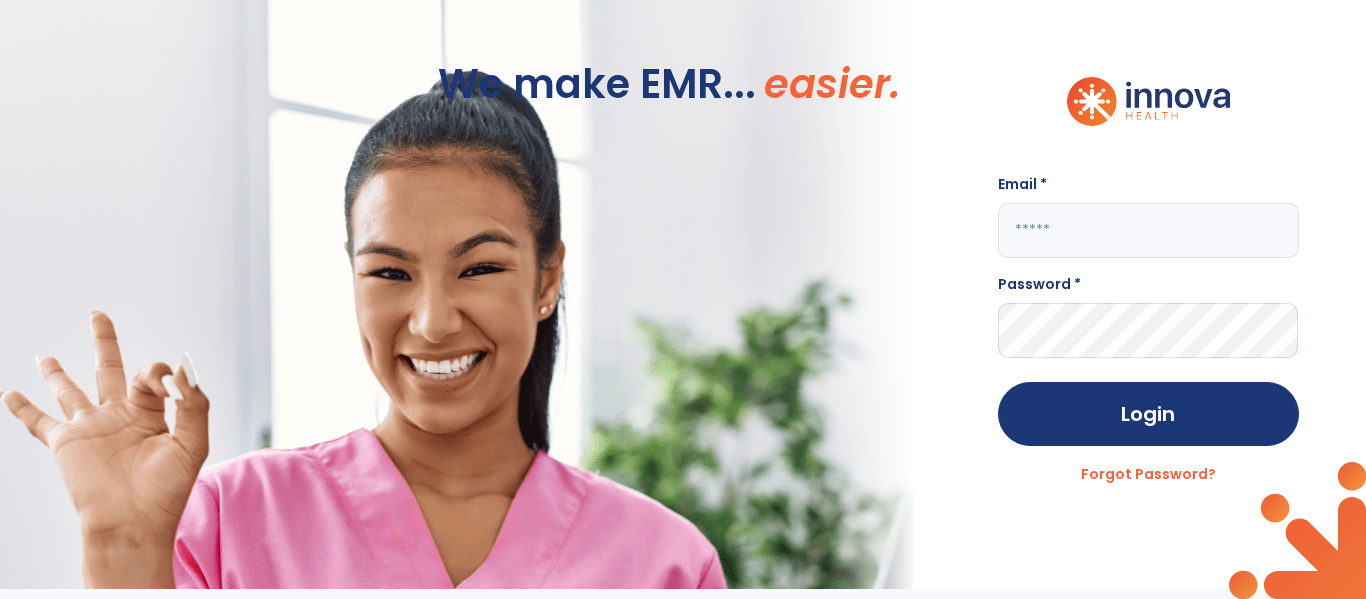 click 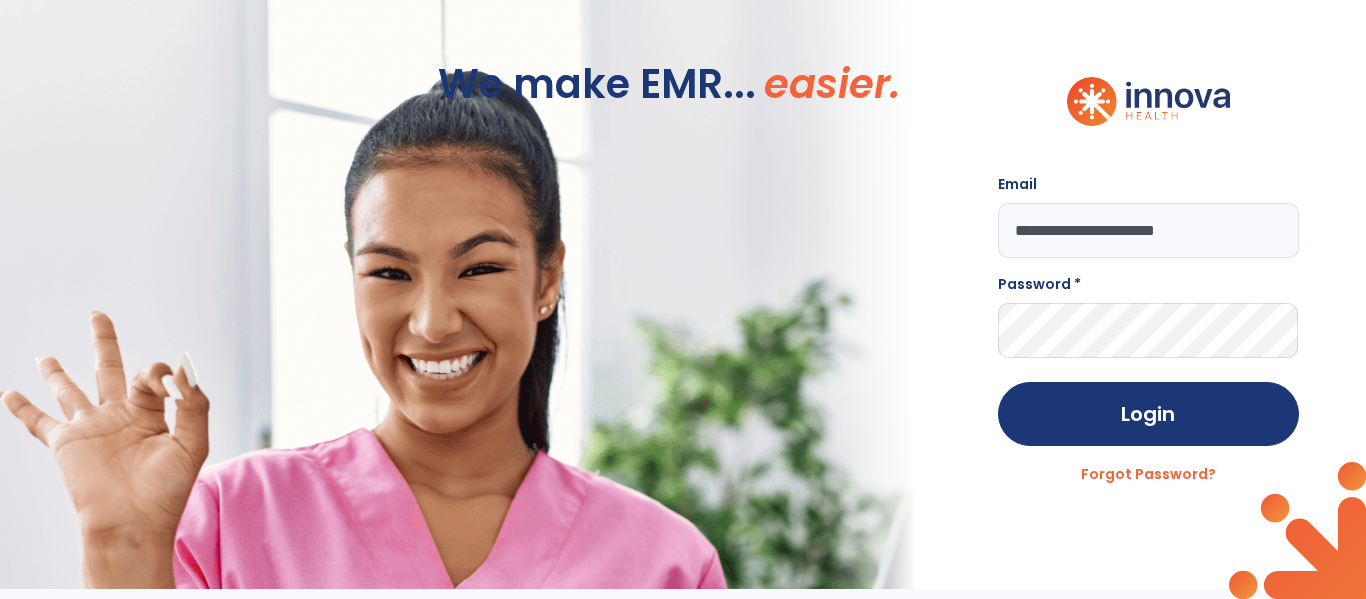 type on "**********" 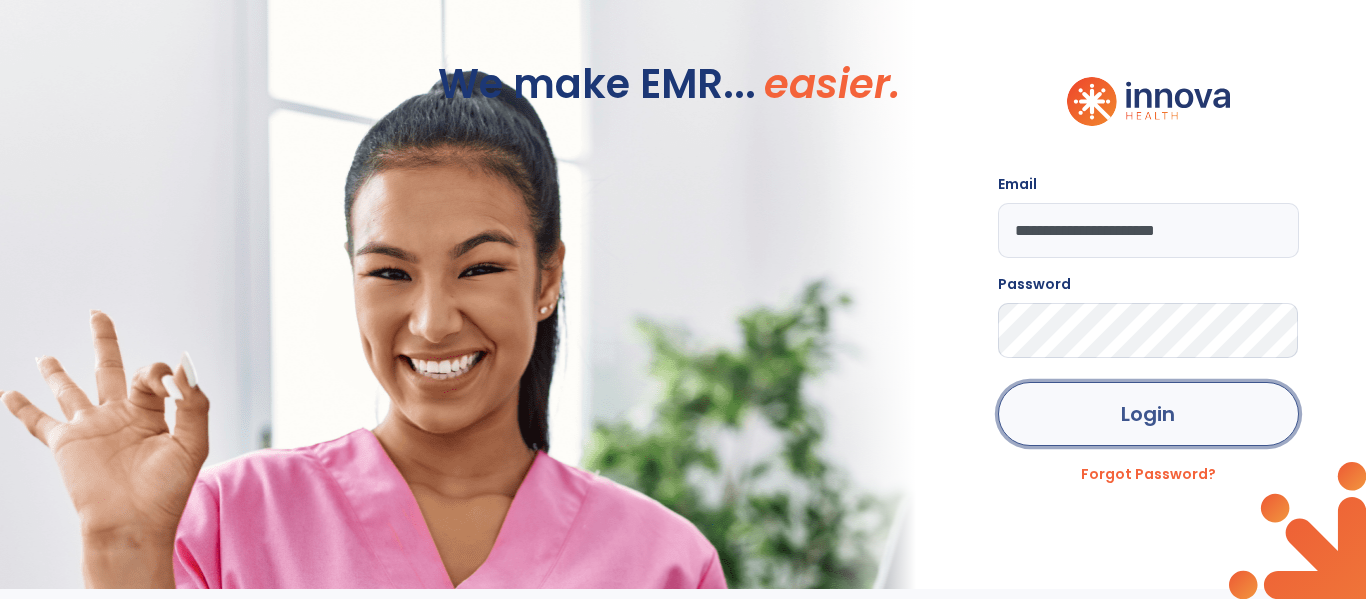 click on "Login" 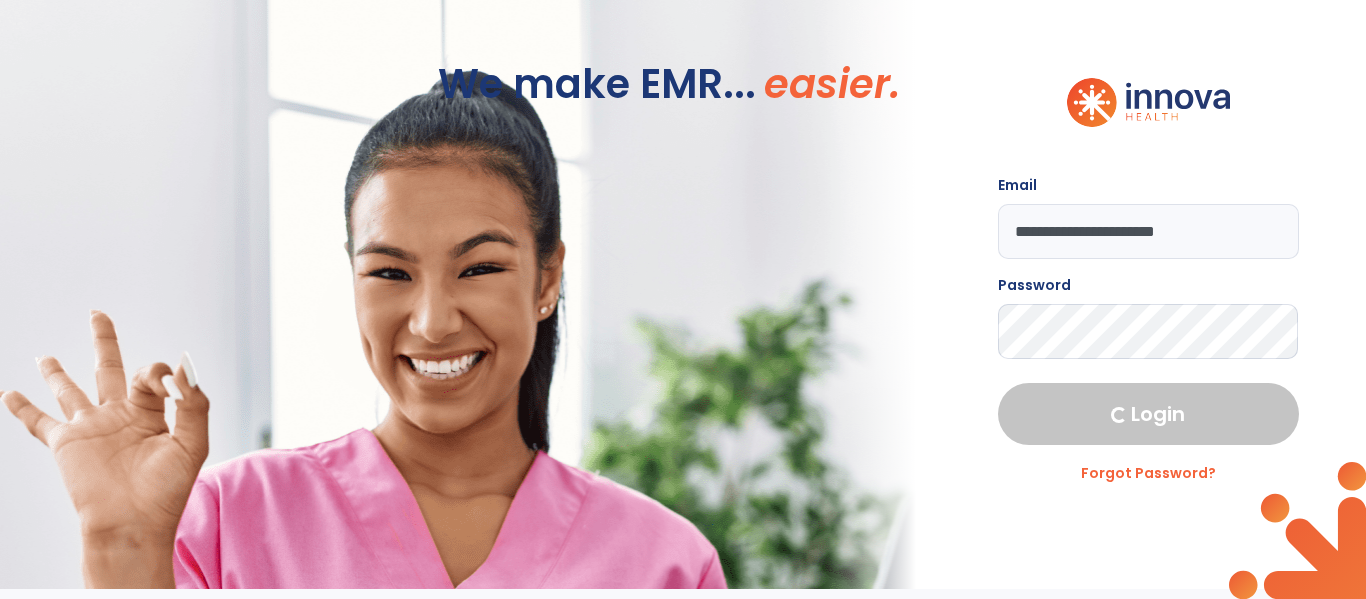 select on "****" 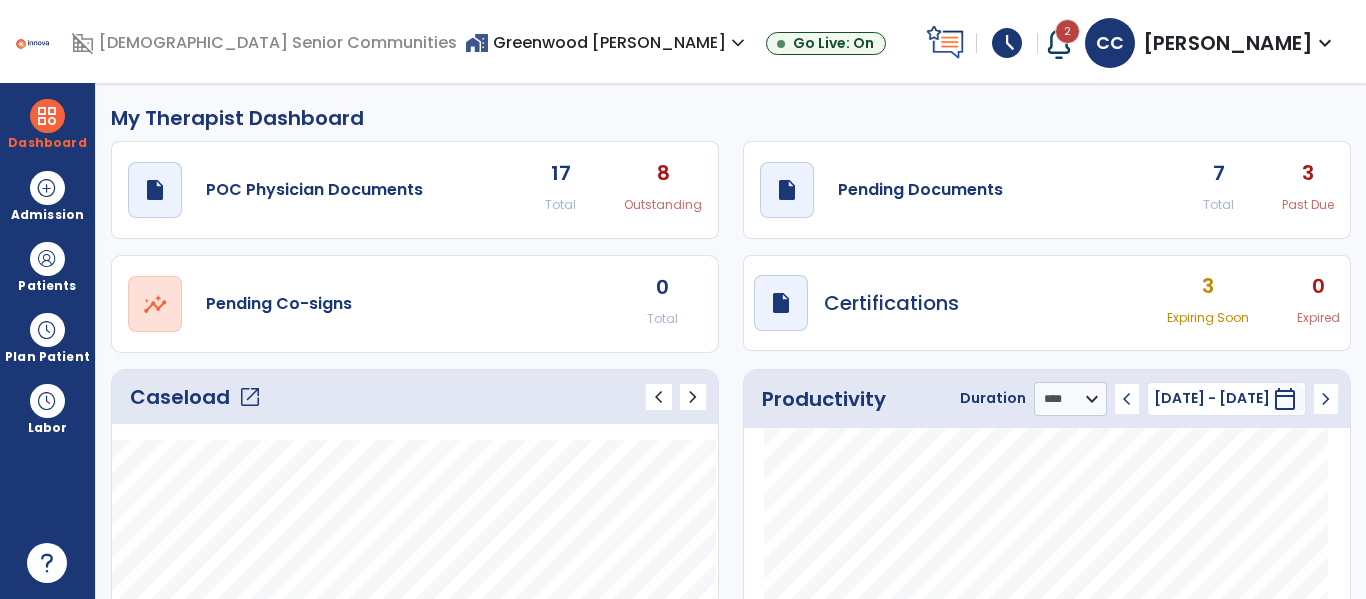click on "Caseload   open_in_new" 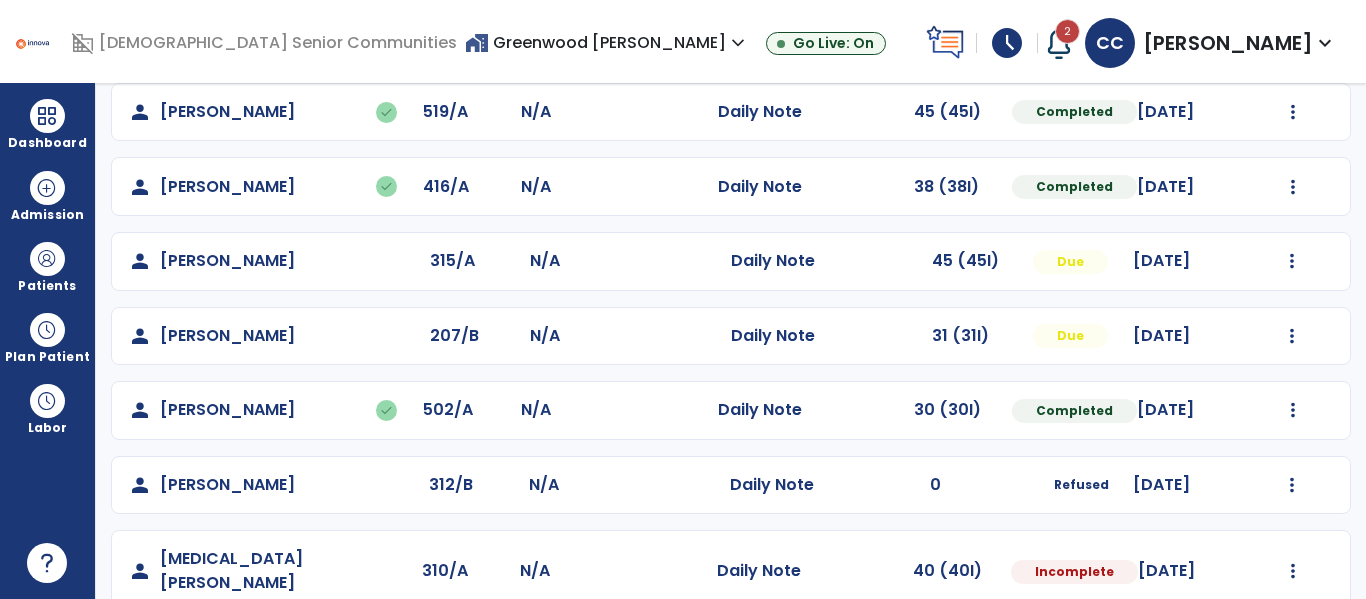 scroll, scrollTop: 410, scrollLeft: 0, axis: vertical 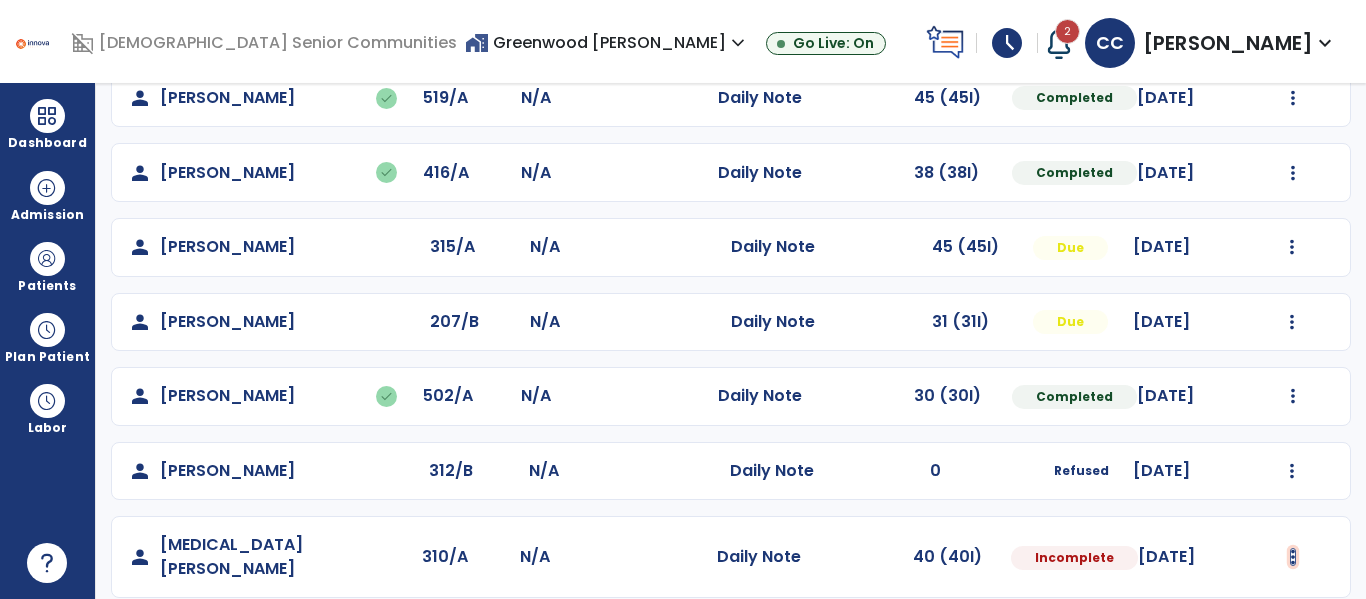 click at bounding box center (1293, -51) 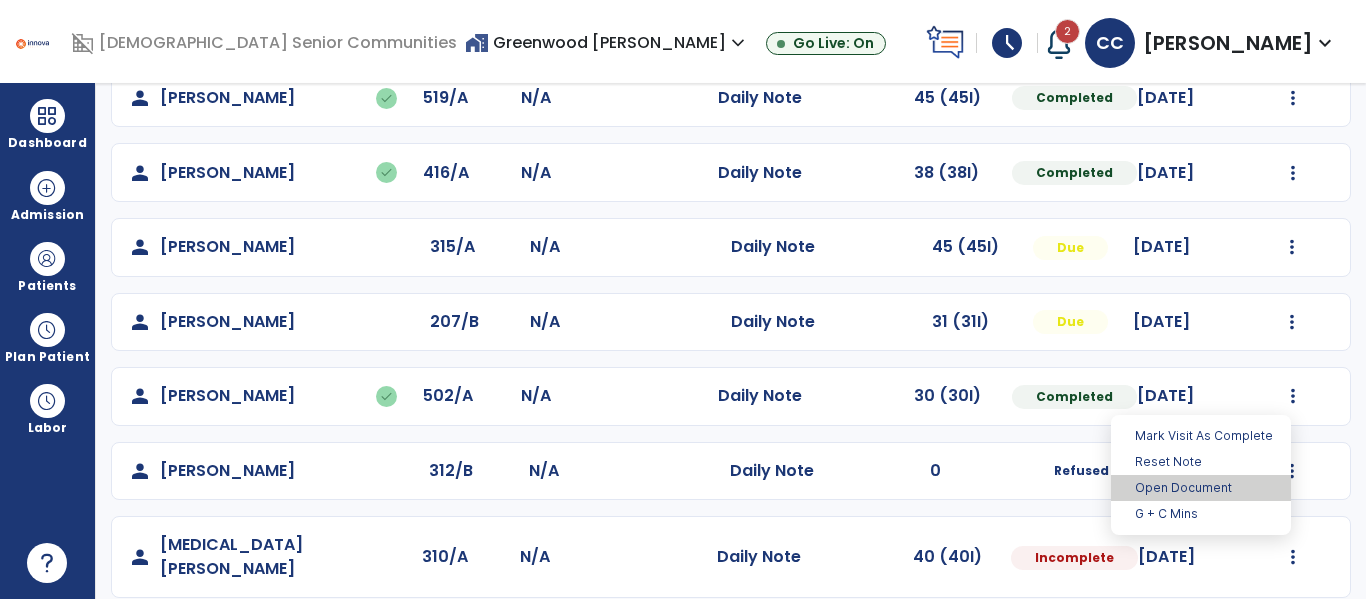 click on "Open Document" at bounding box center (1201, 488) 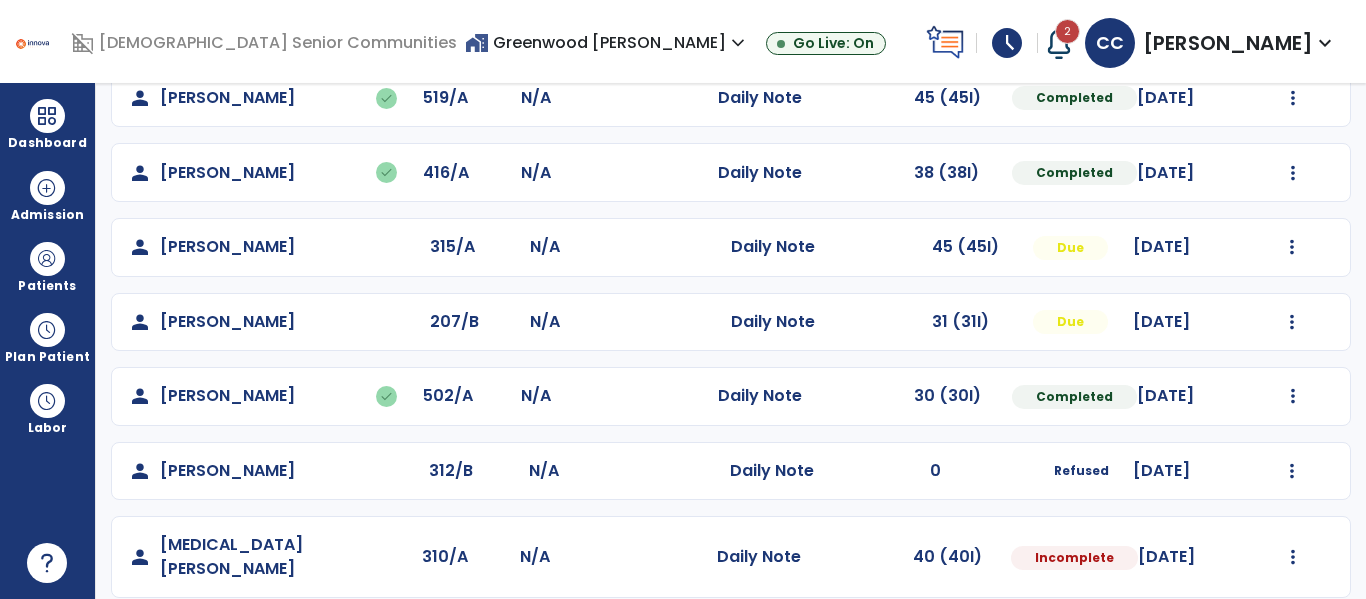 select on "*" 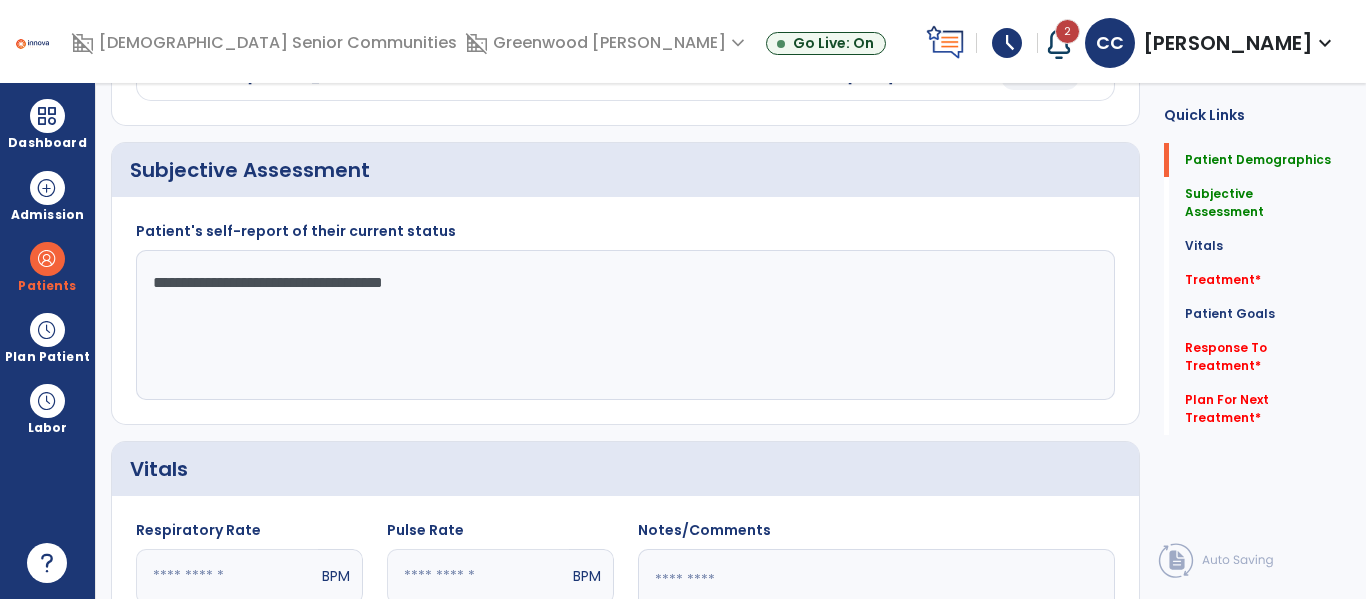 scroll, scrollTop: 0, scrollLeft: 0, axis: both 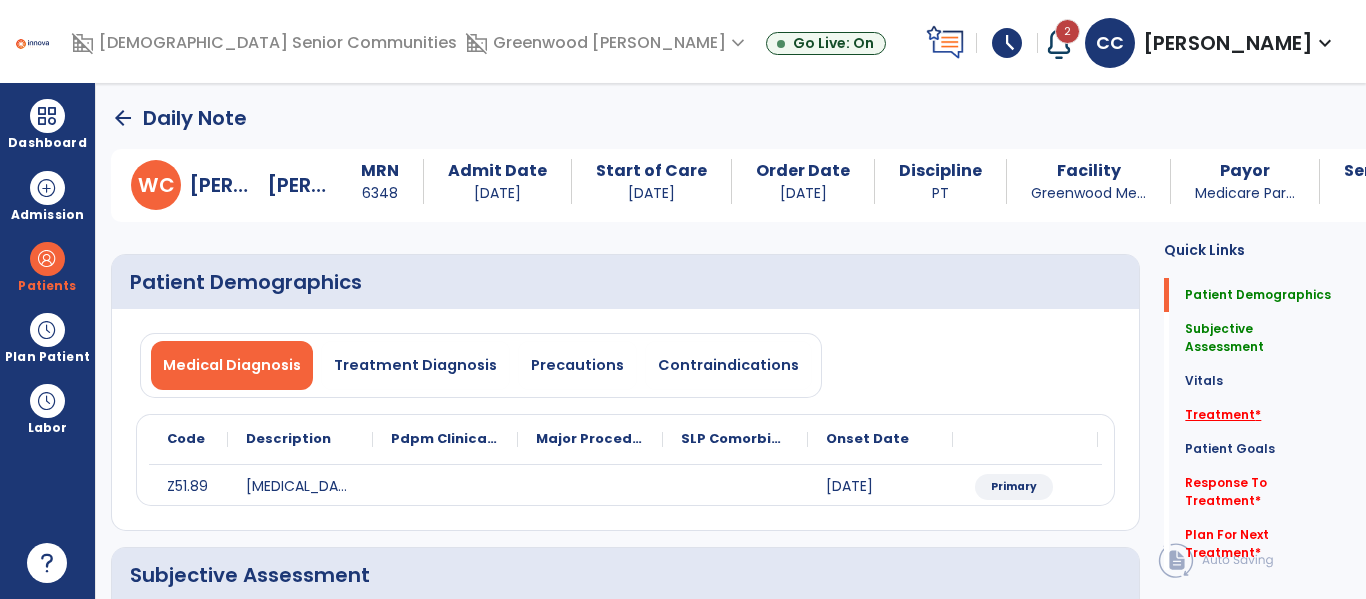 click on "Treatment   *" 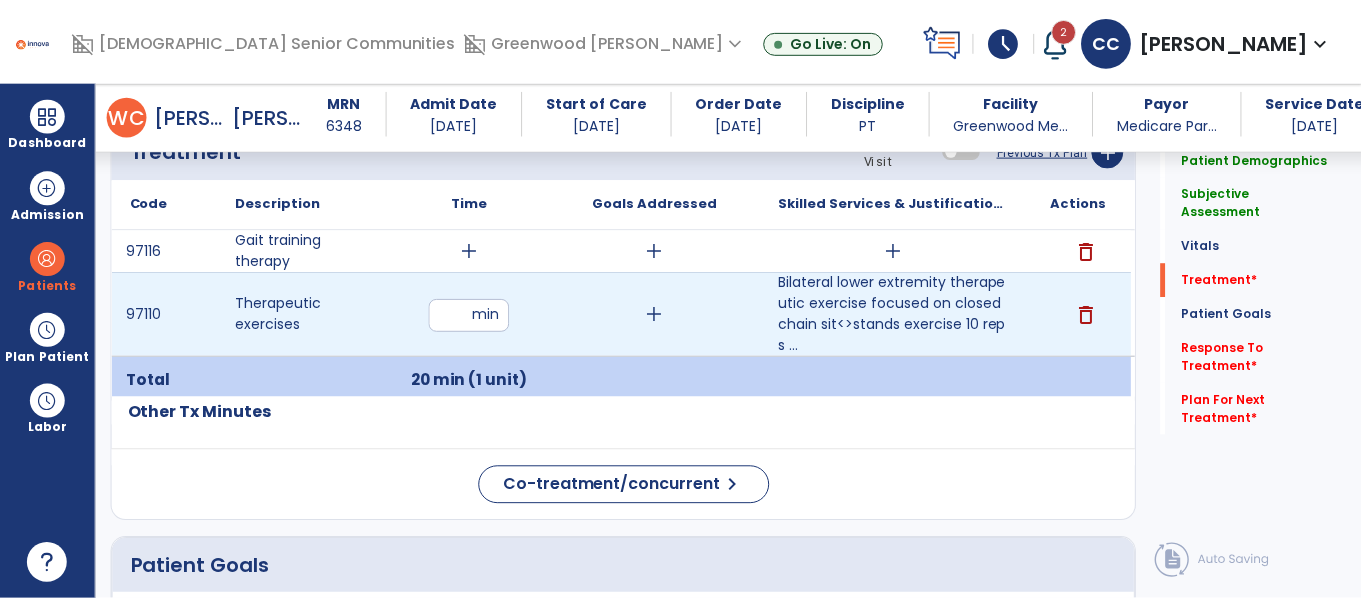 scroll, scrollTop: 1122, scrollLeft: 0, axis: vertical 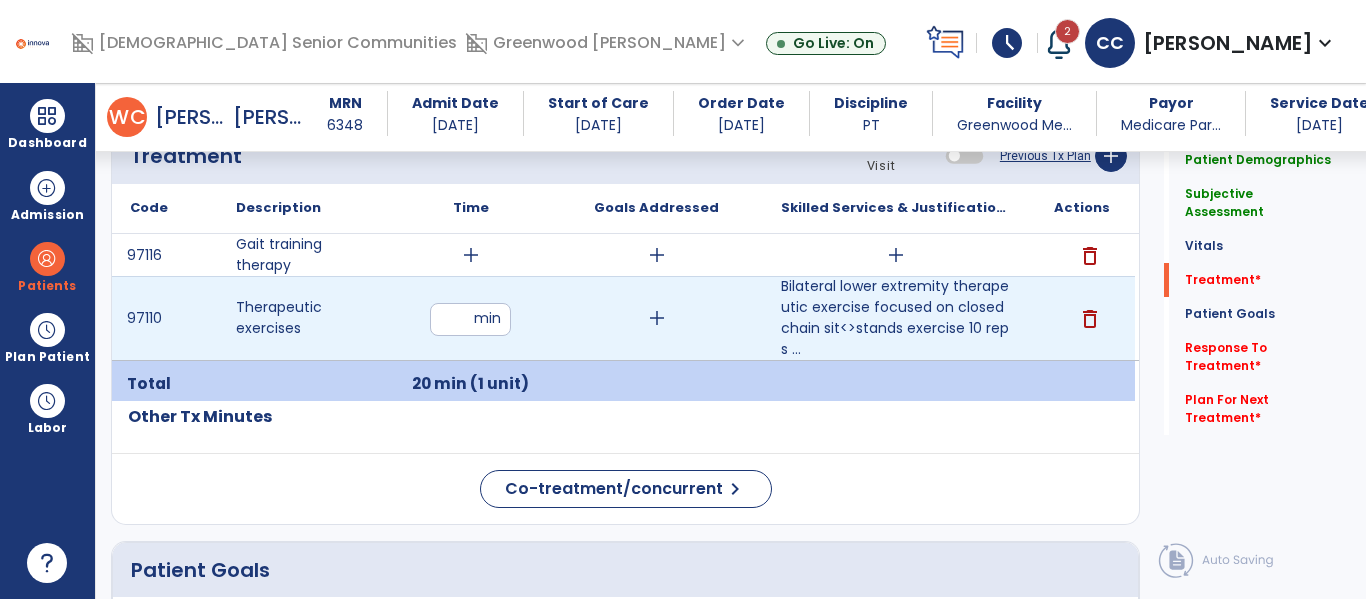 click on "**" at bounding box center [470, 319] 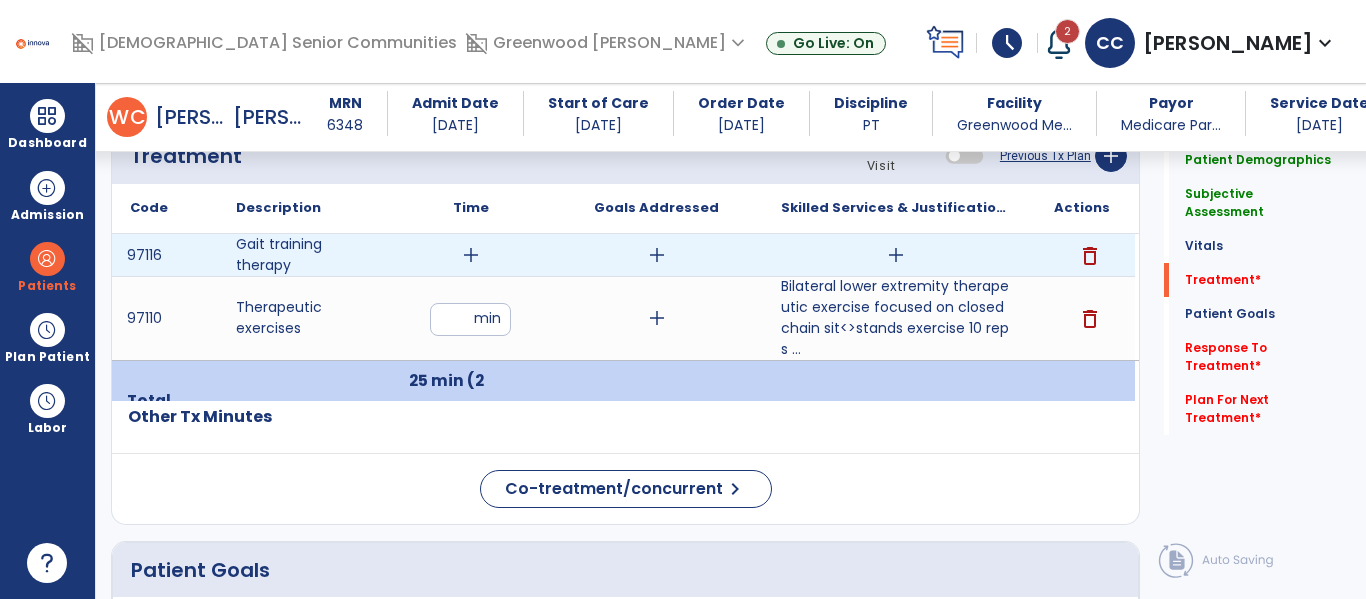 click on "add" at bounding box center [471, 255] 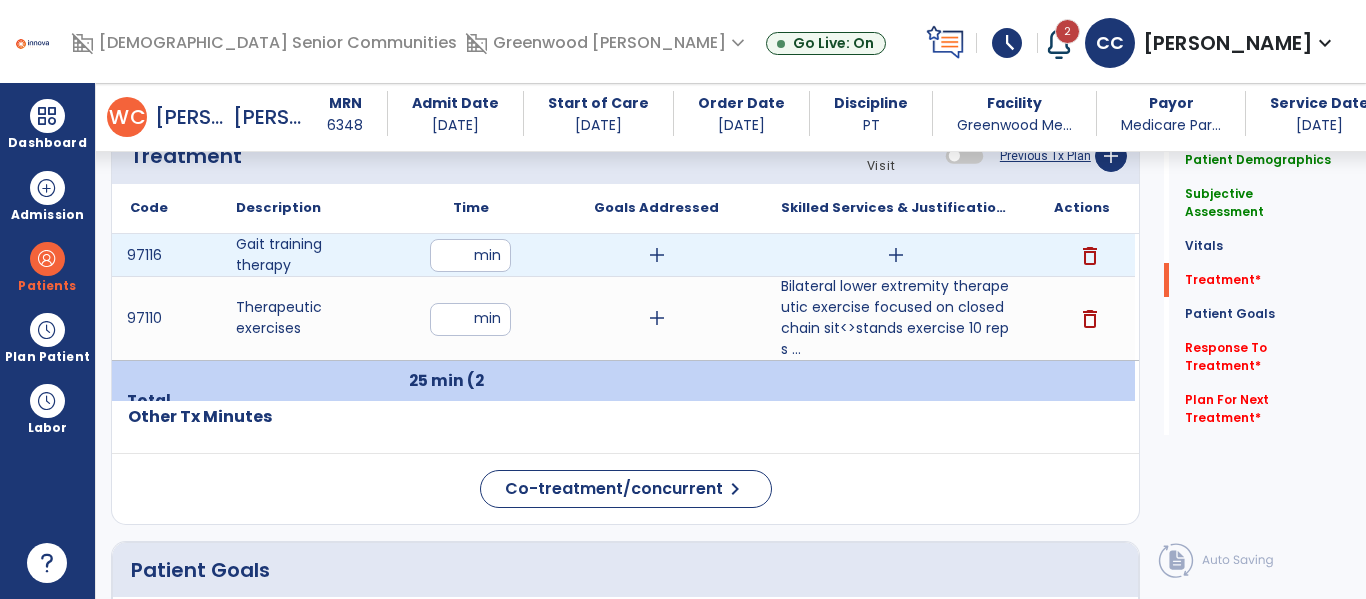 type on "**" 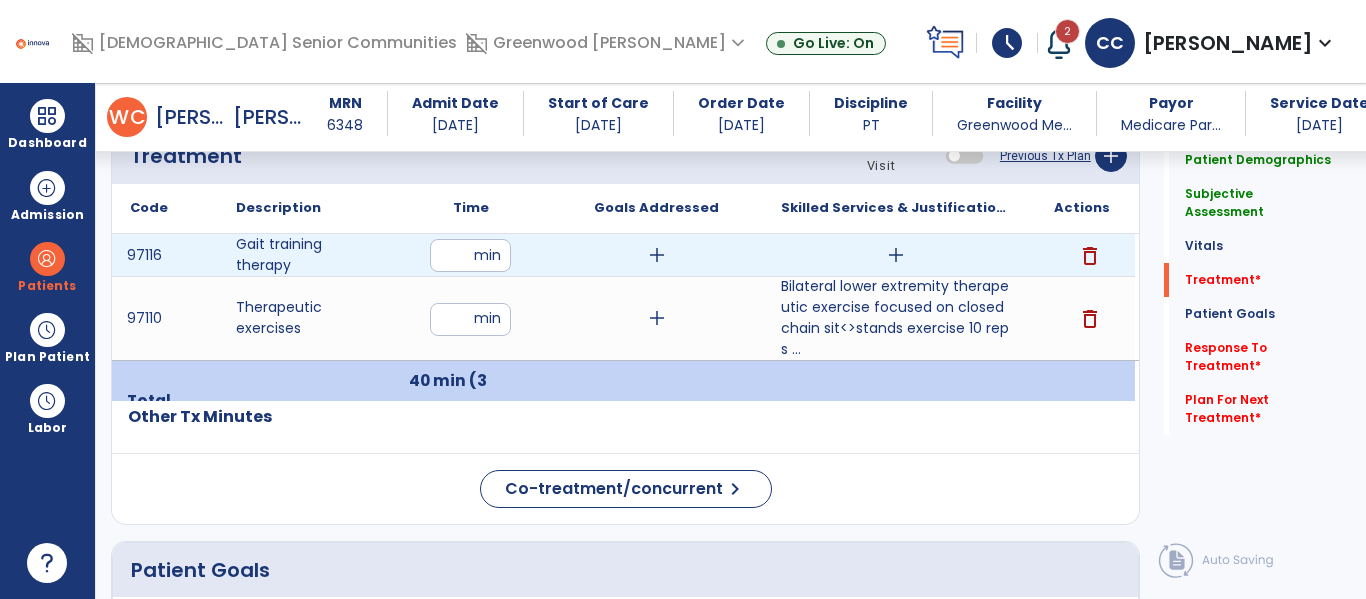 click on "add" at bounding box center [896, 255] 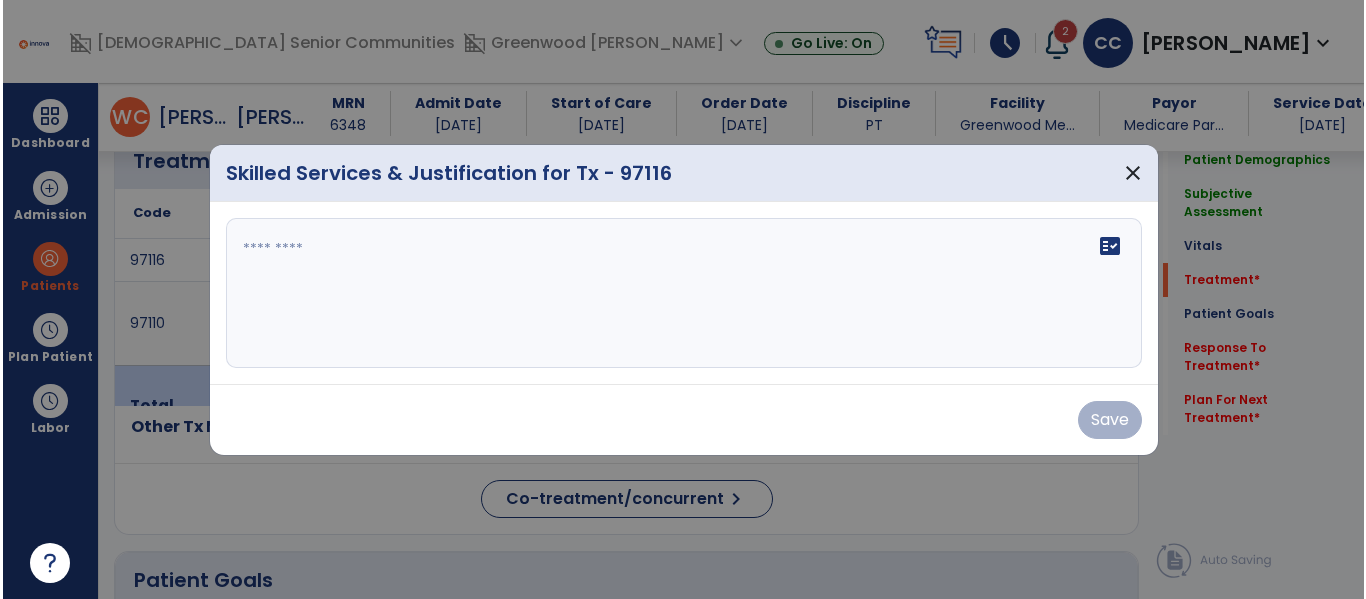 scroll, scrollTop: 1122, scrollLeft: 0, axis: vertical 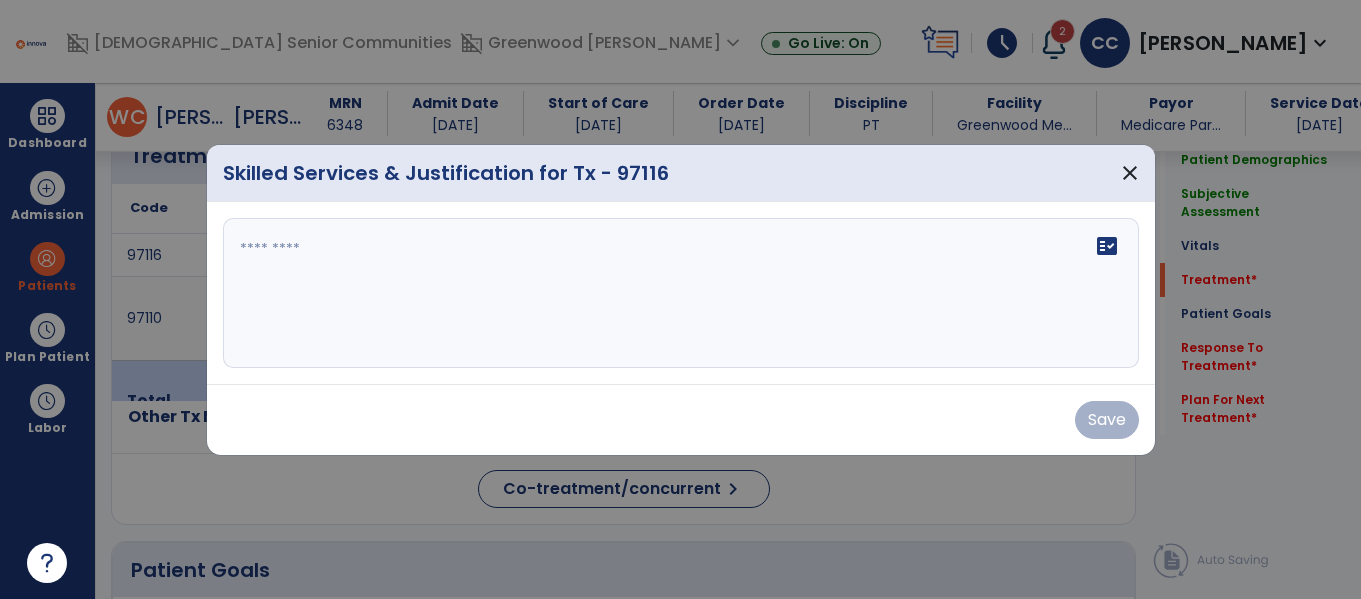 click at bounding box center (681, 293) 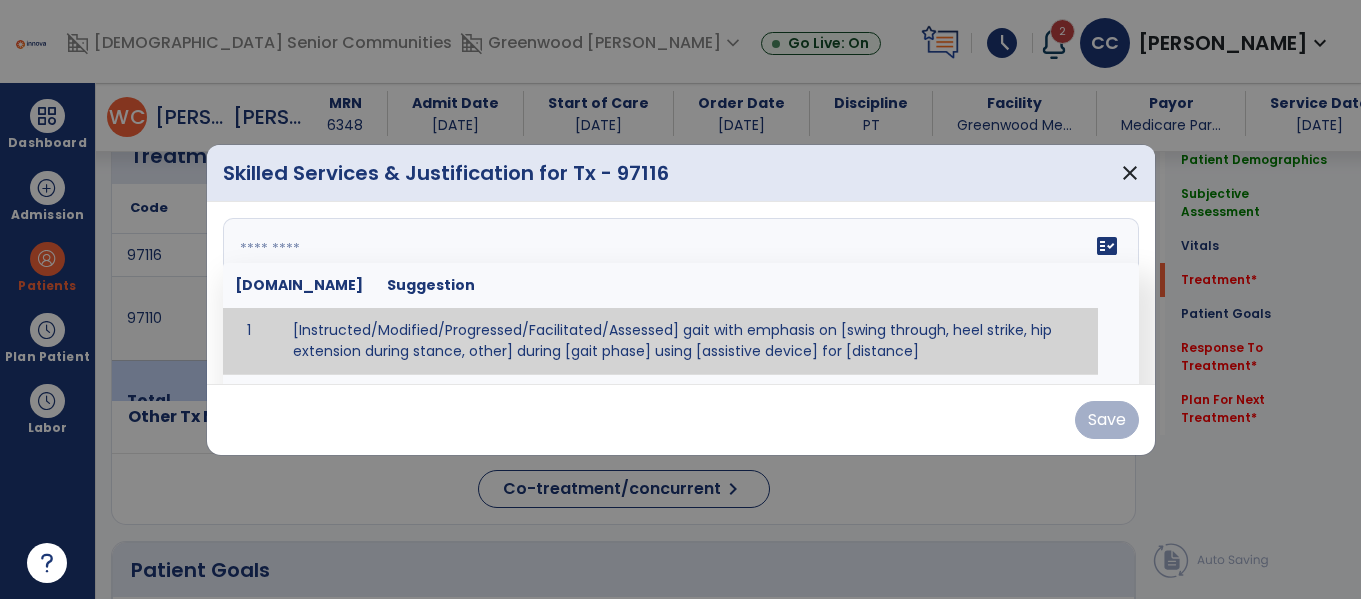 paste on "**********" 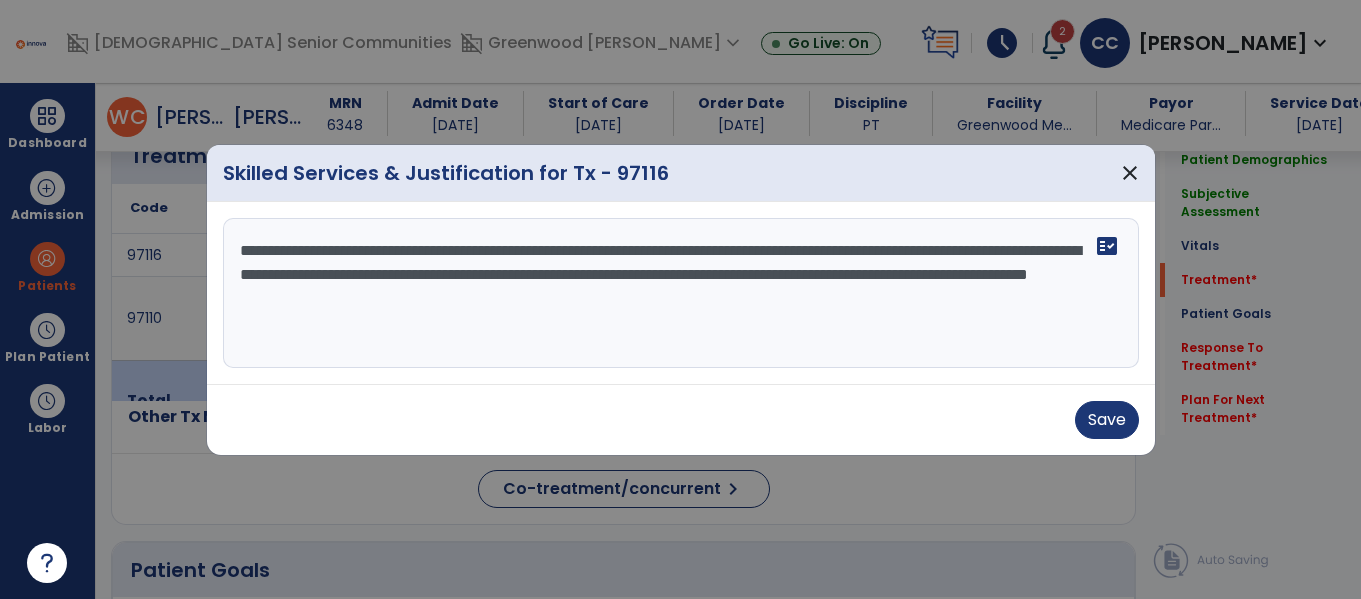click on "**********" at bounding box center [681, 293] 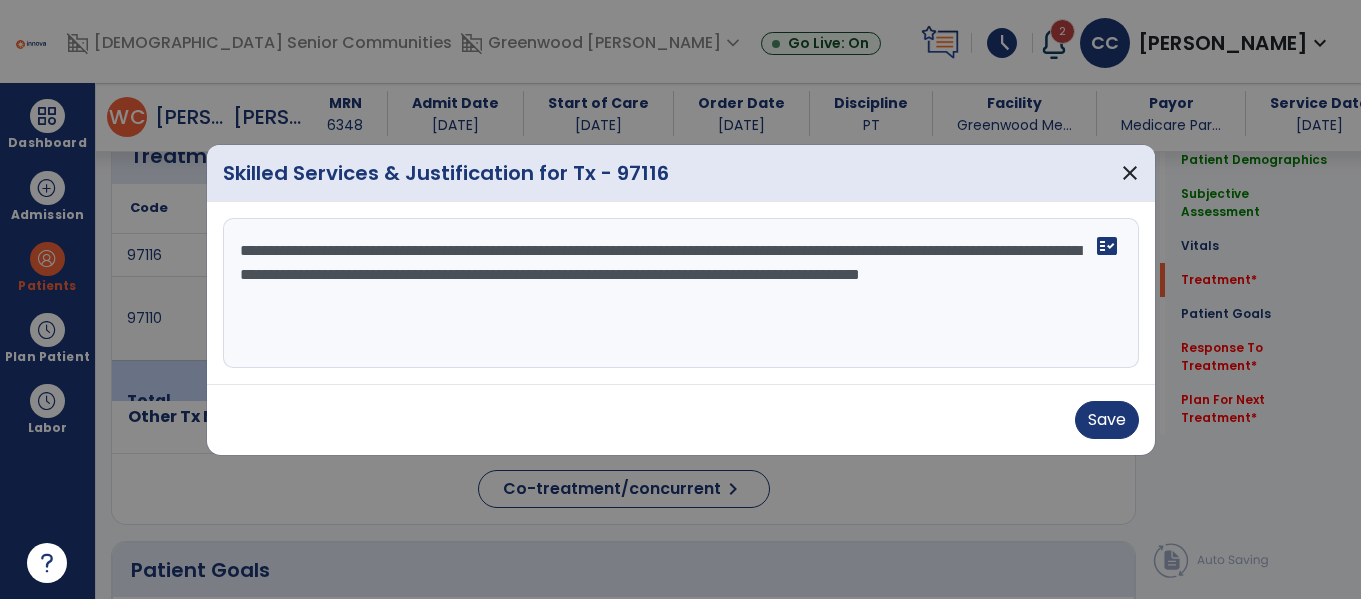 click on "**********" at bounding box center (681, 293) 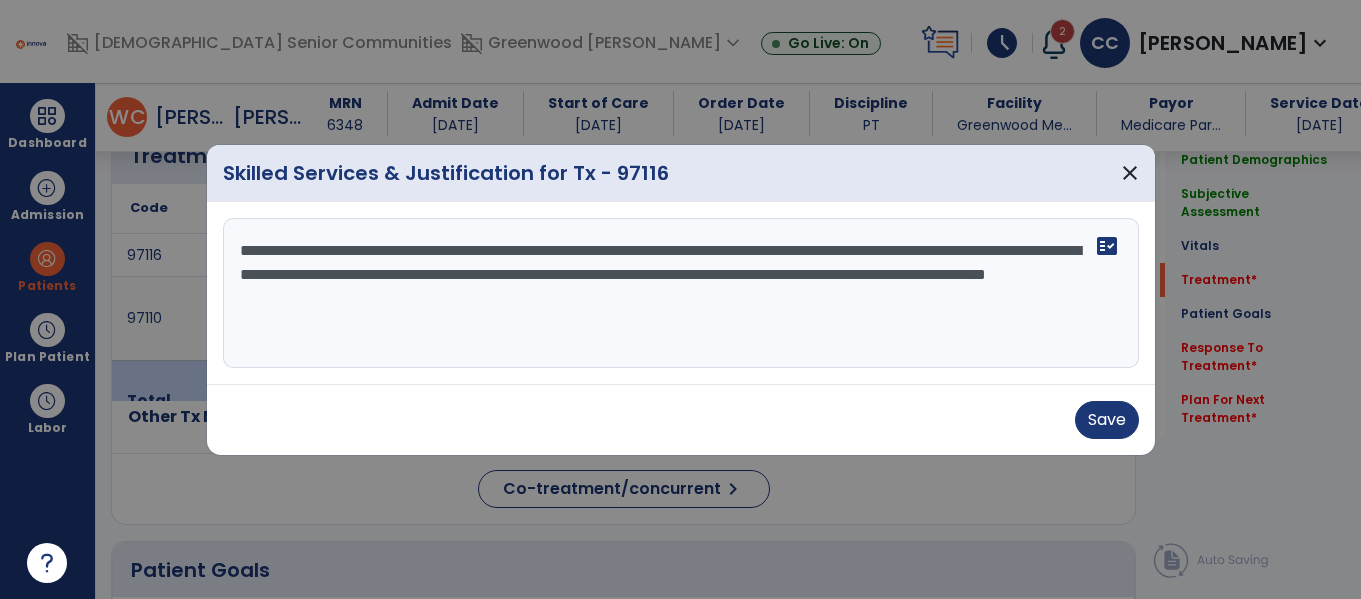 click on "**********" at bounding box center [681, 293] 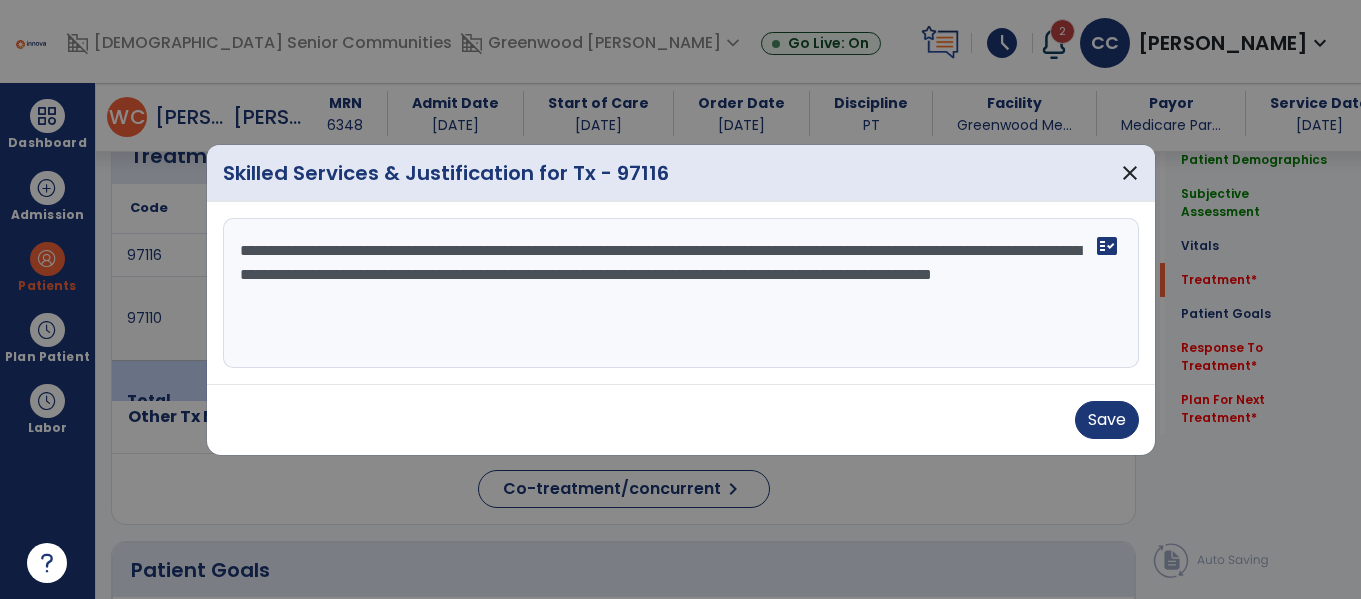 click on "**********" at bounding box center (681, 293) 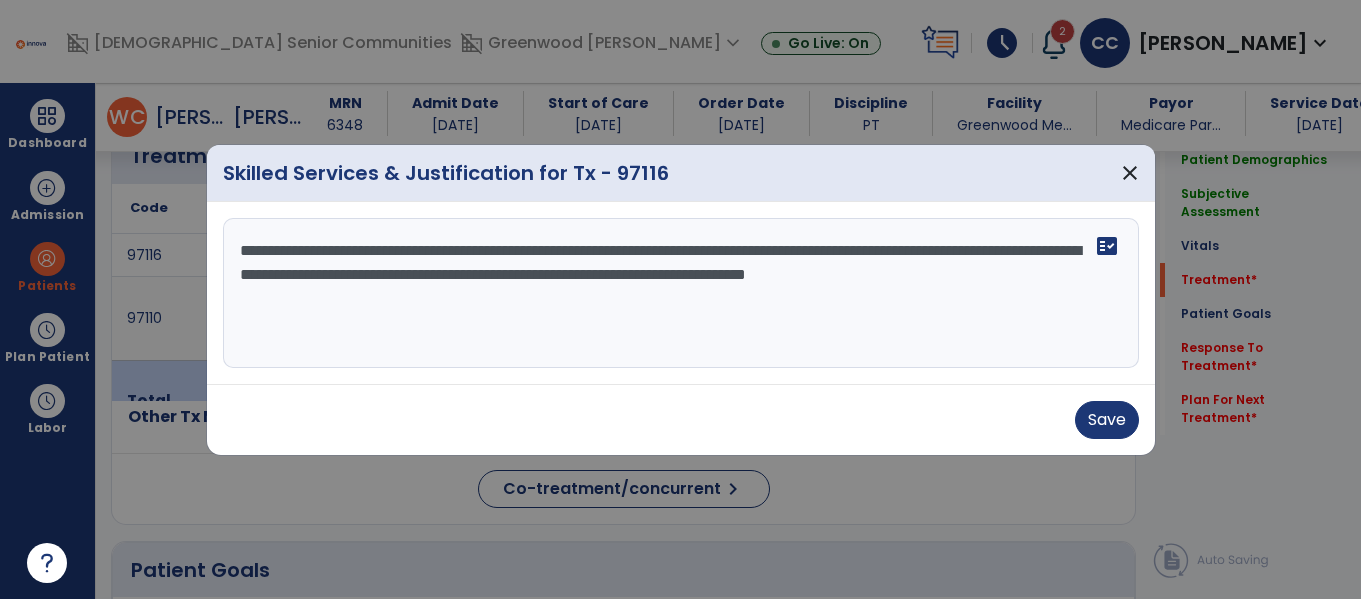 click on "**********" at bounding box center (681, 293) 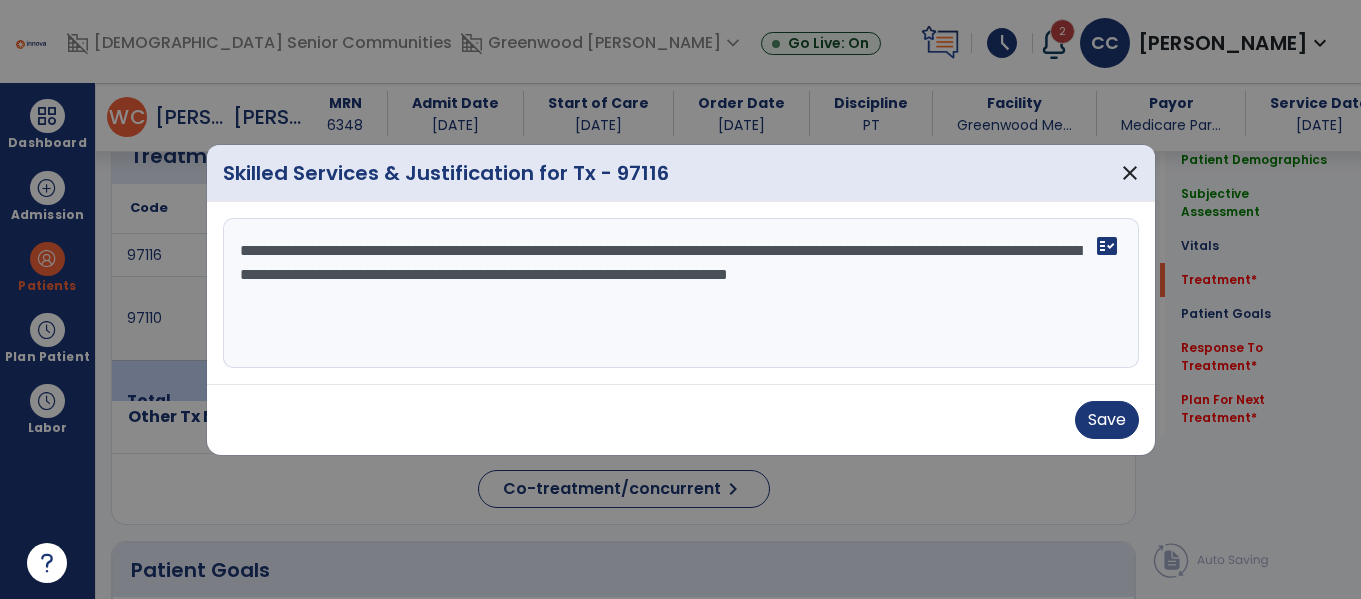 click on "**********" at bounding box center (681, 293) 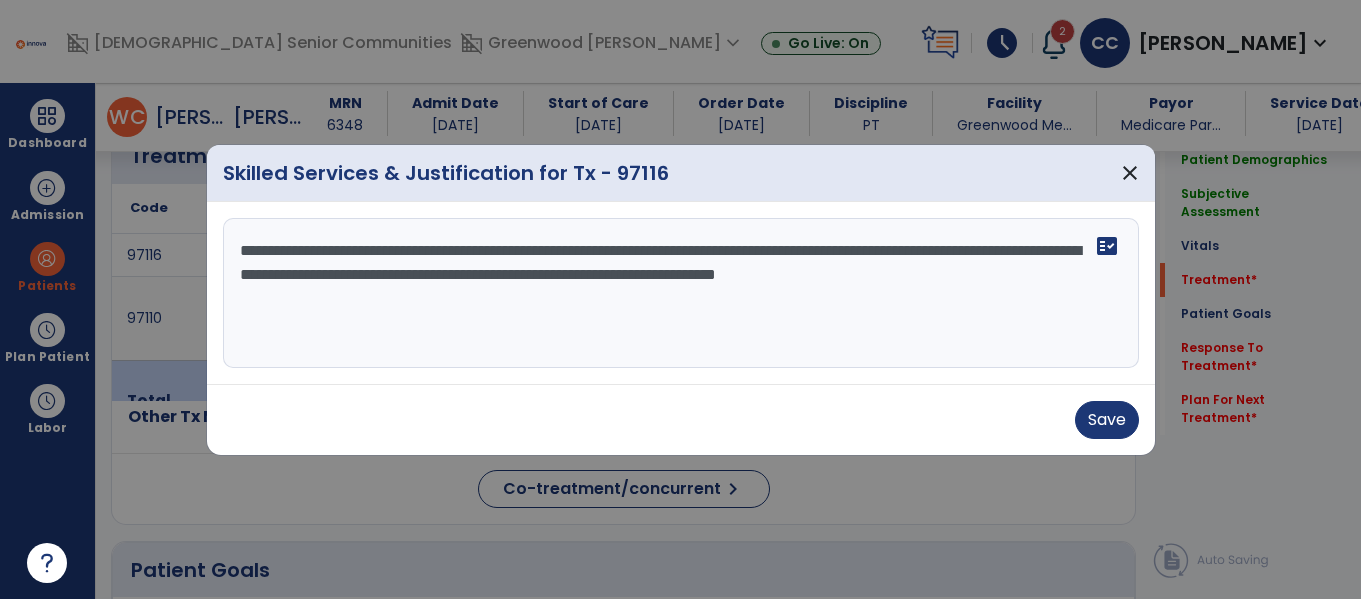click on "**********" at bounding box center (681, 293) 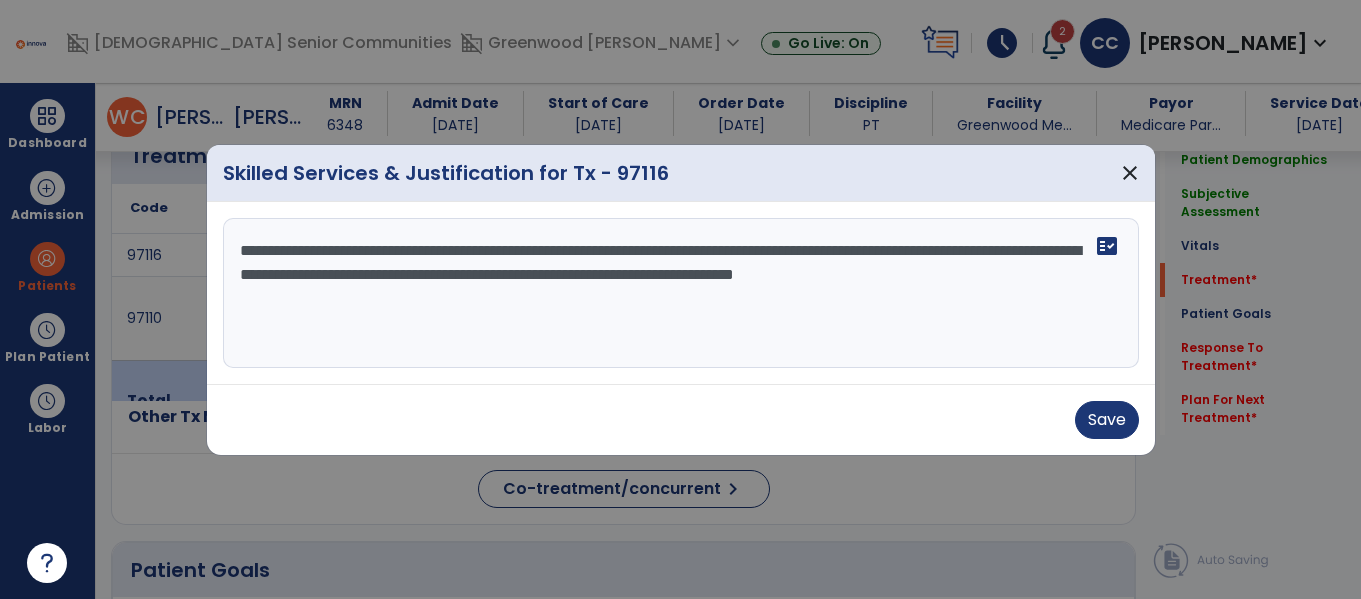 click on "**********" at bounding box center [681, 293] 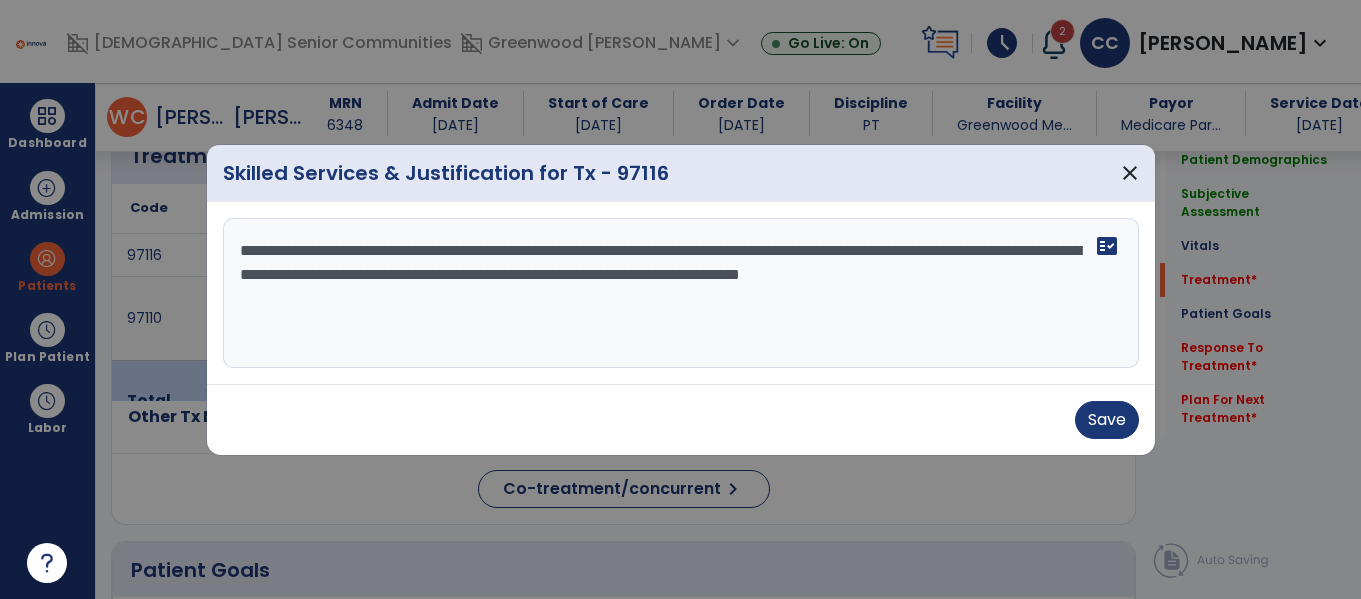 click on "**********" at bounding box center [681, 293] 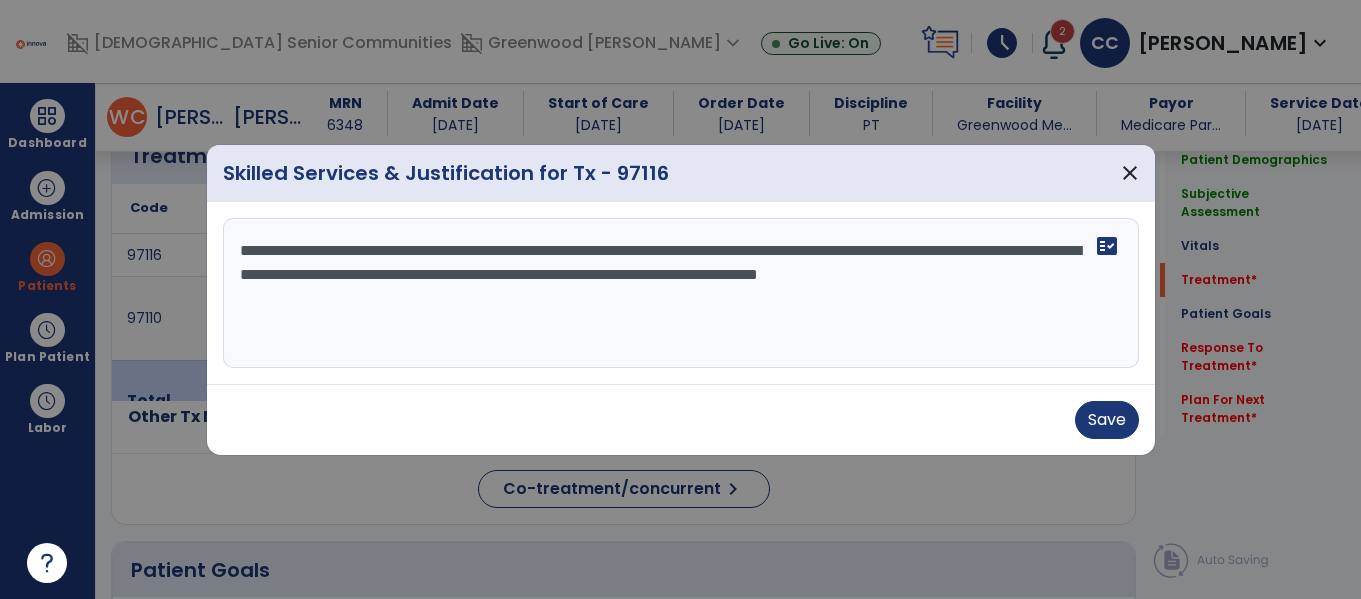 drag, startPoint x: 745, startPoint y: 276, endPoint x: 799, endPoint y: 354, distance: 94.86833 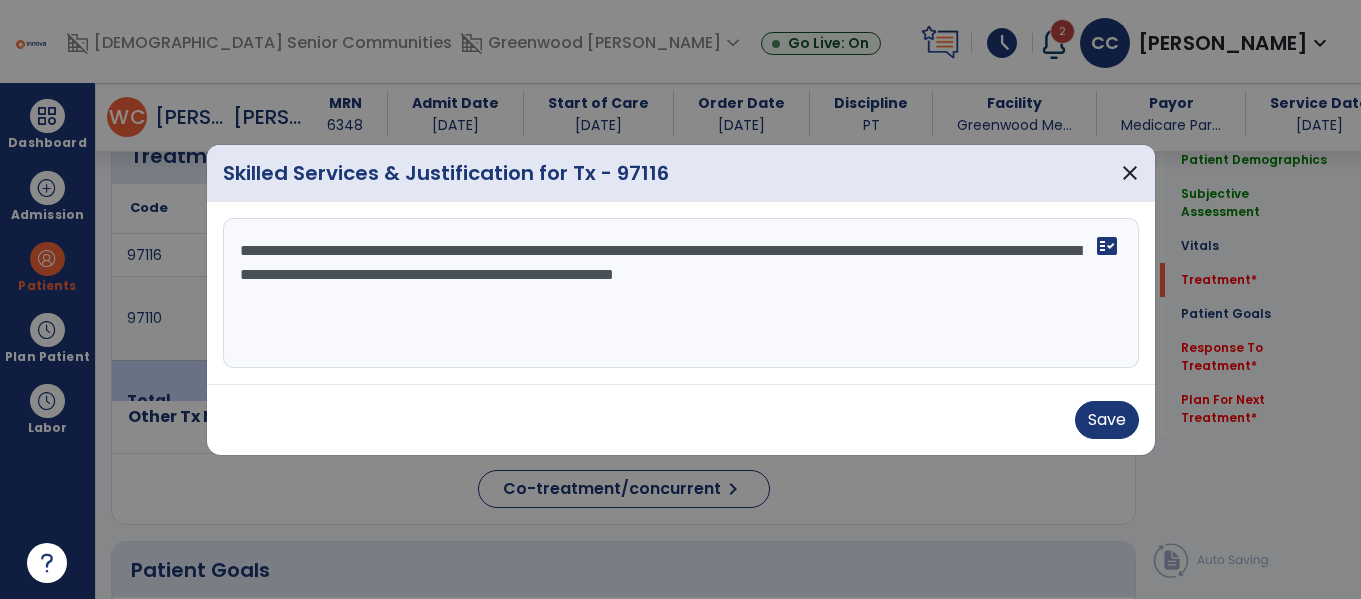 click on "**********" at bounding box center (681, 293) 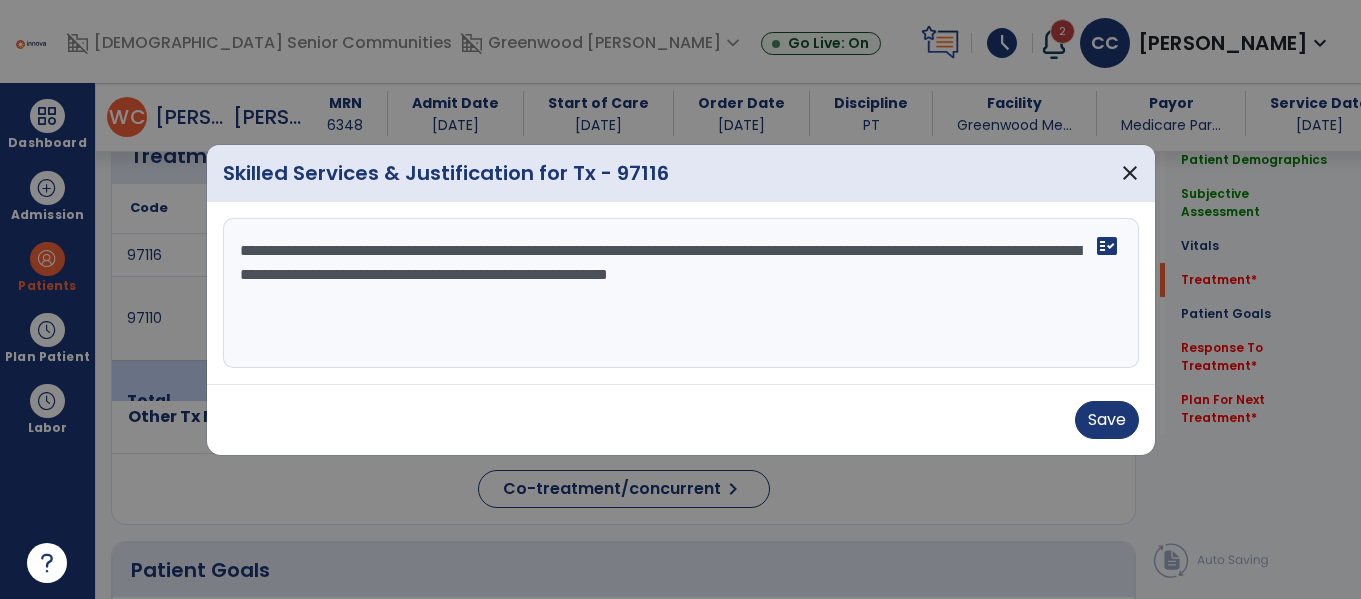 click on "**********" at bounding box center (681, 293) 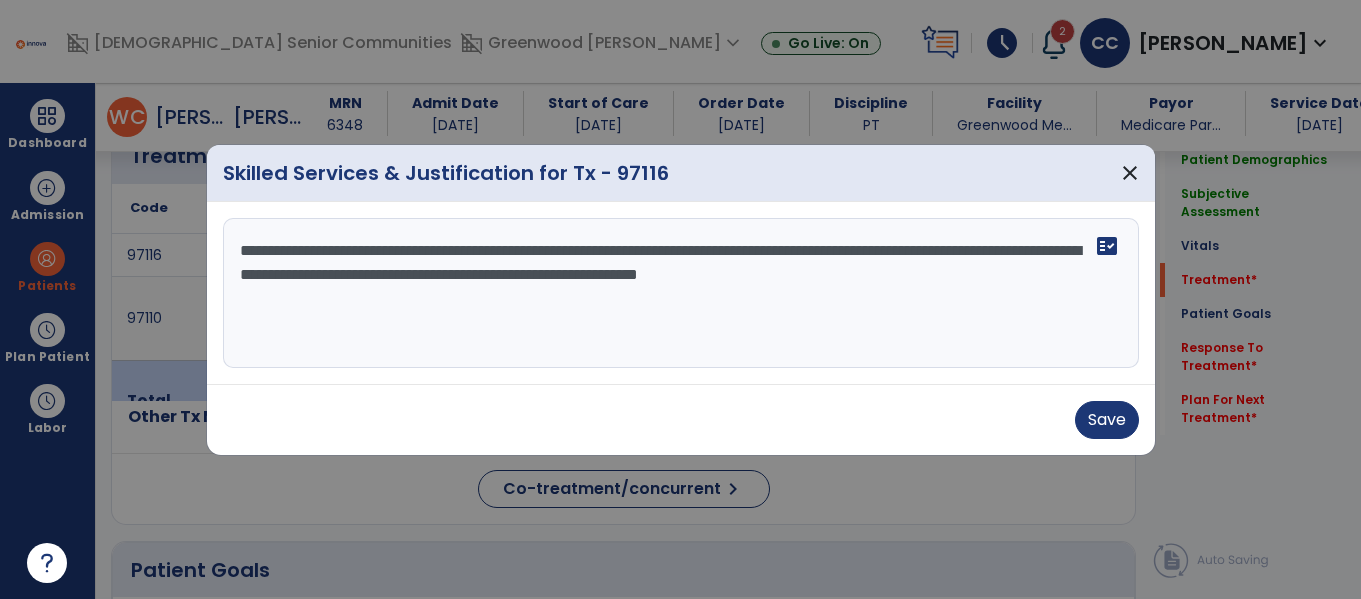 type on "**********" 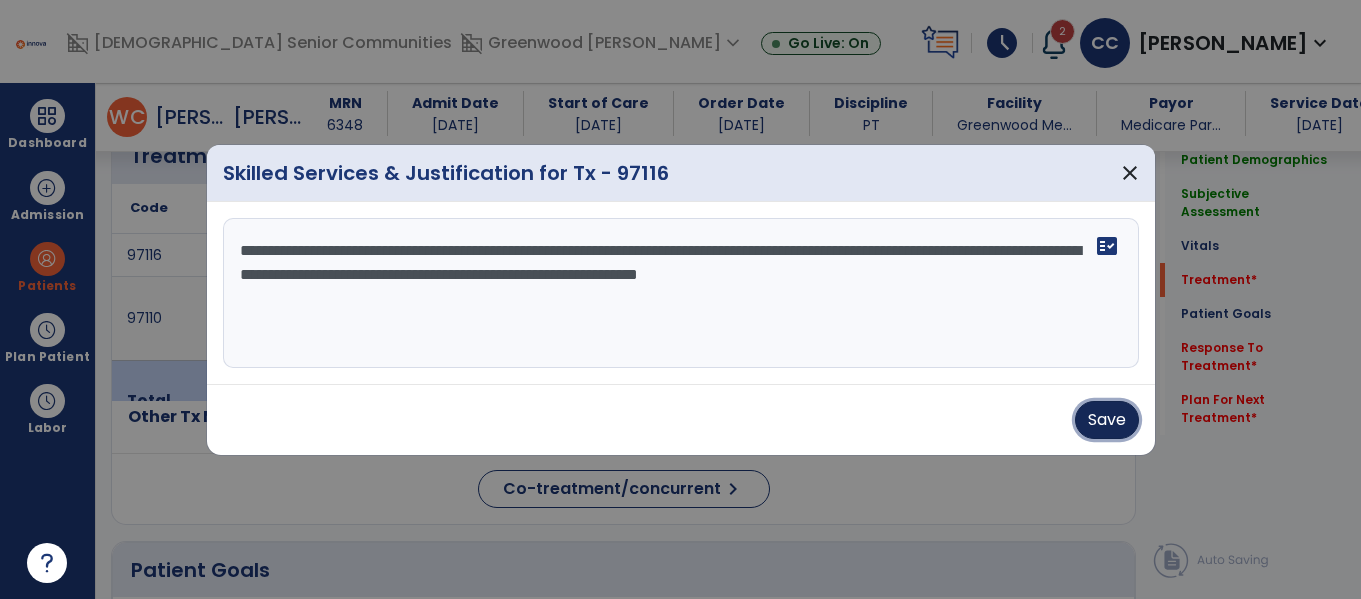 click on "Save" at bounding box center (1107, 420) 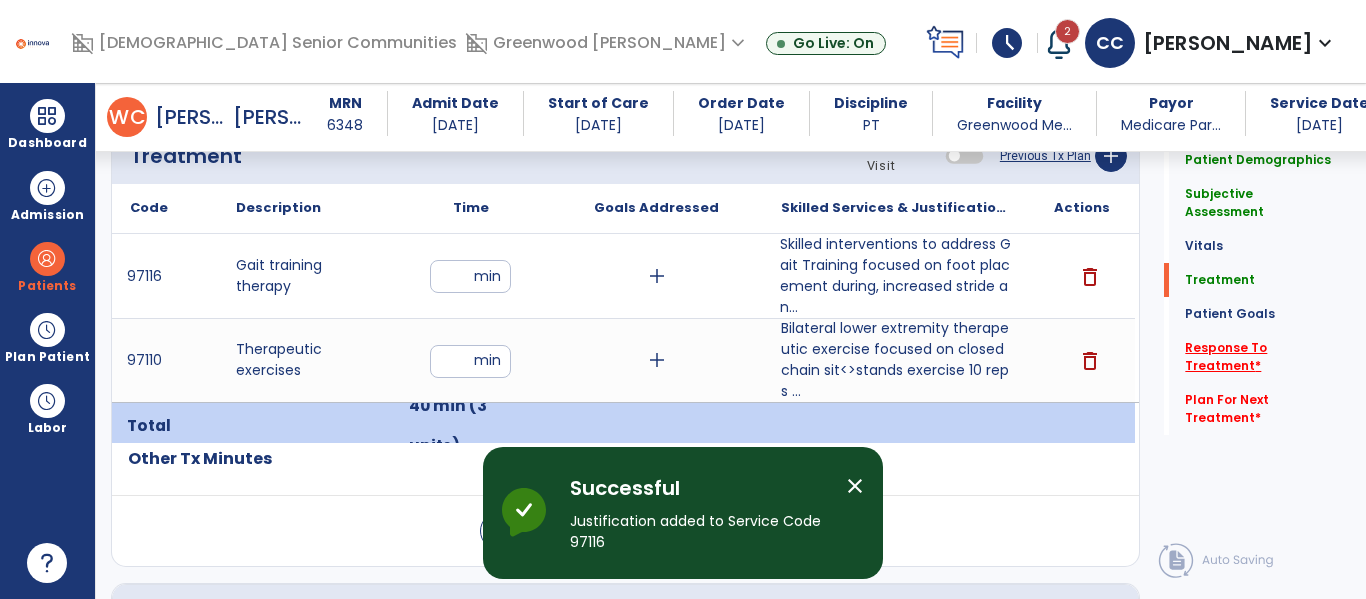 click on "Response To Treatment   *" 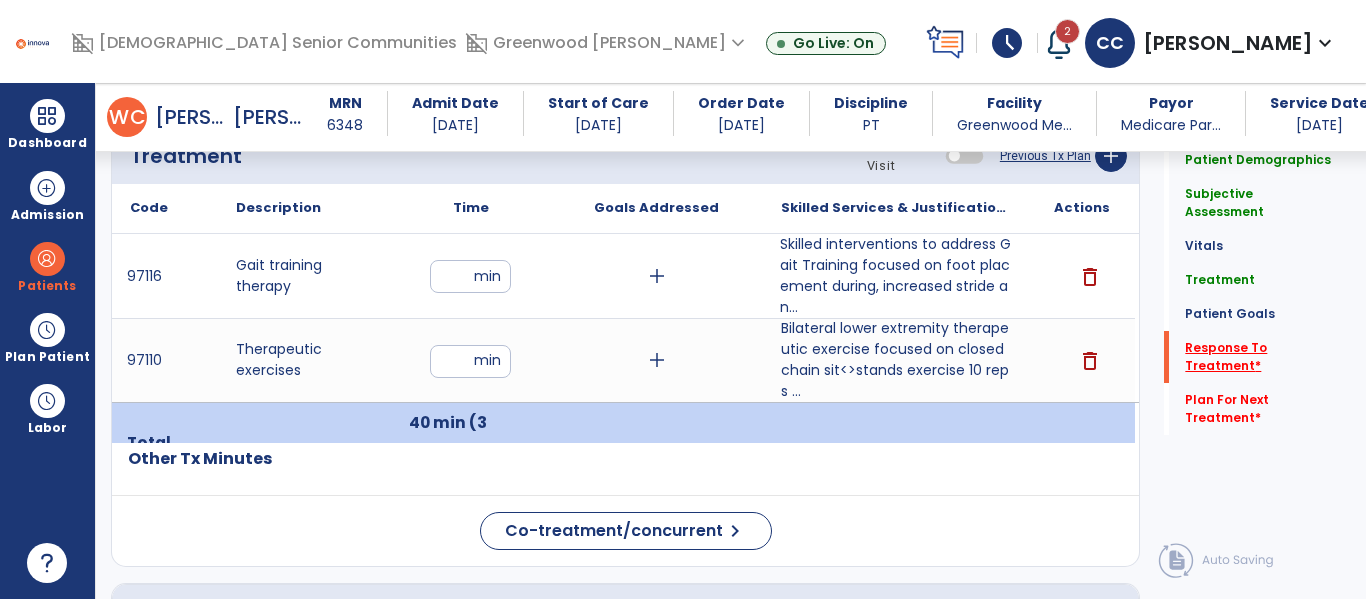 click on "Response To Treatment   *" 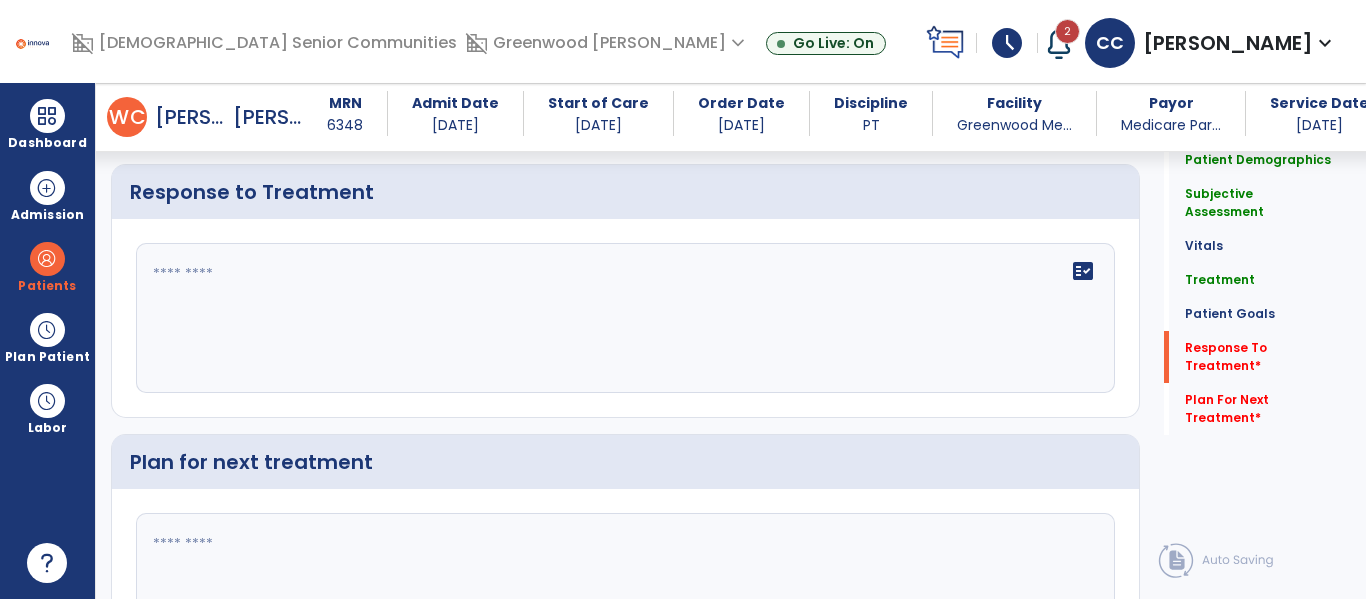 scroll, scrollTop: 4173, scrollLeft: 0, axis: vertical 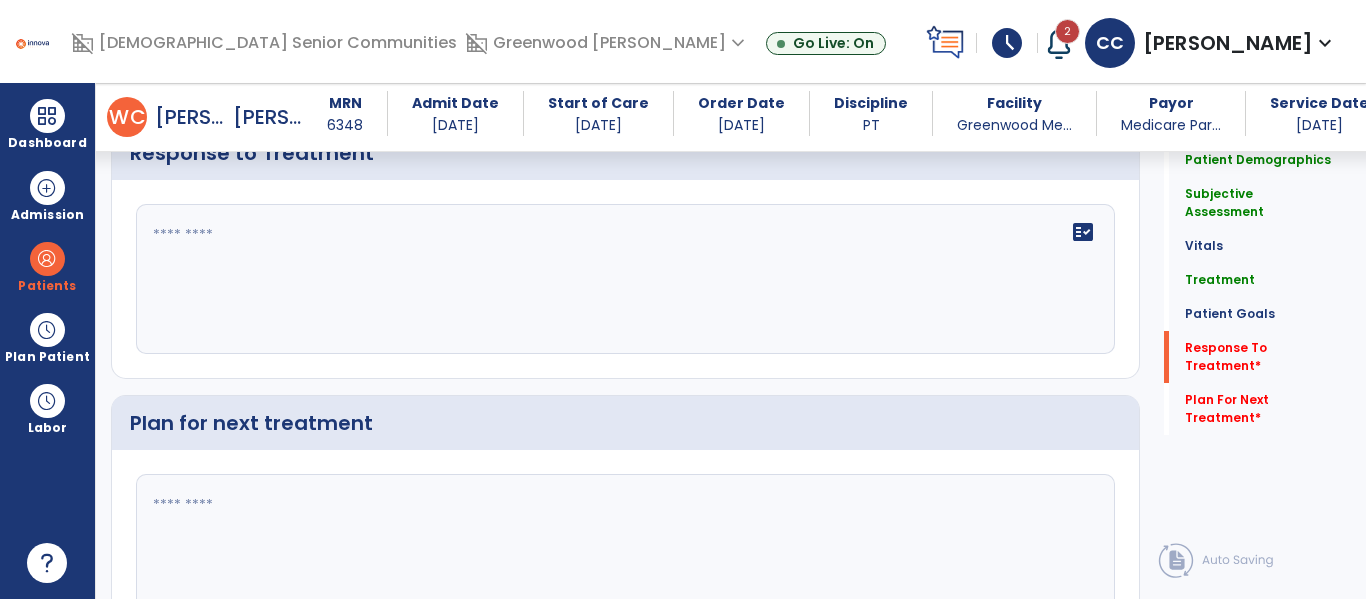 click on "fact_check" 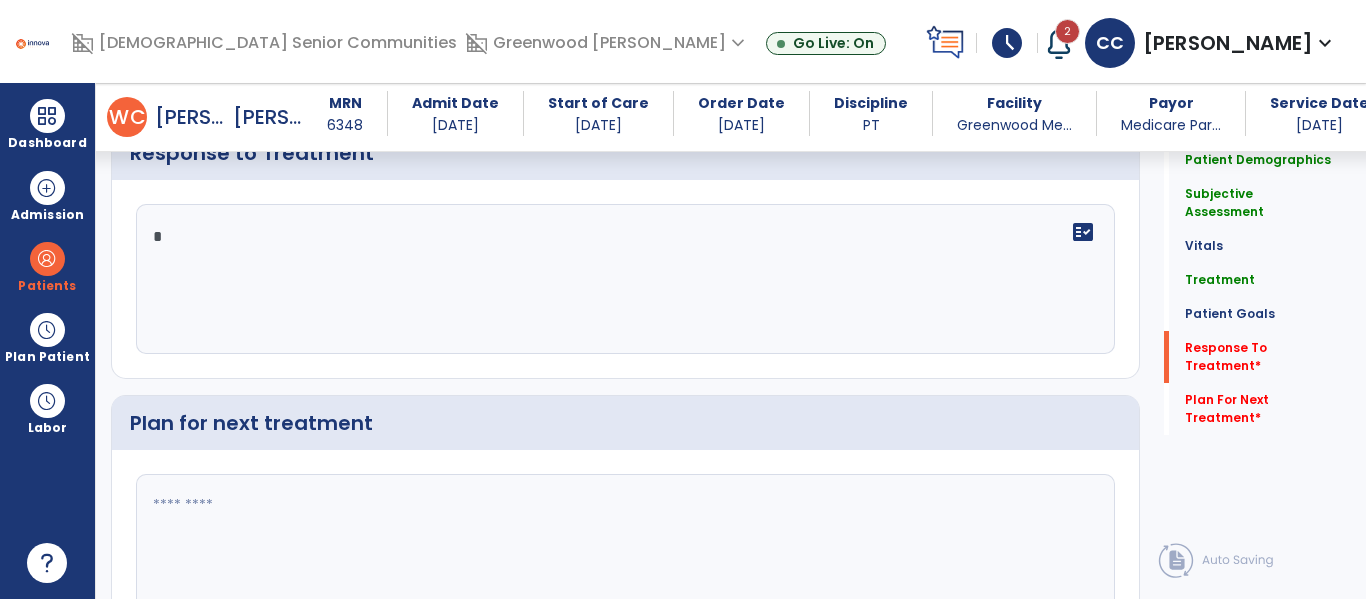 click on "*" 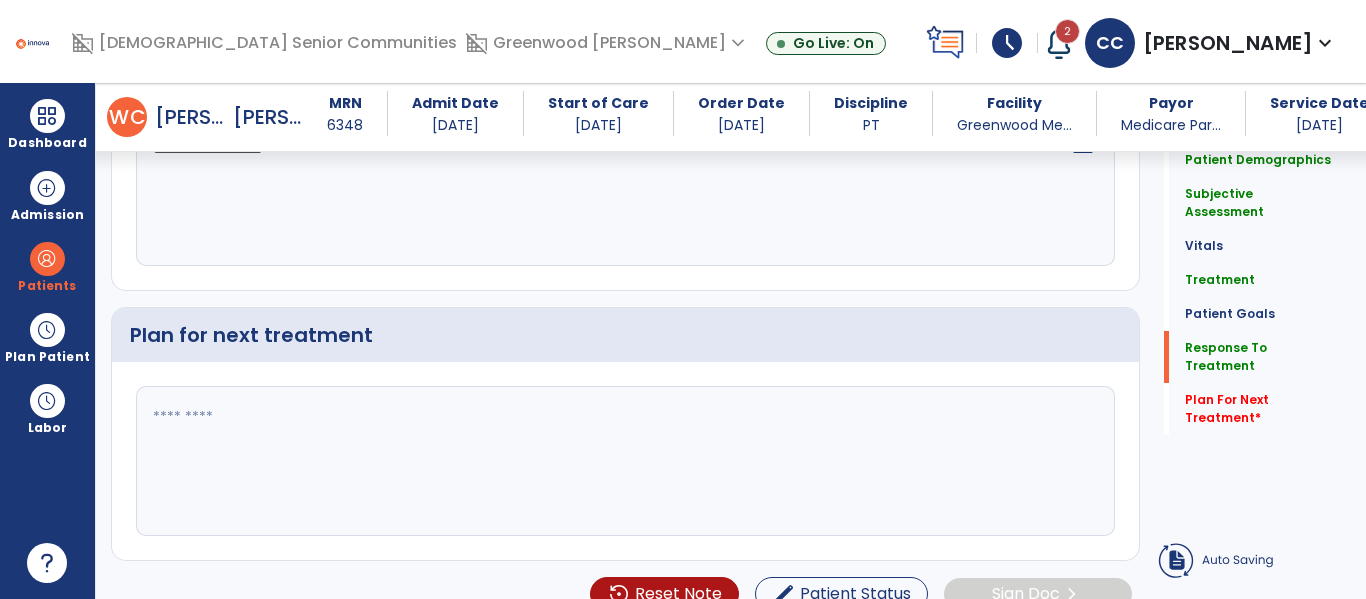type on "**********" 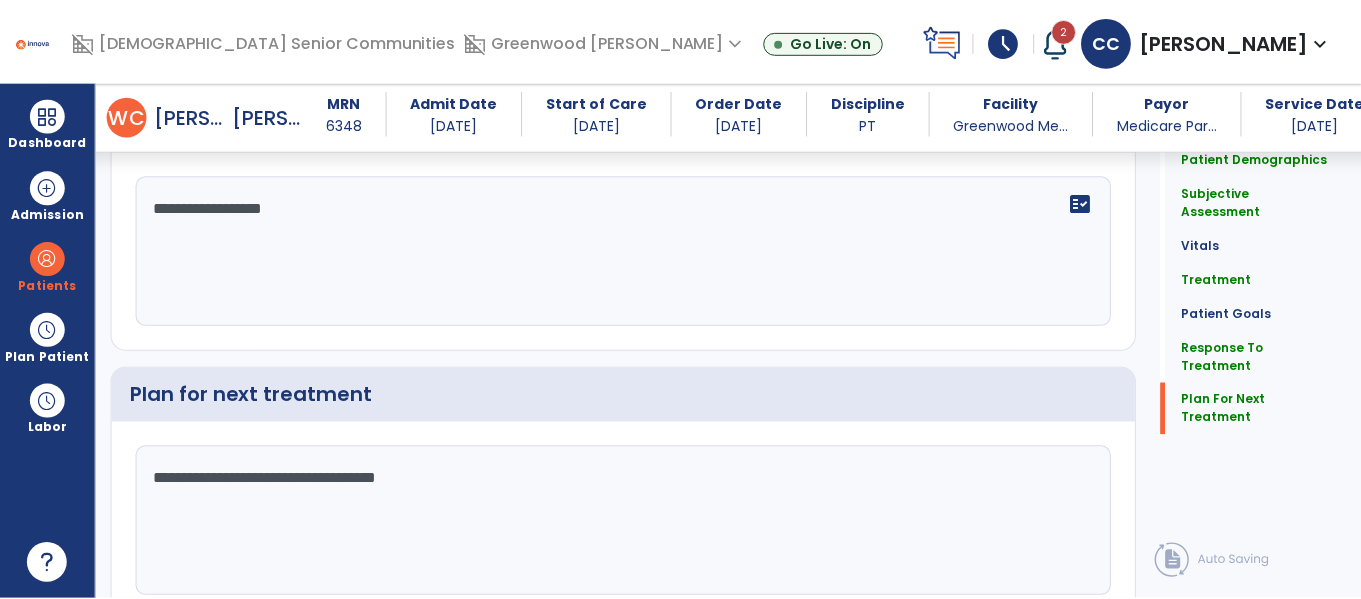 scroll, scrollTop: 4289, scrollLeft: 0, axis: vertical 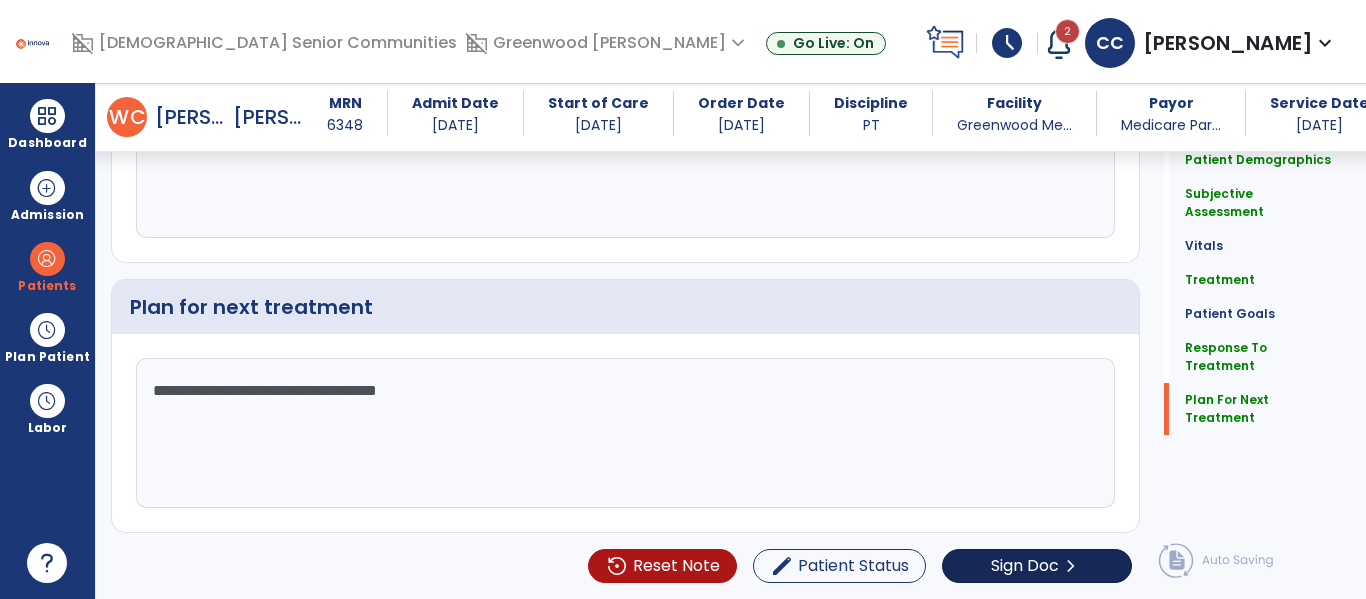 type on "**********" 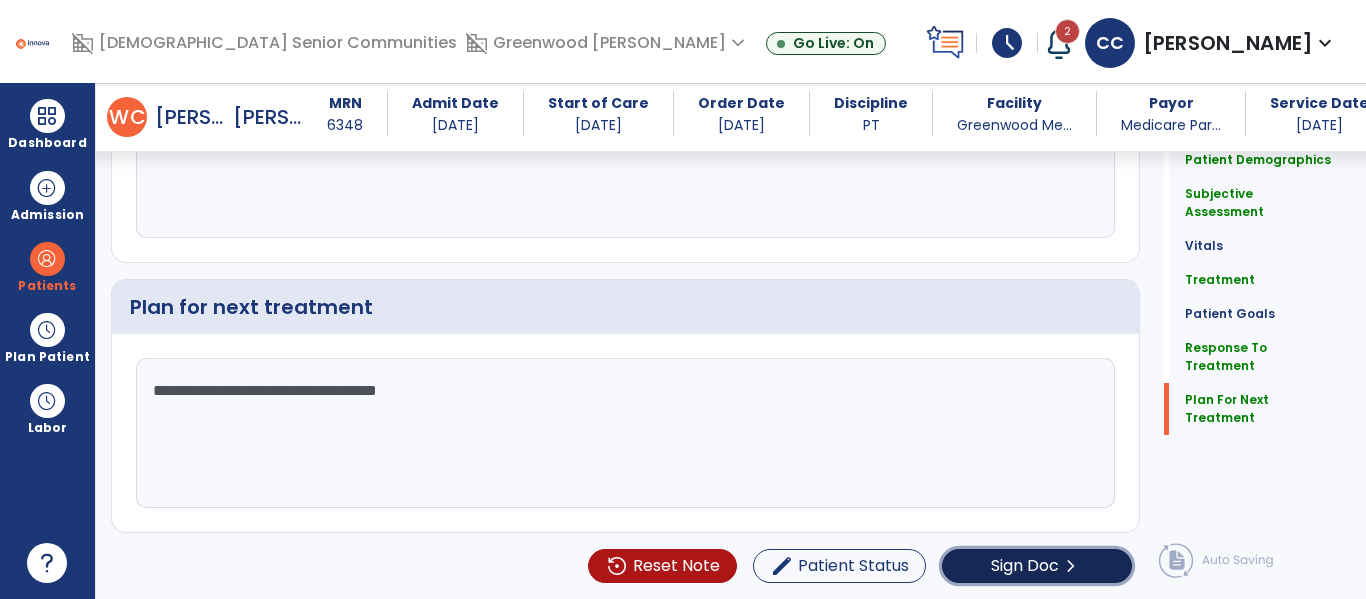 click on "Sign Doc" 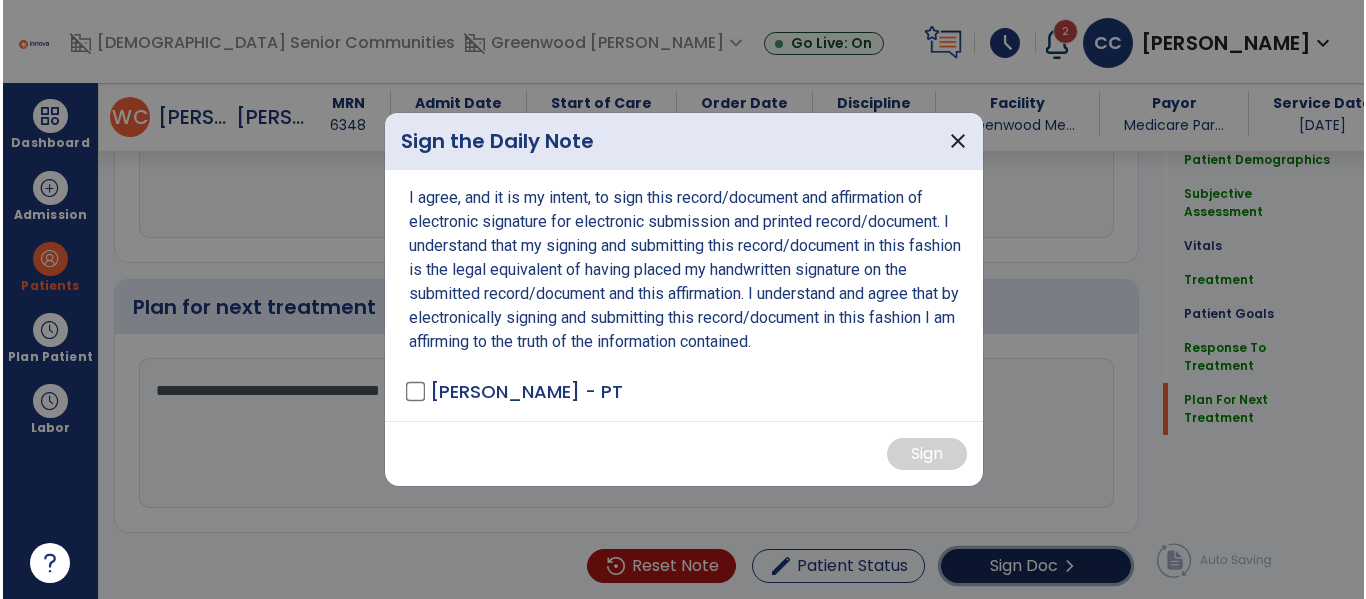 scroll, scrollTop: 4289, scrollLeft: 0, axis: vertical 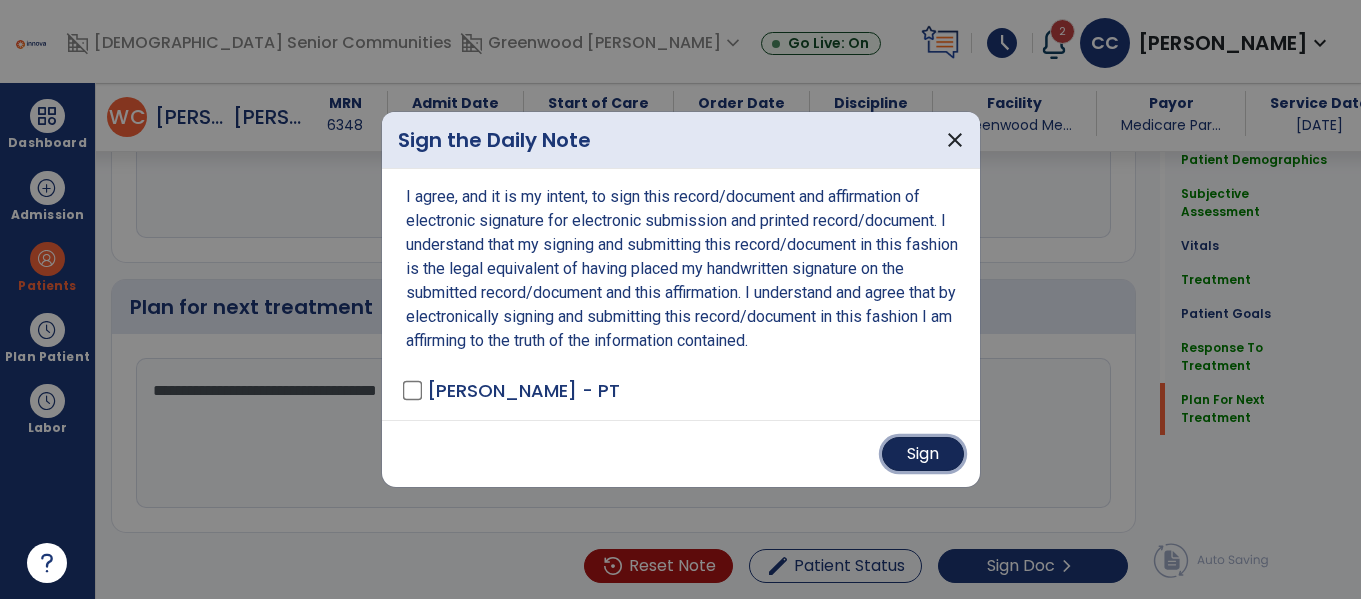 click on "Sign" at bounding box center (923, 454) 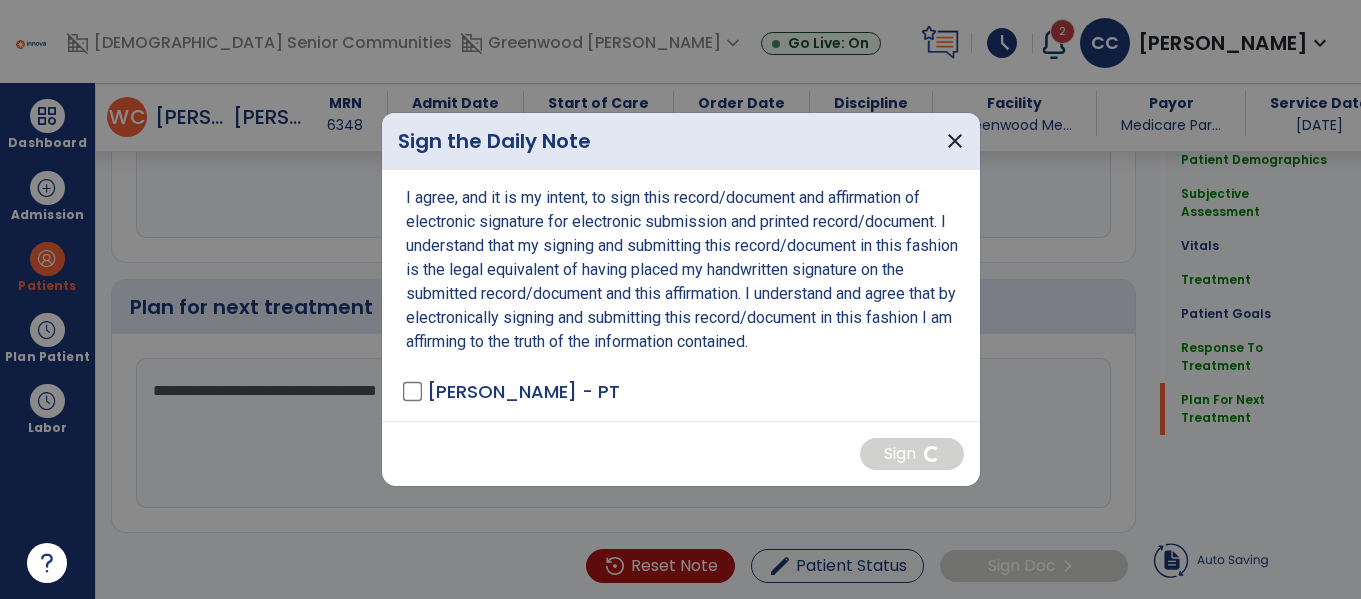 click at bounding box center [680, 299] 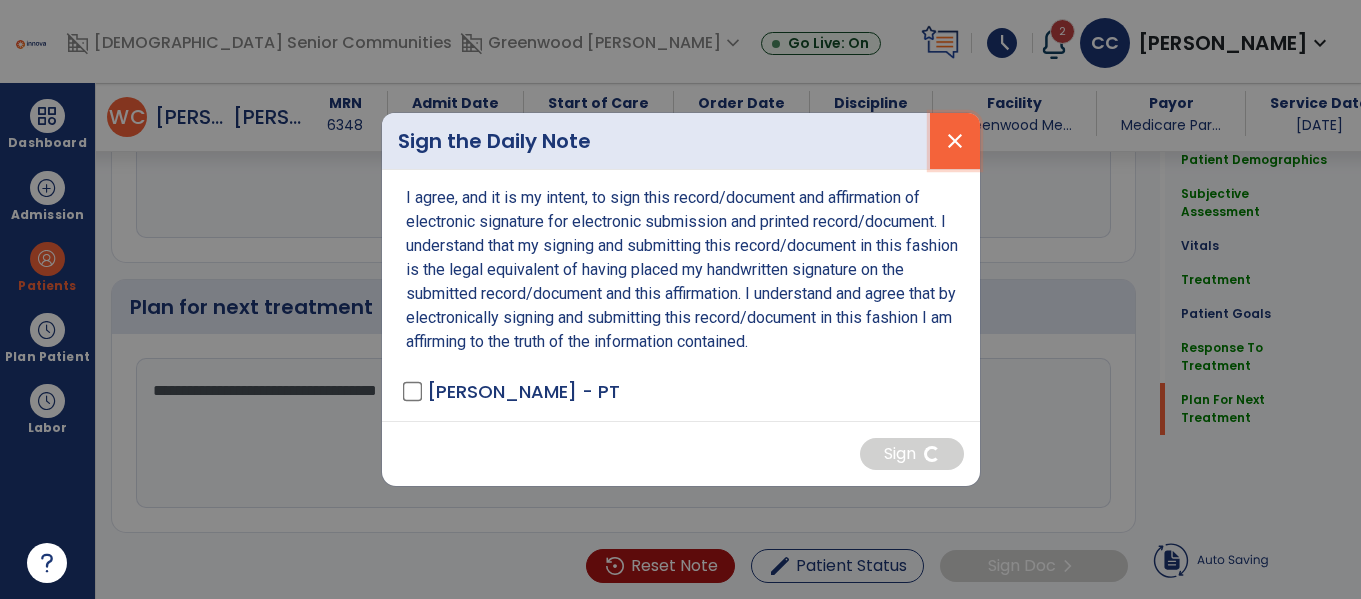 click on "close" at bounding box center [955, 141] 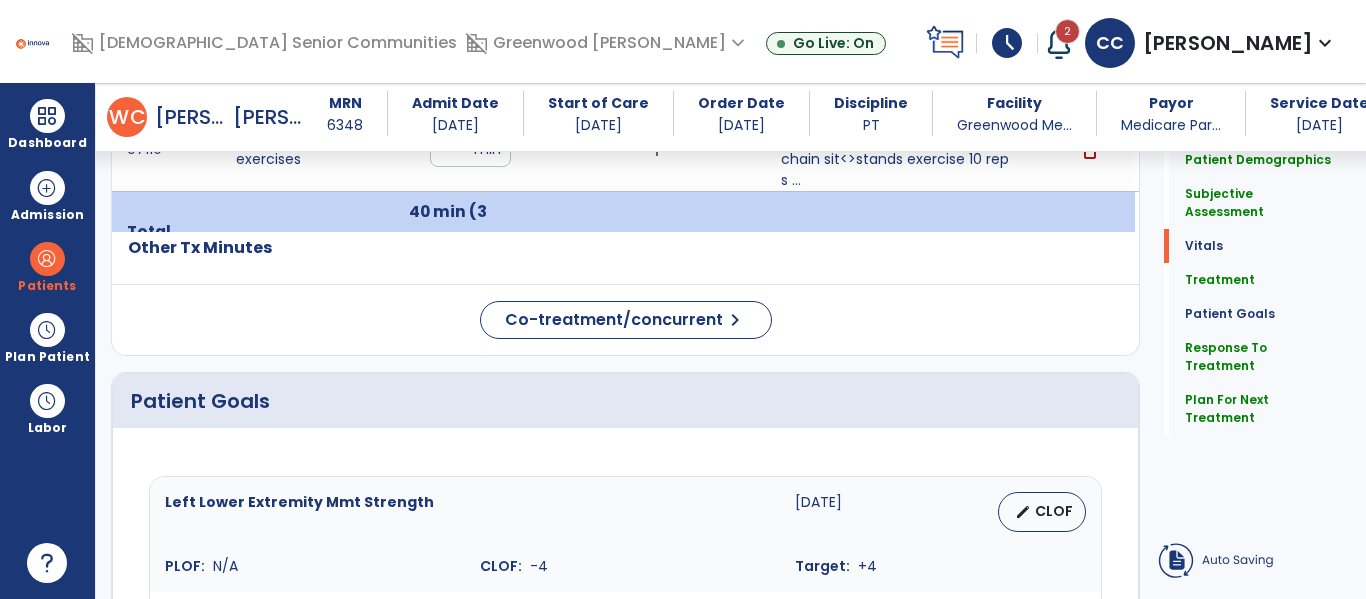 scroll, scrollTop: 0, scrollLeft: 0, axis: both 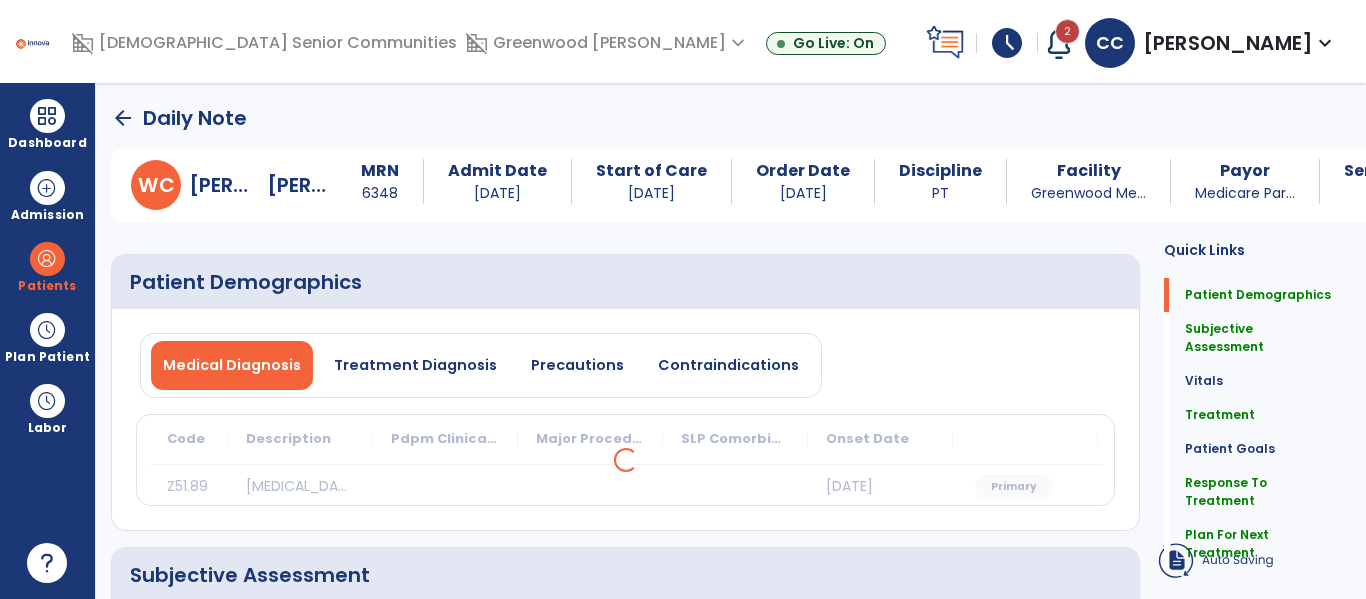 click on "arrow_back" 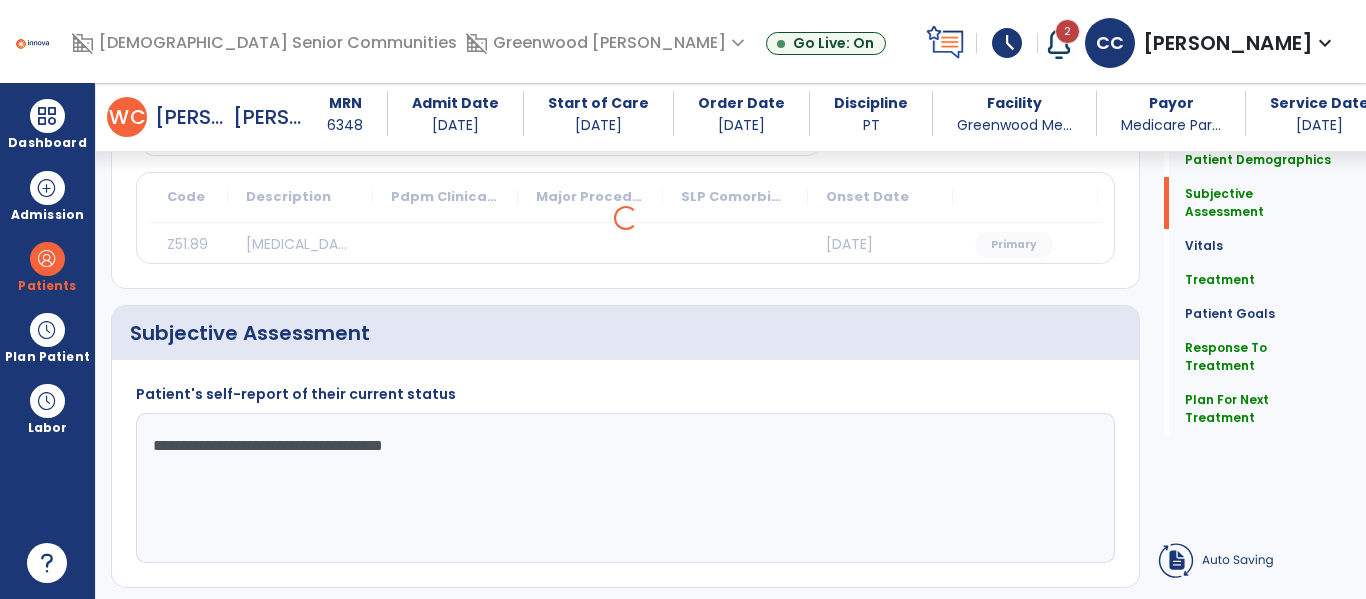 scroll, scrollTop: 0, scrollLeft: 0, axis: both 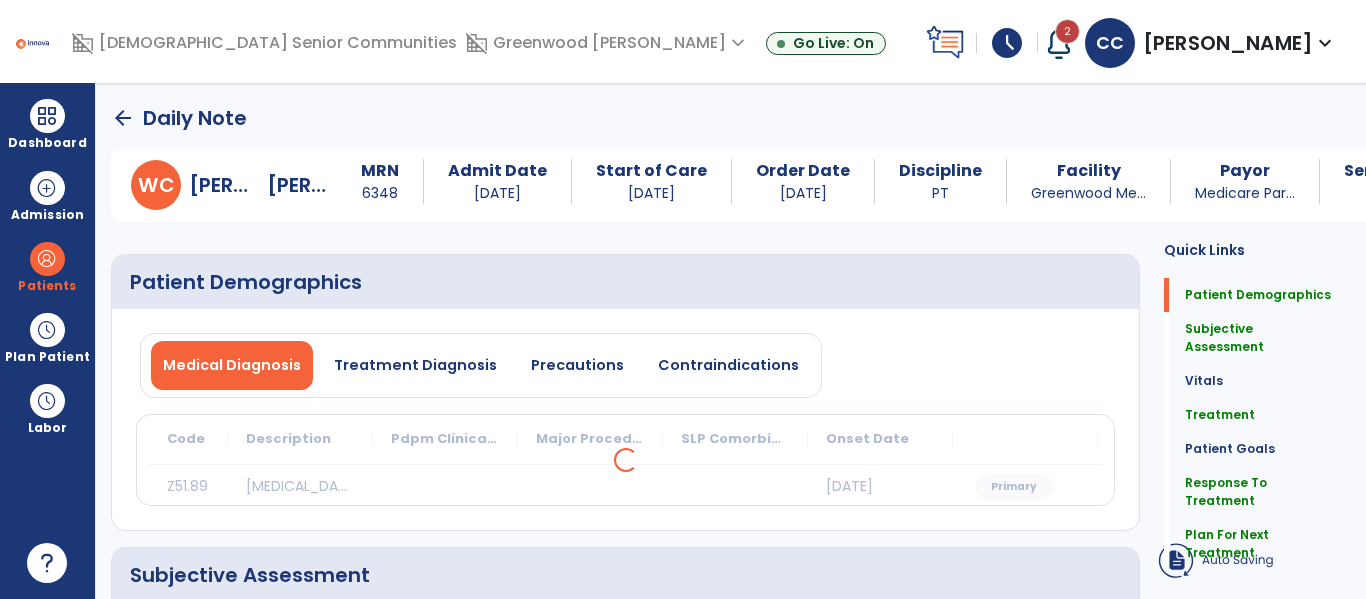 click on "arrow_back" 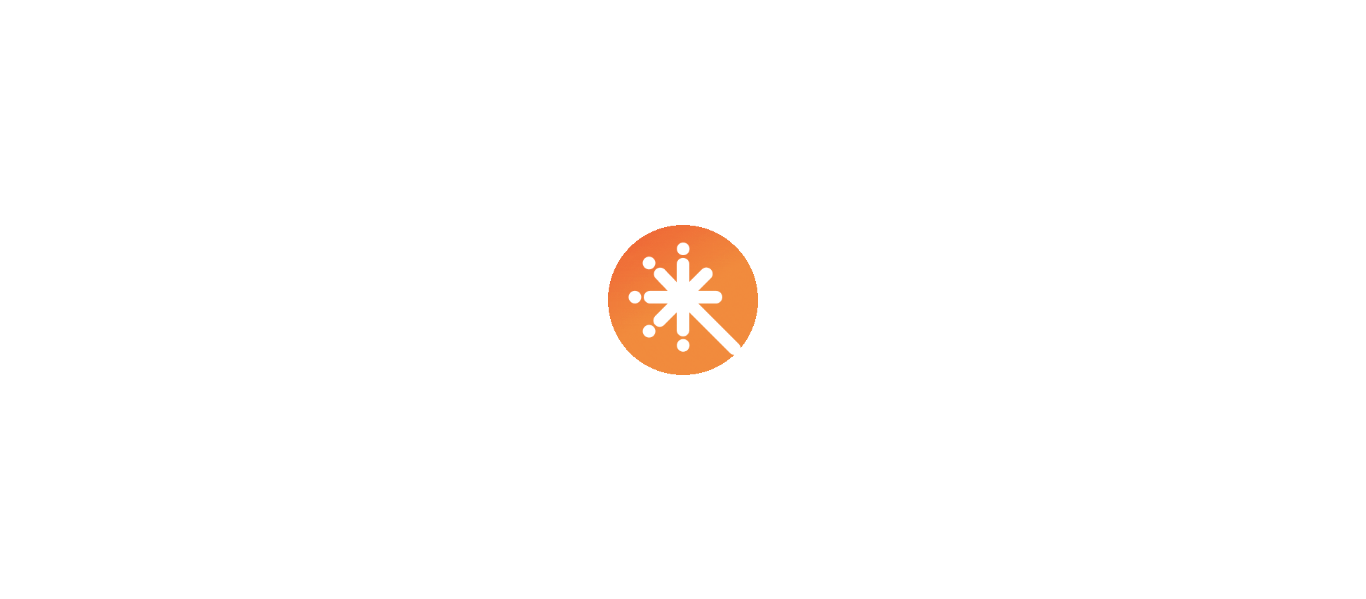 scroll, scrollTop: 0, scrollLeft: 0, axis: both 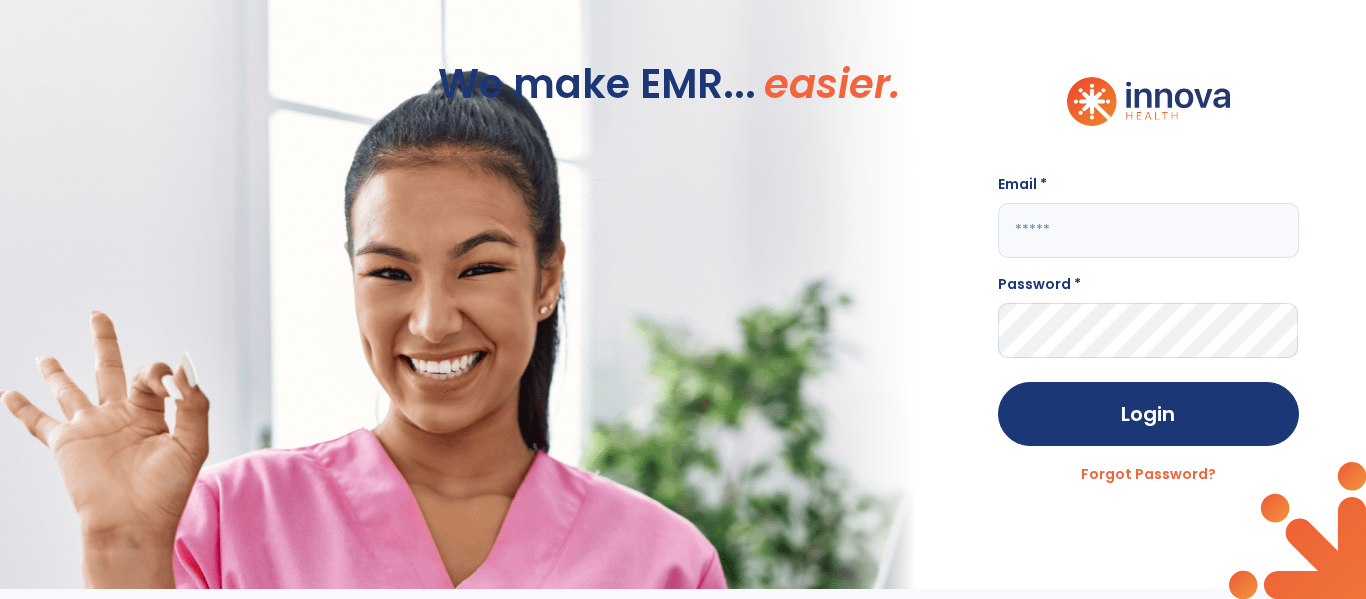 click 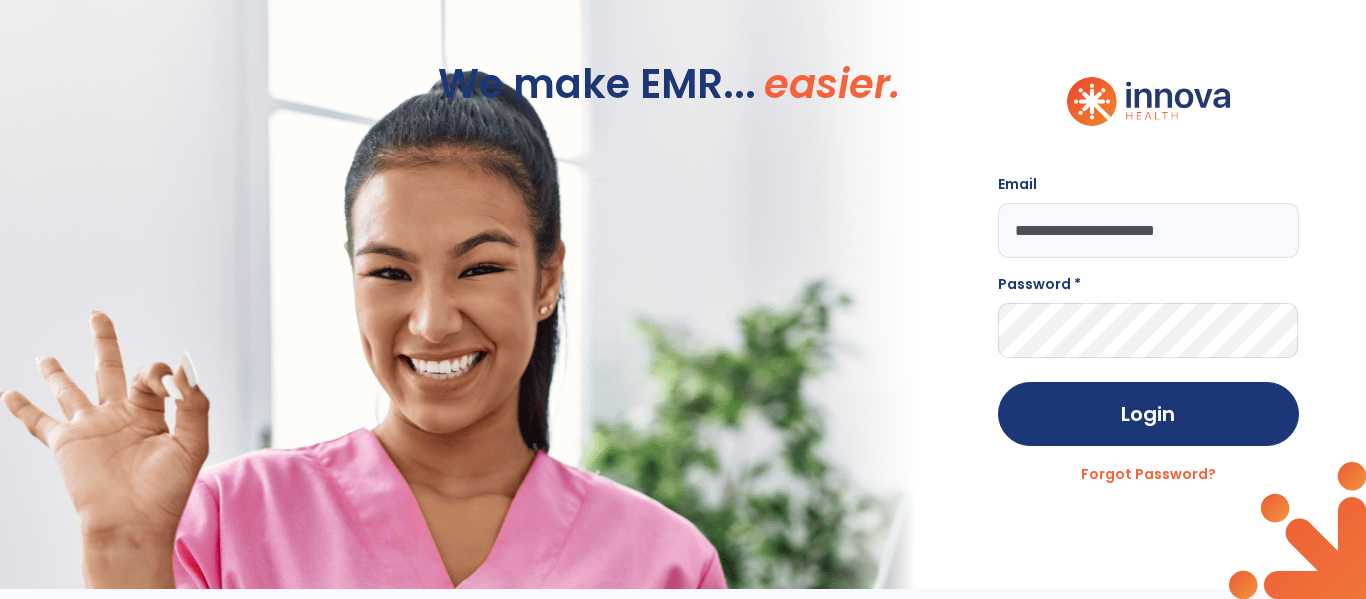 type on "**********" 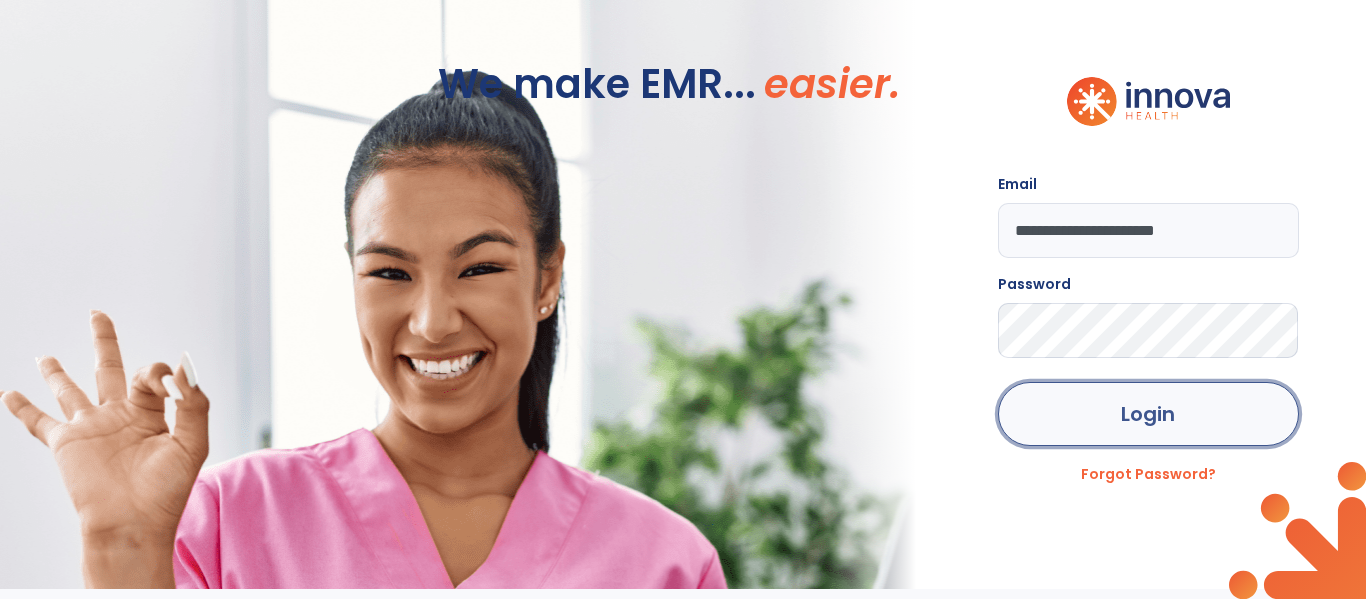 click on "Login" 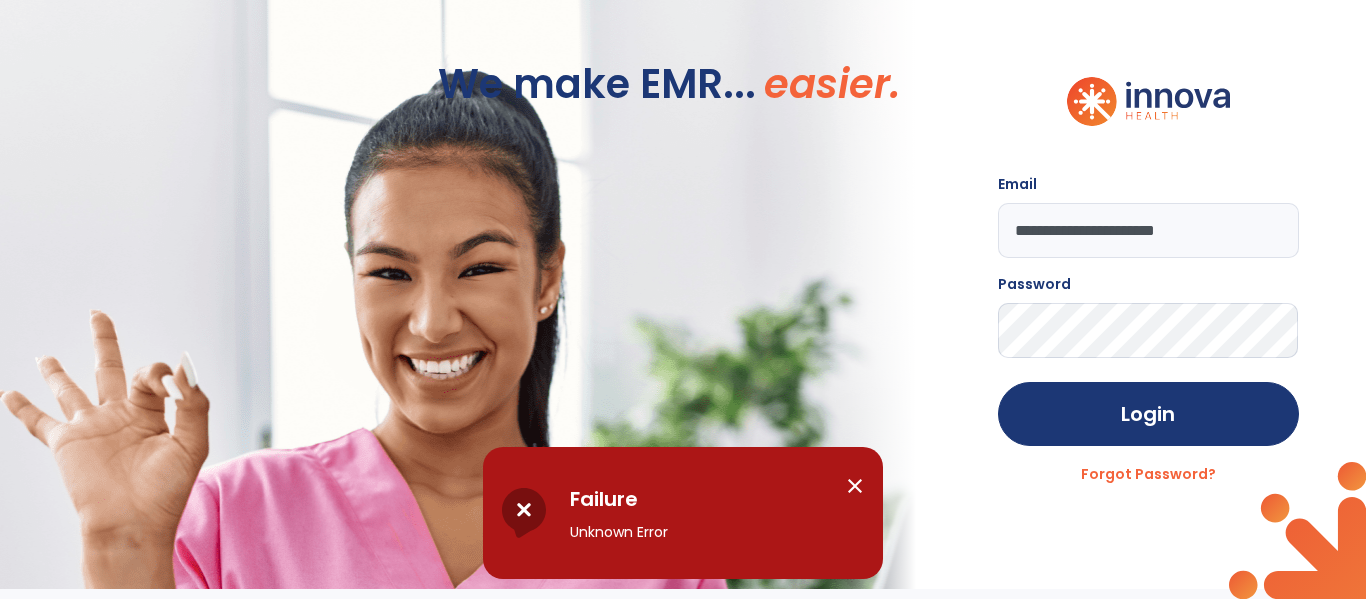 click on "close" at bounding box center [855, 486] 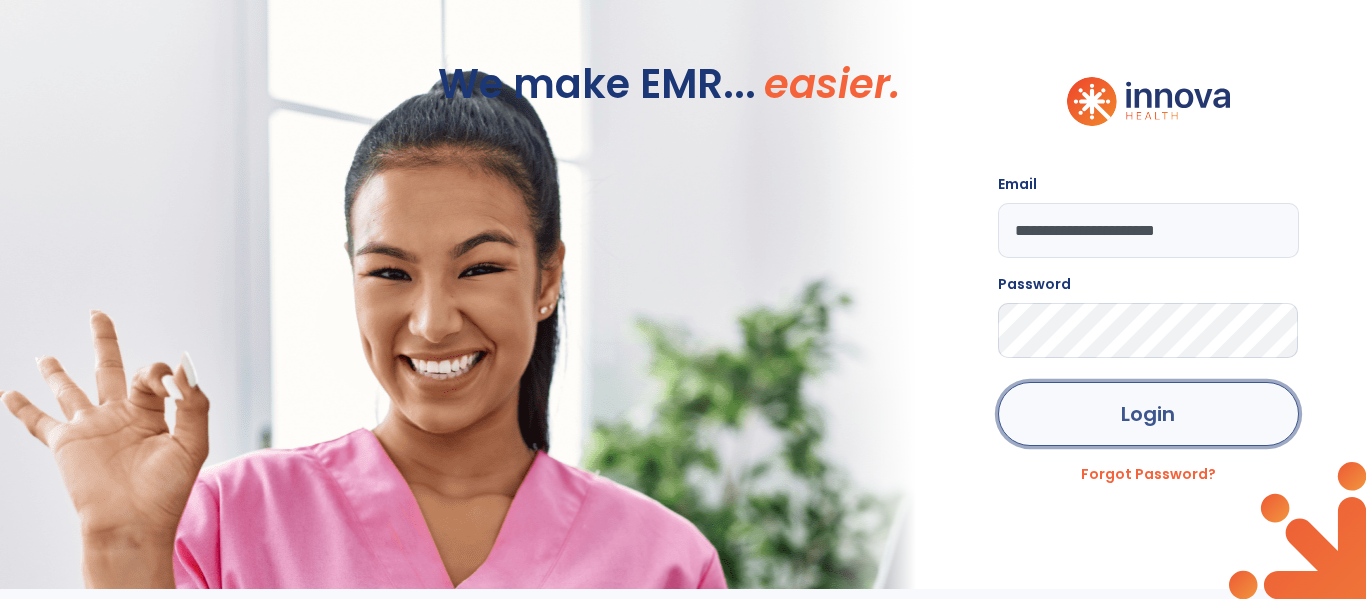 click on "Login" 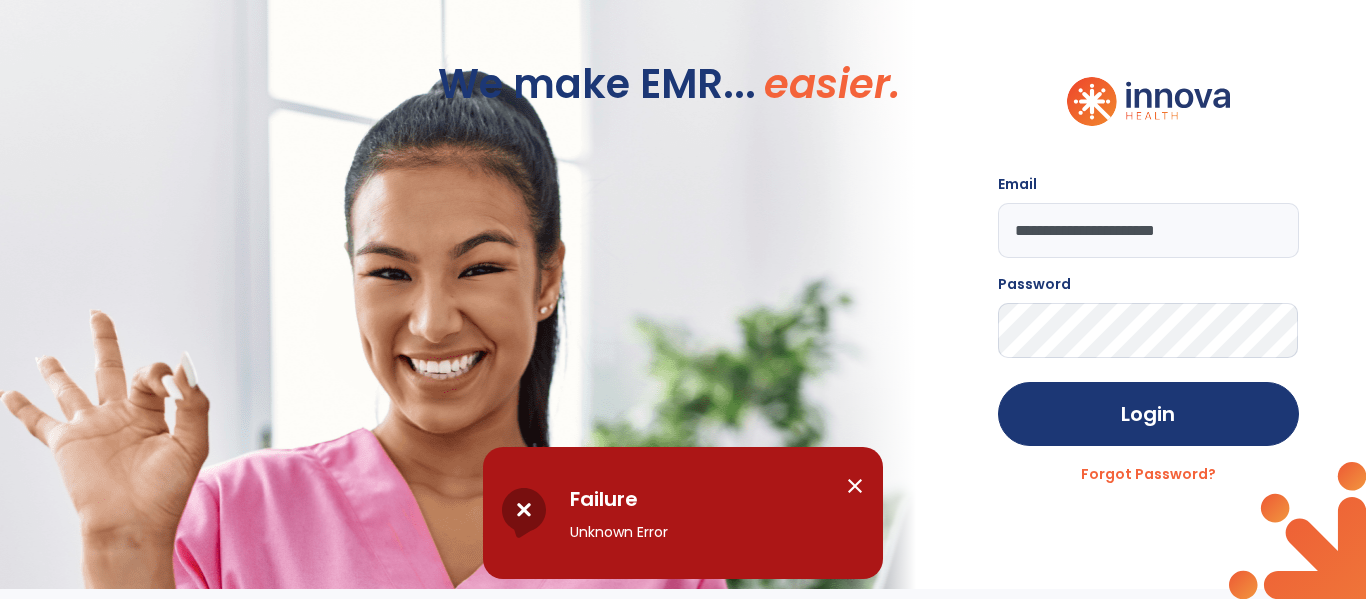 click on "close" at bounding box center (855, 486) 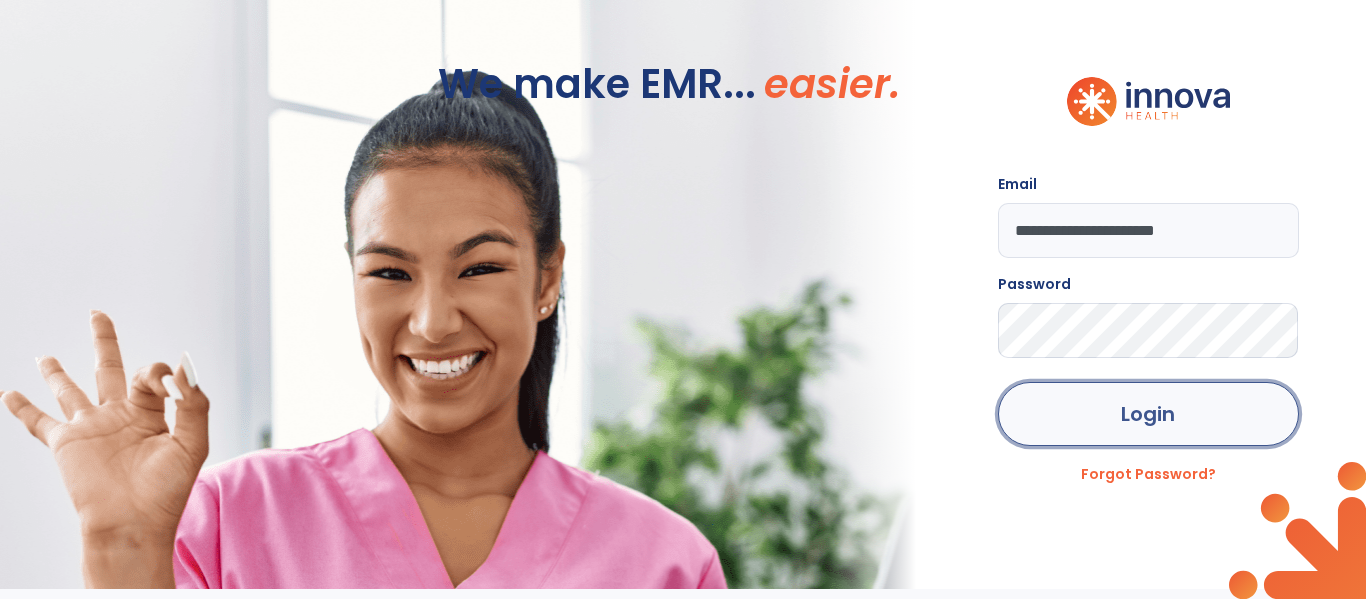click on "Login" 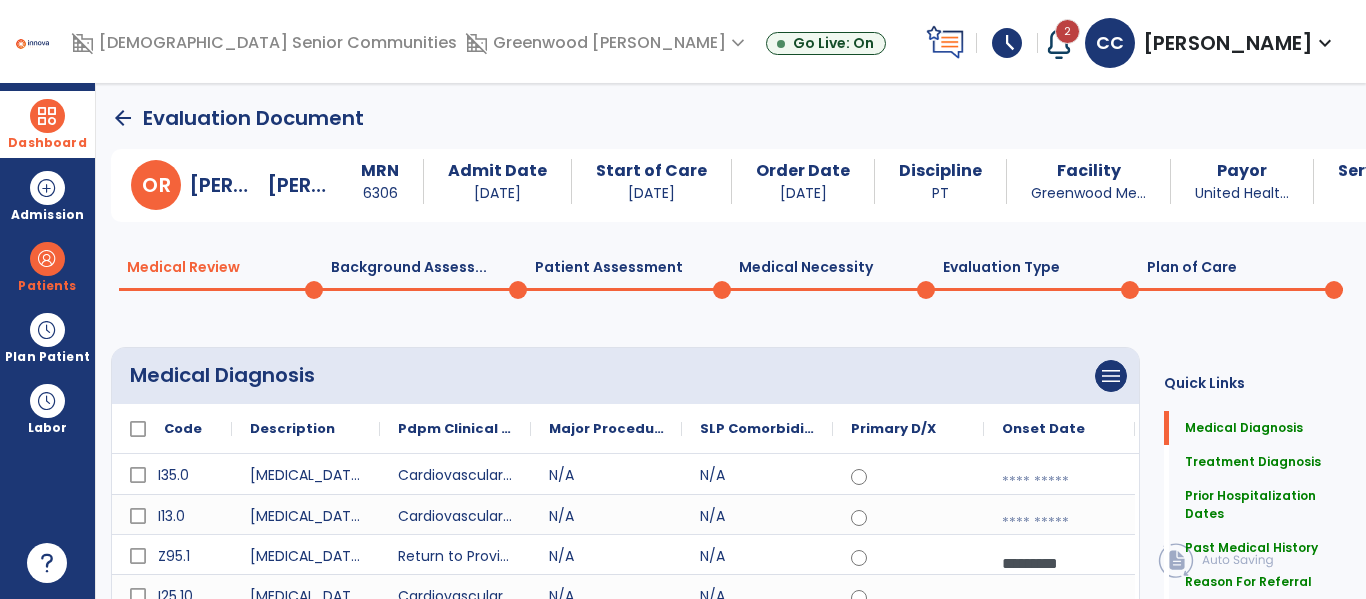 click on "Dashboard" at bounding box center (47, 124) 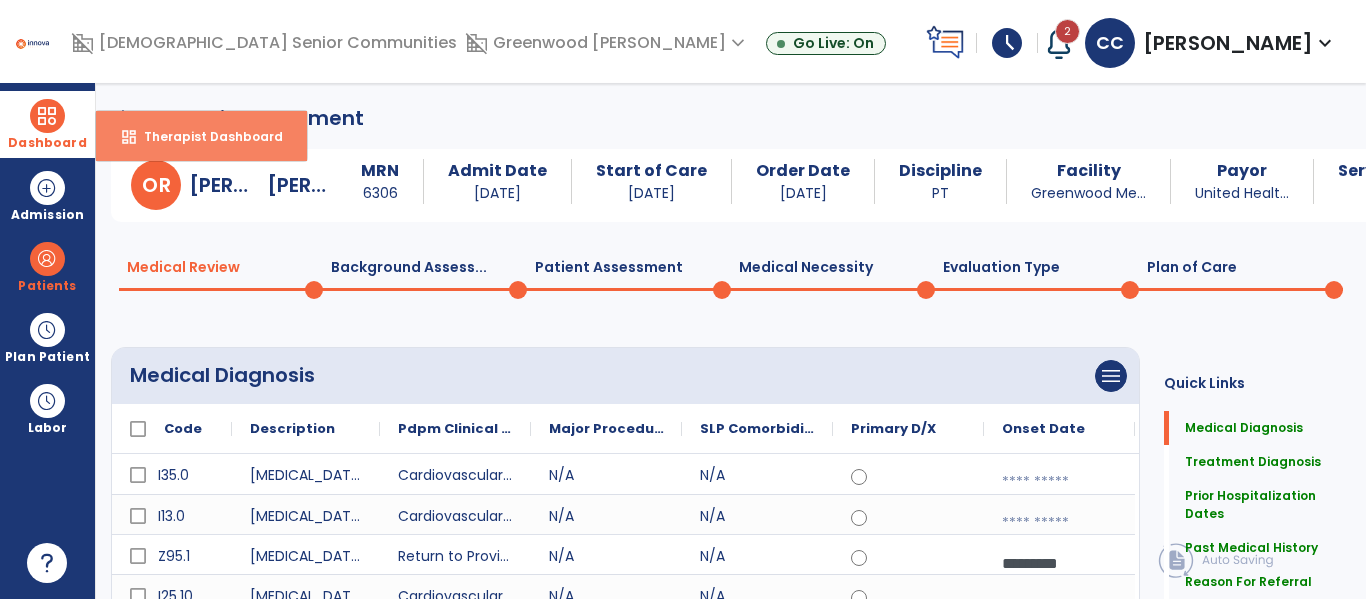 click on "Therapist Dashboard" at bounding box center (205, 136) 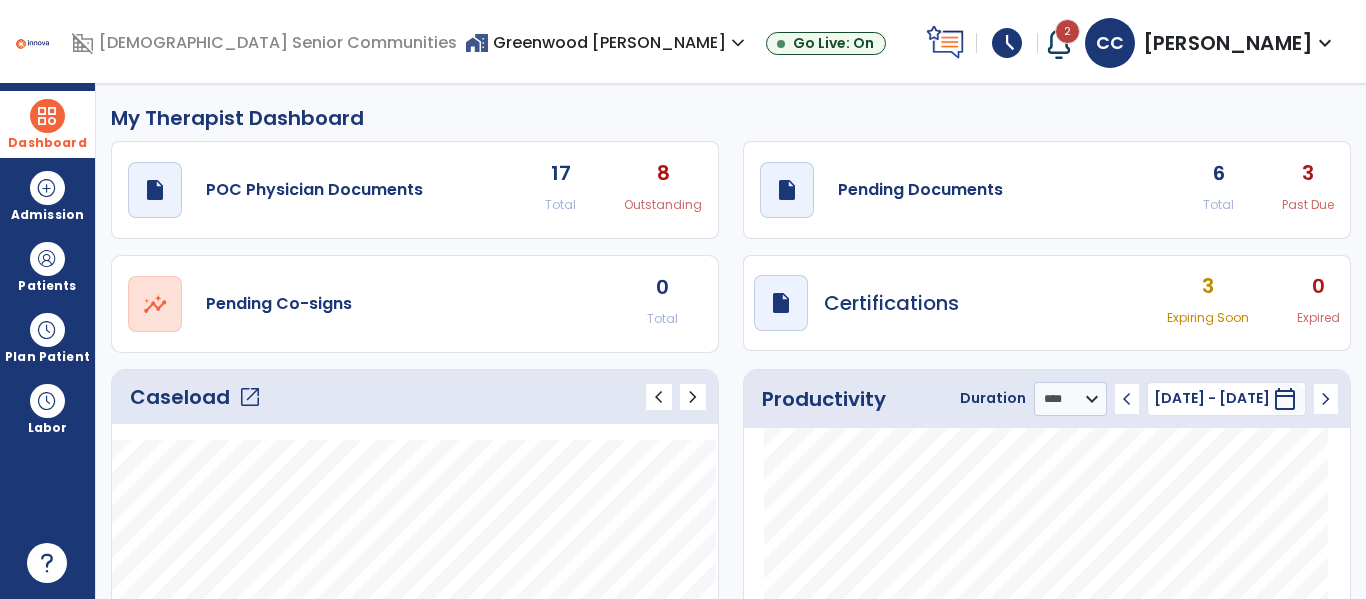 click on "Caseload   open_in_new" 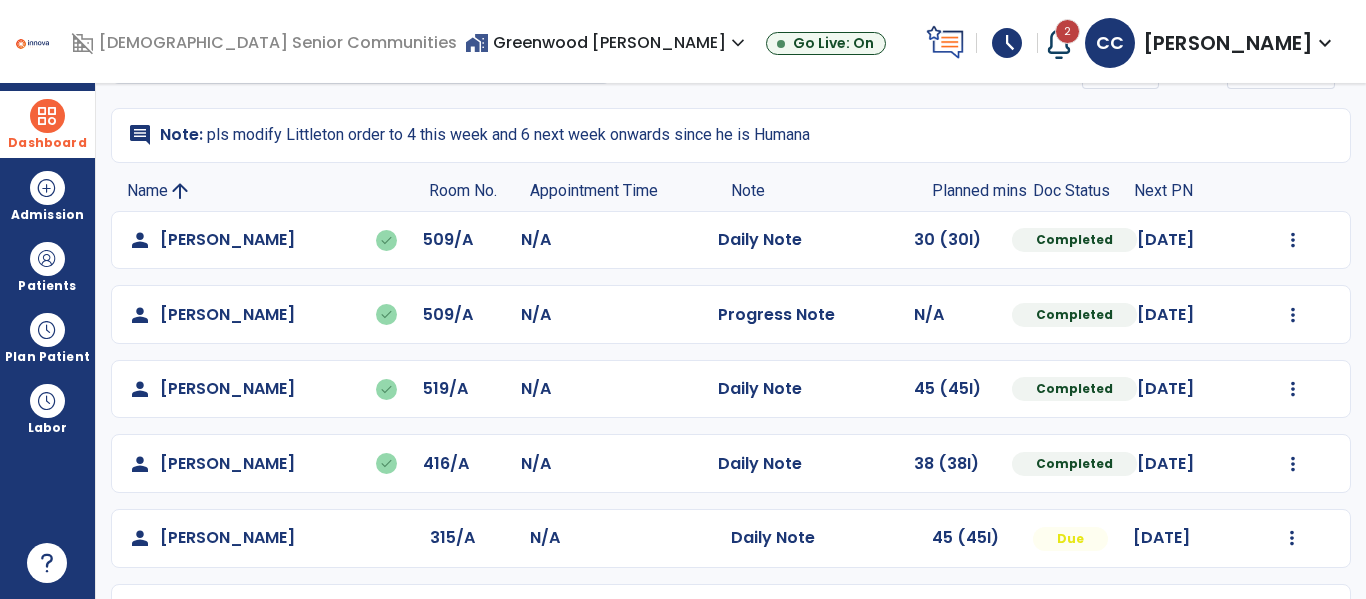 scroll, scrollTop: 0, scrollLeft: 0, axis: both 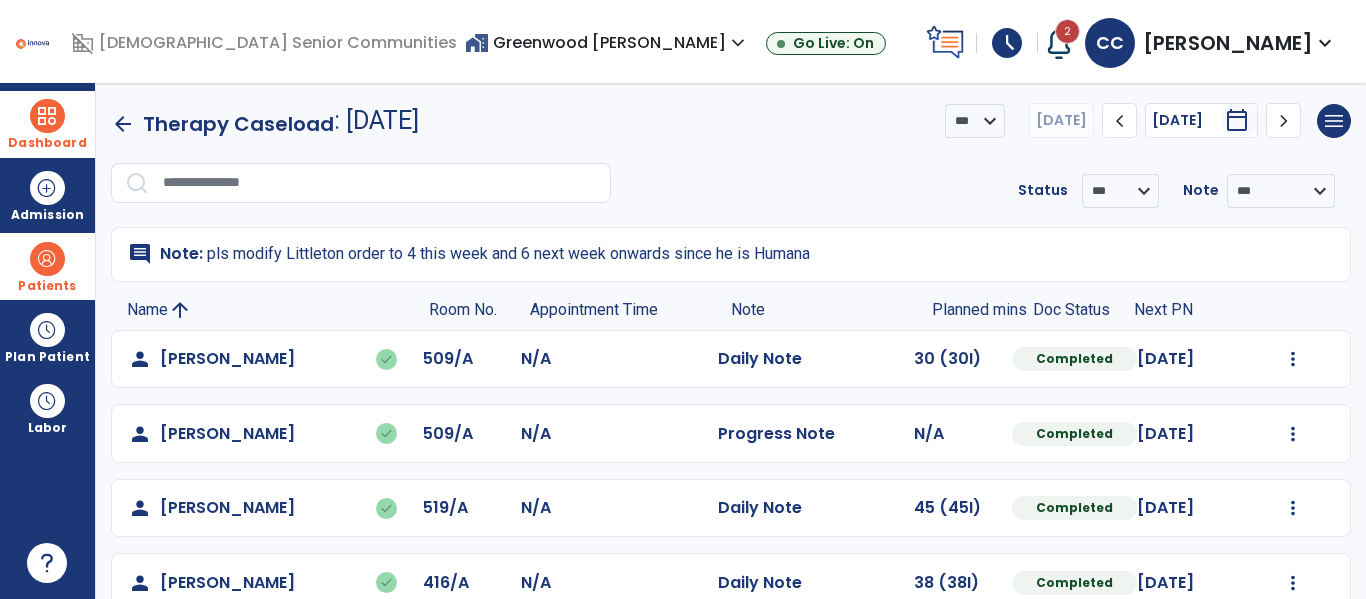 click at bounding box center (47, 259) 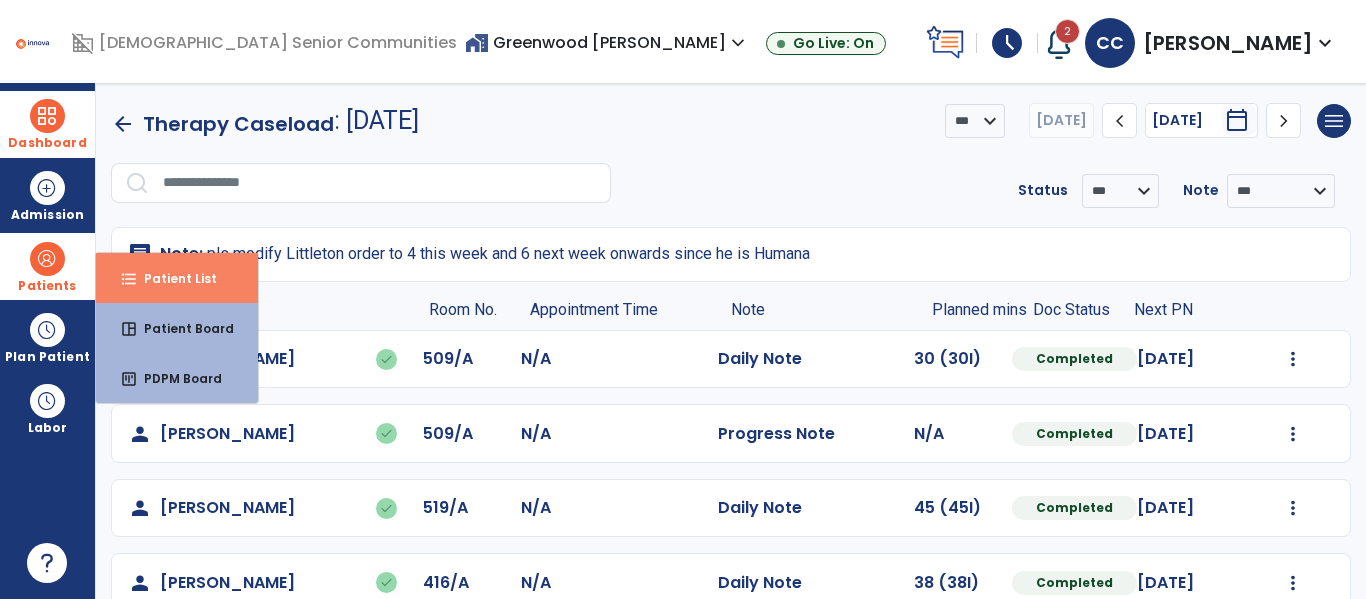 click on "Patient List" at bounding box center (172, 278) 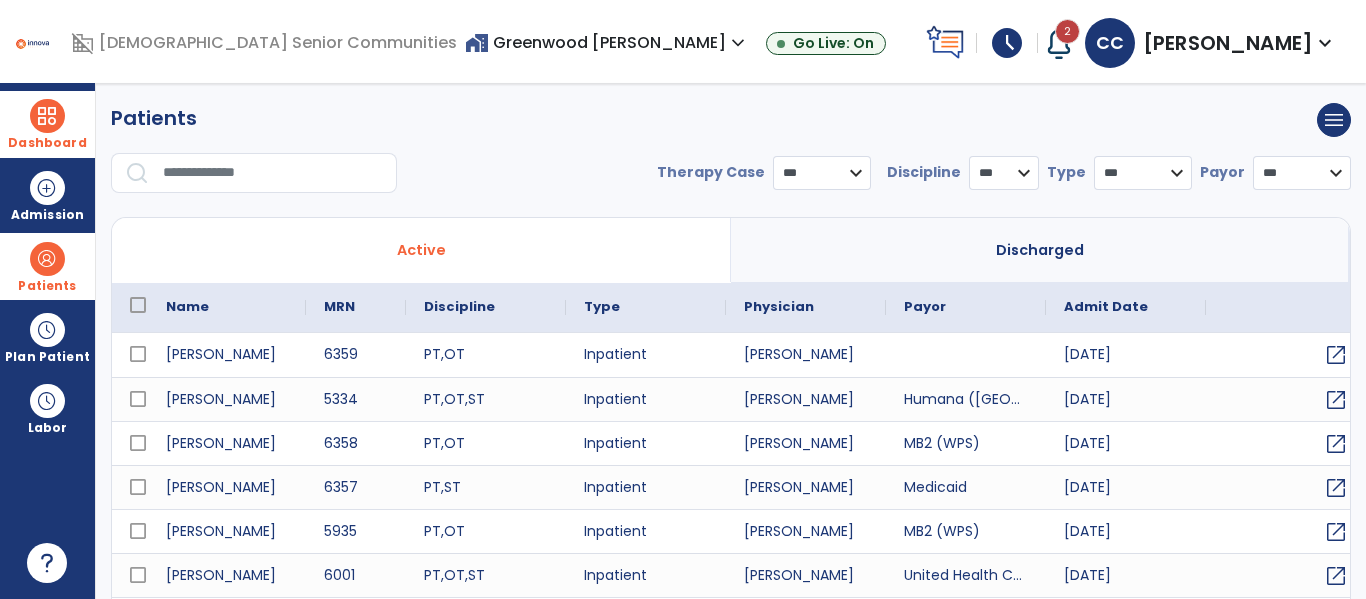 select on "***" 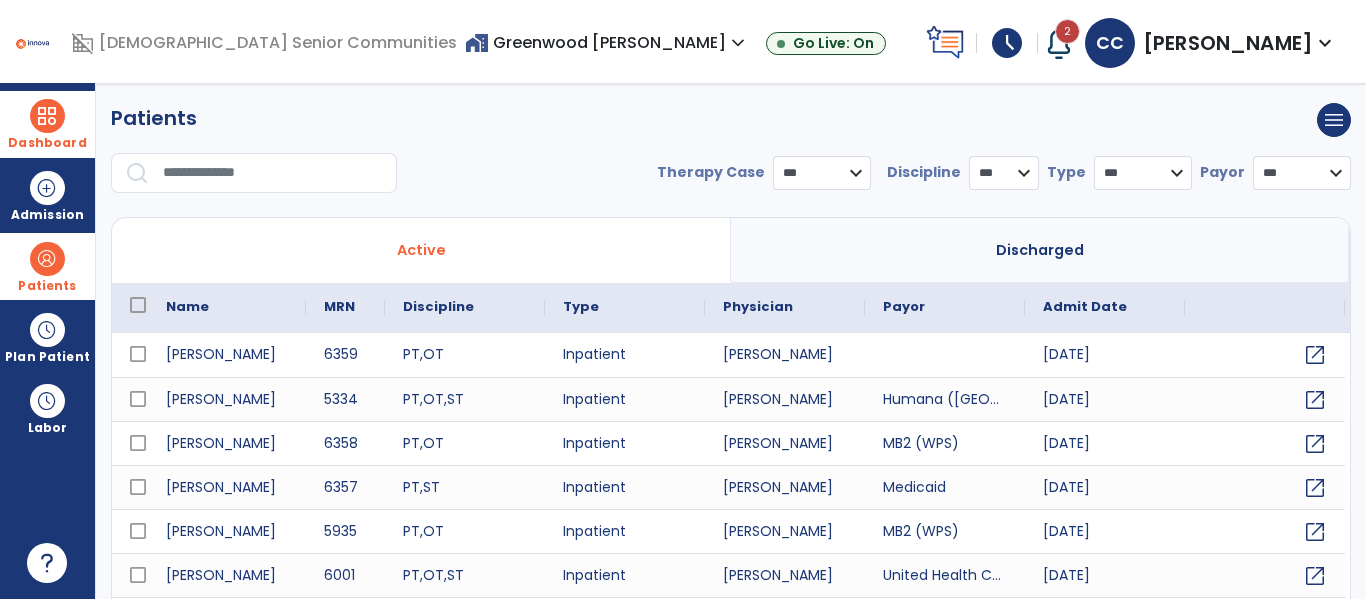 click at bounding box center (273, 173) 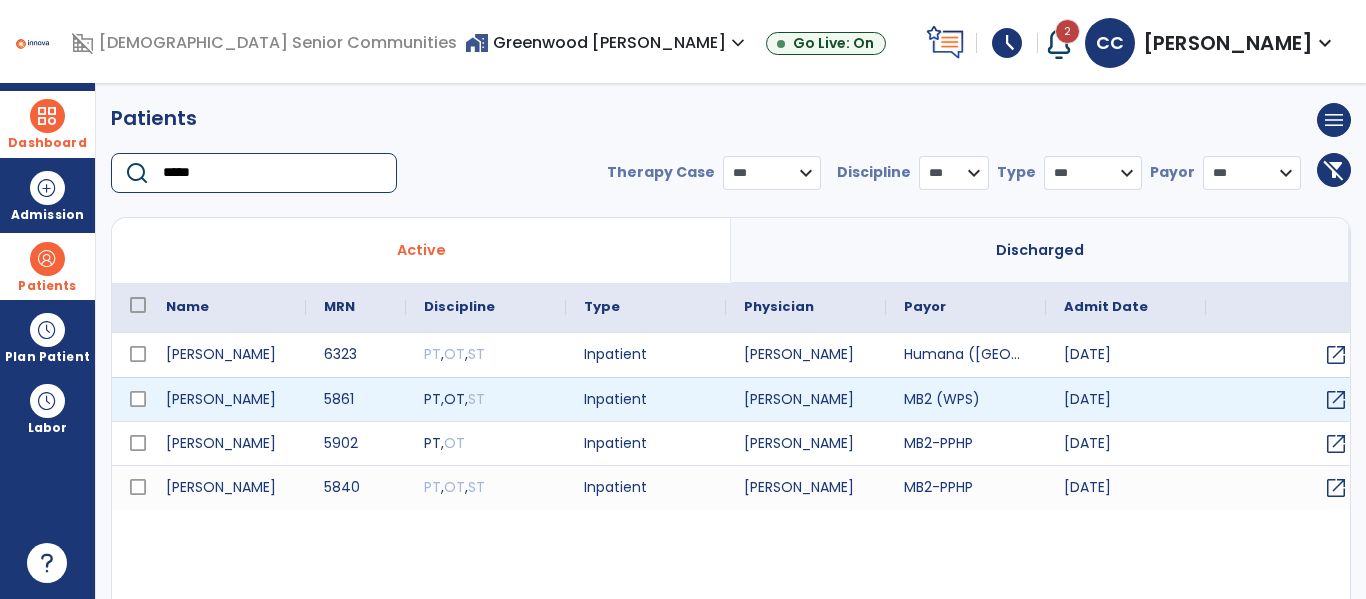 type on "*****" 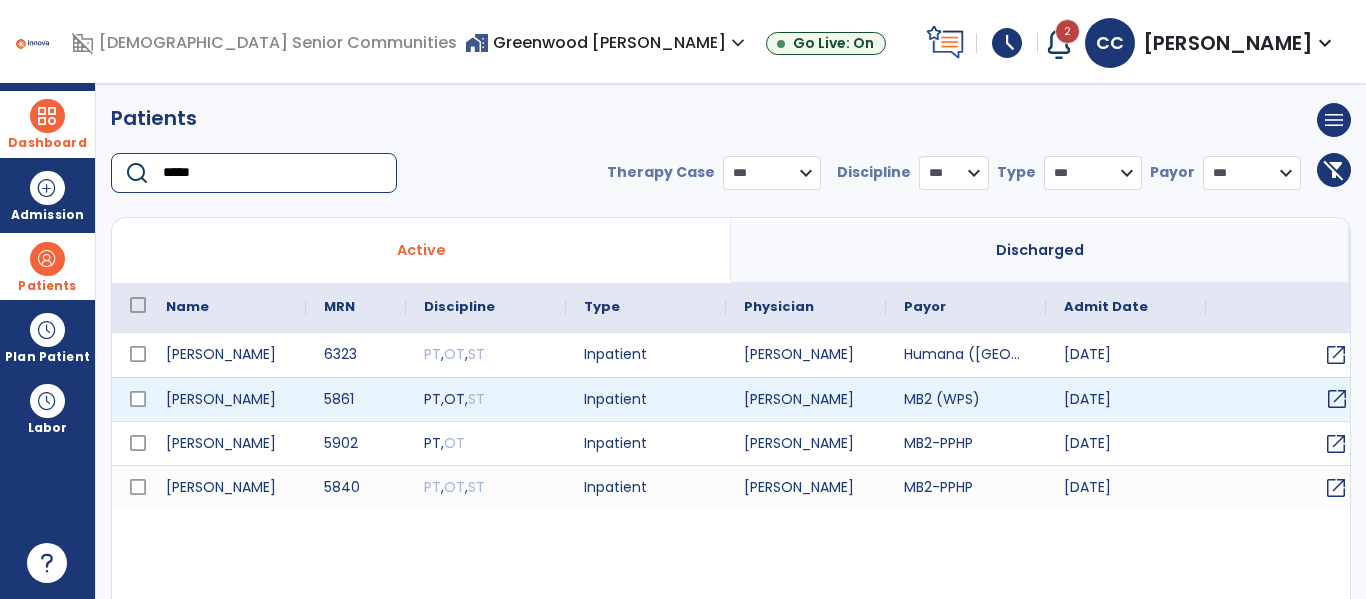 click on "open_in_new" at bounding box center [1337, 399] 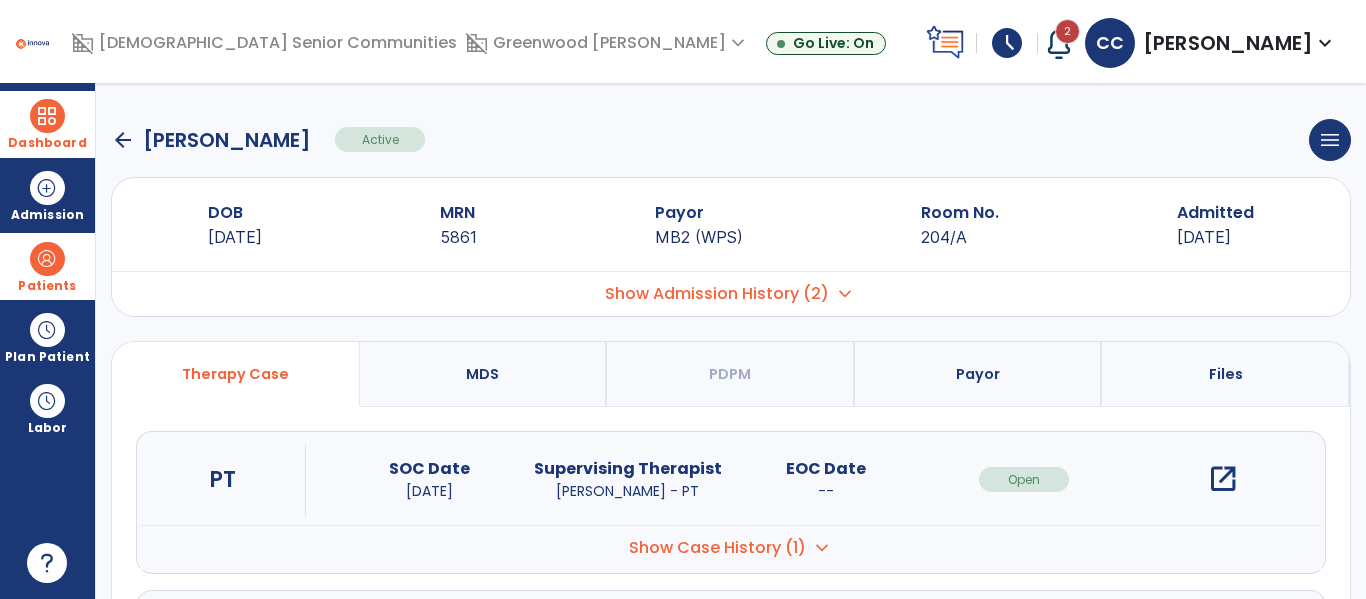 click on "open_in_new" at bounding box center [1223, 479] 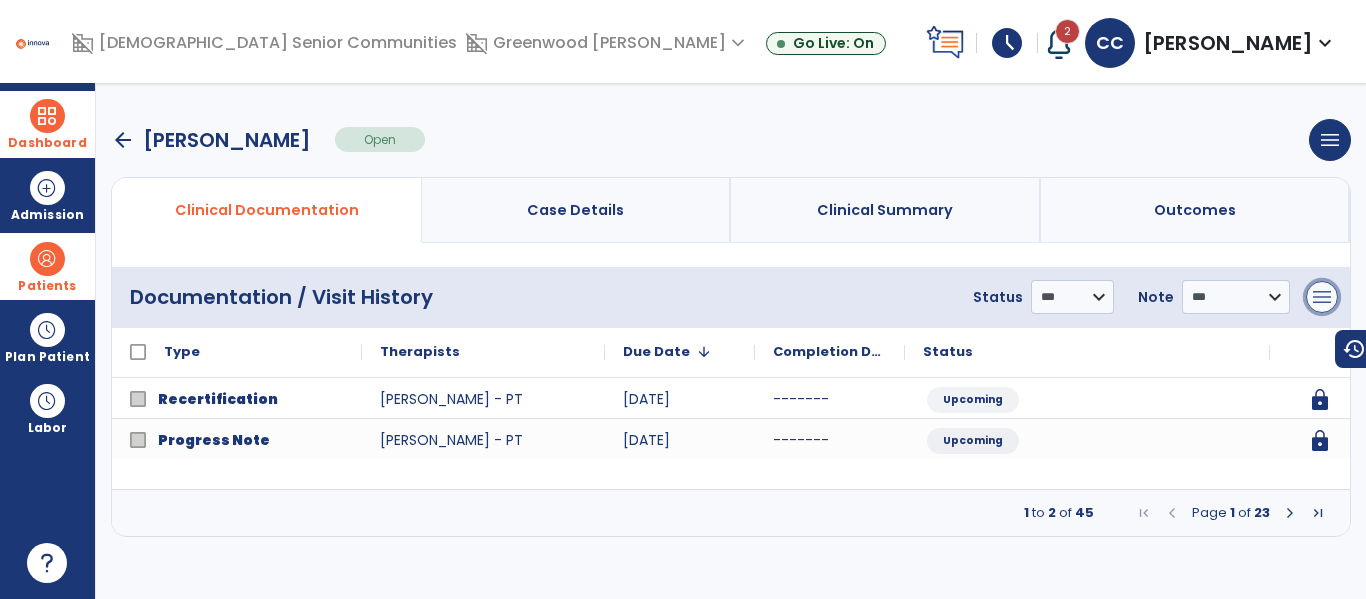 click on "menu" at bounding box center (1322, 297) 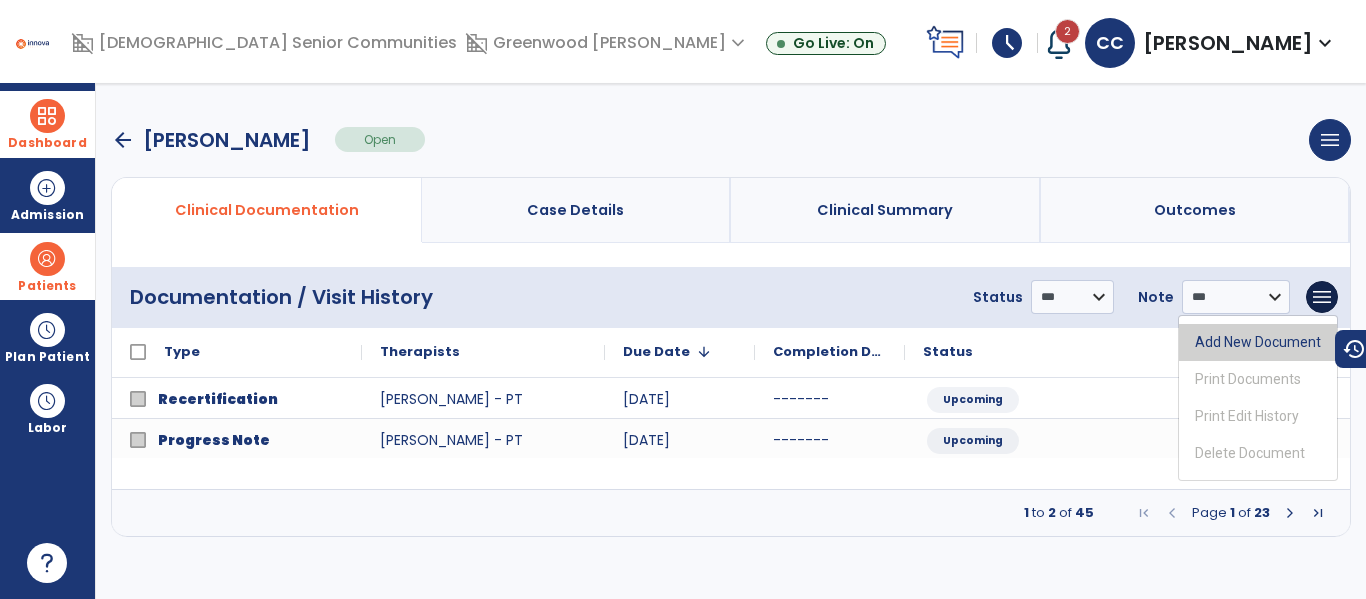 click on "Add New Document" at bounding box center (1258, 342) 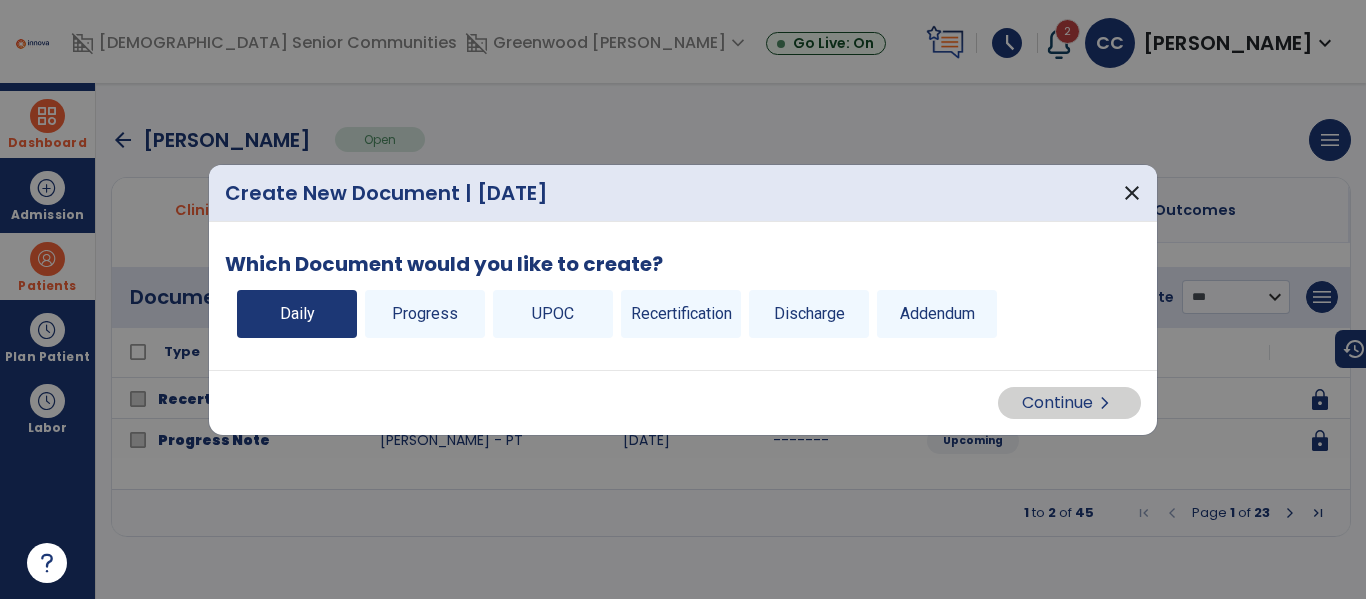 click on "Daily" at bounding box center [297, 314] 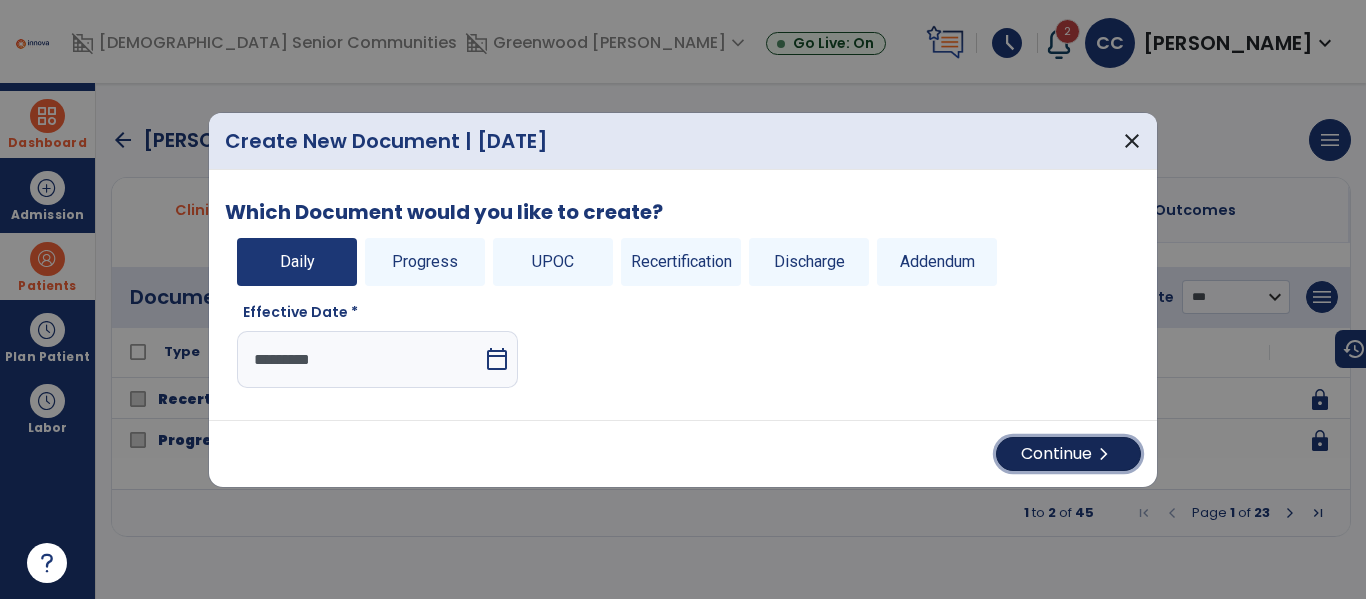 click on "Continue   chevron_right" at bounding box center (1068, 454) 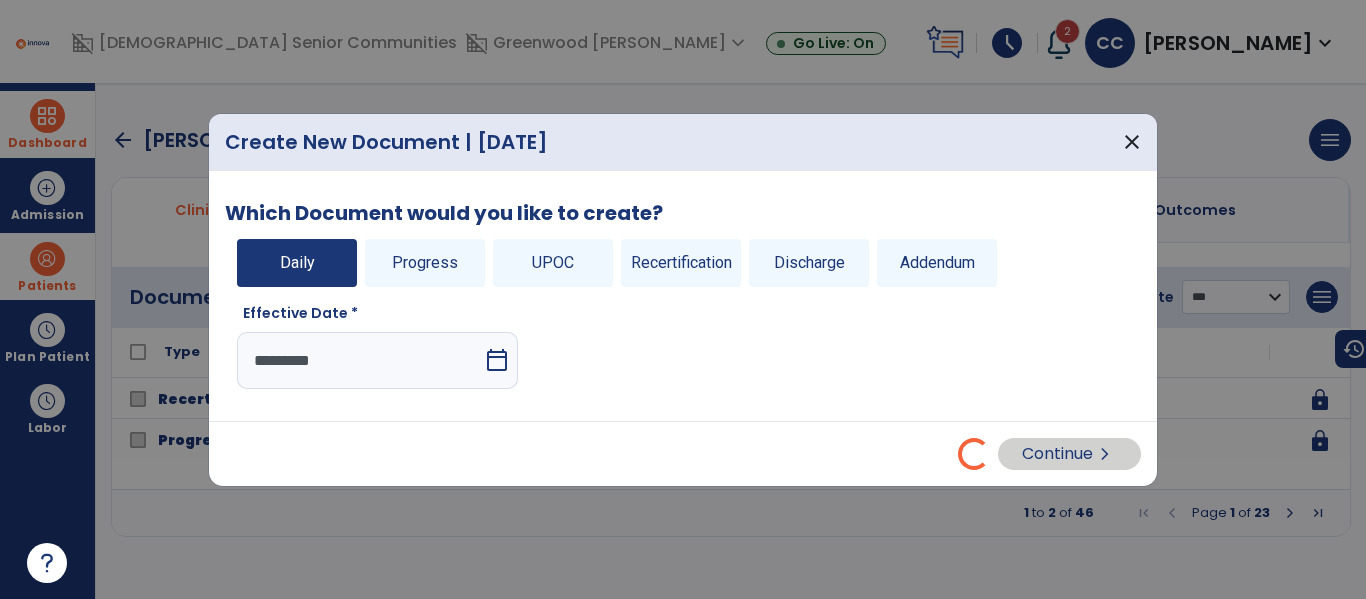select on "*" 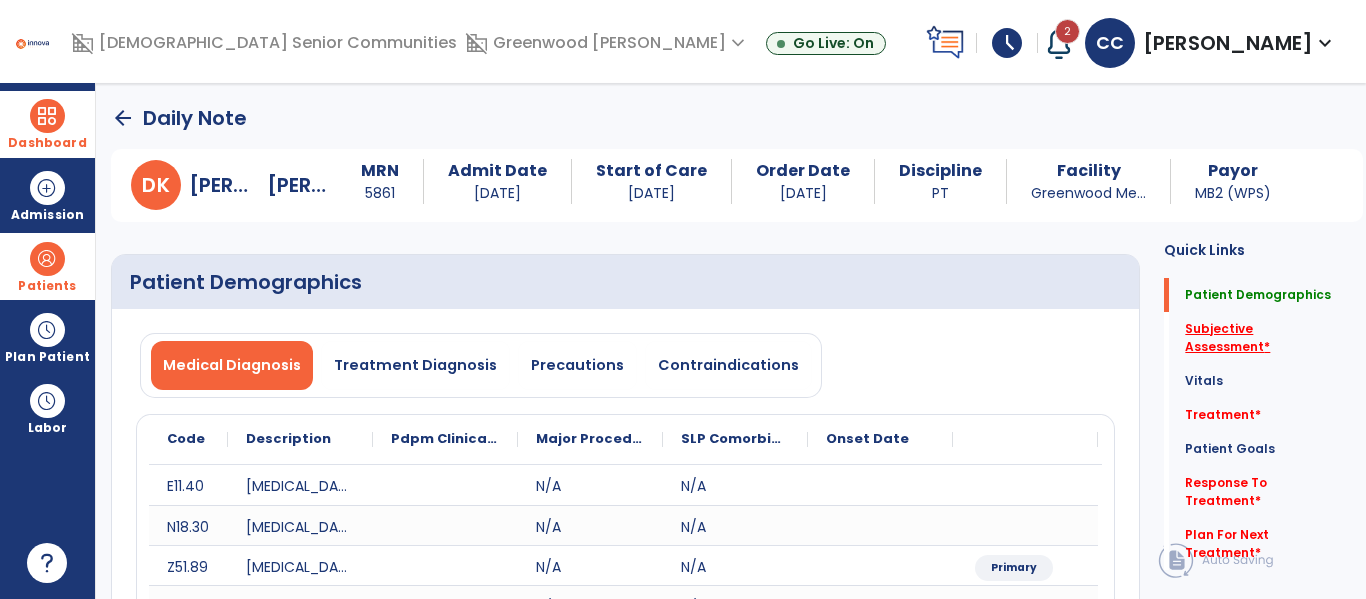click on "Subjective Assessment   *" 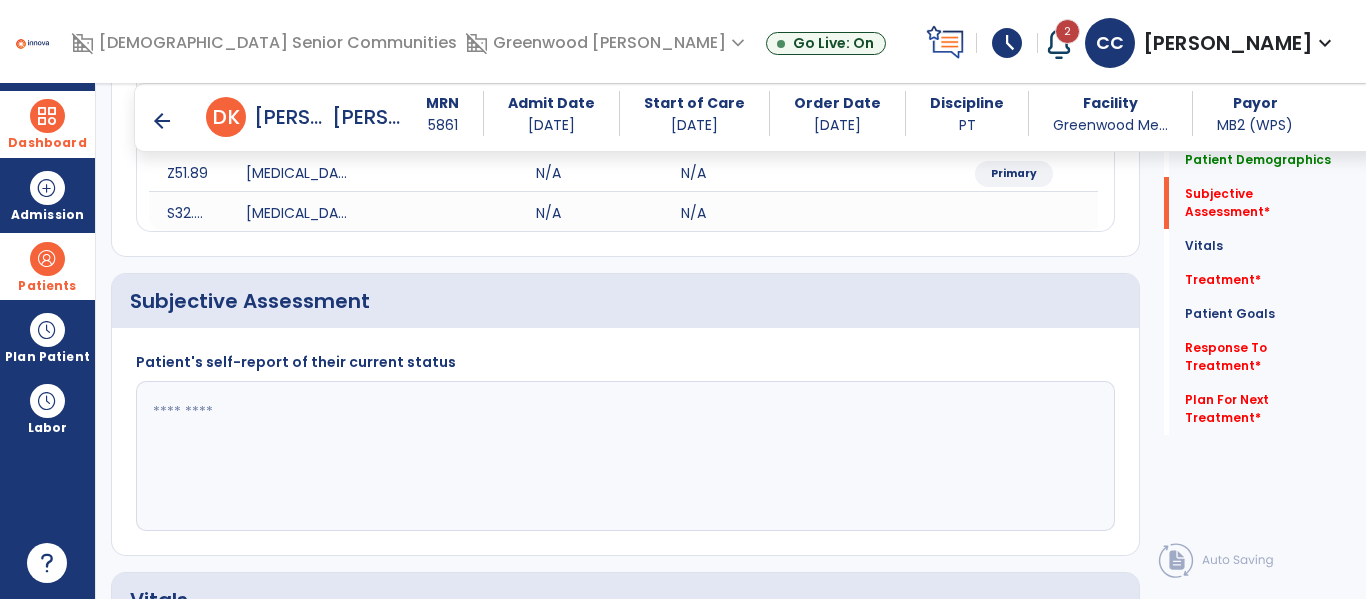 scroll, scrollTop: 467, scrollLeft: 0, axis: vertical 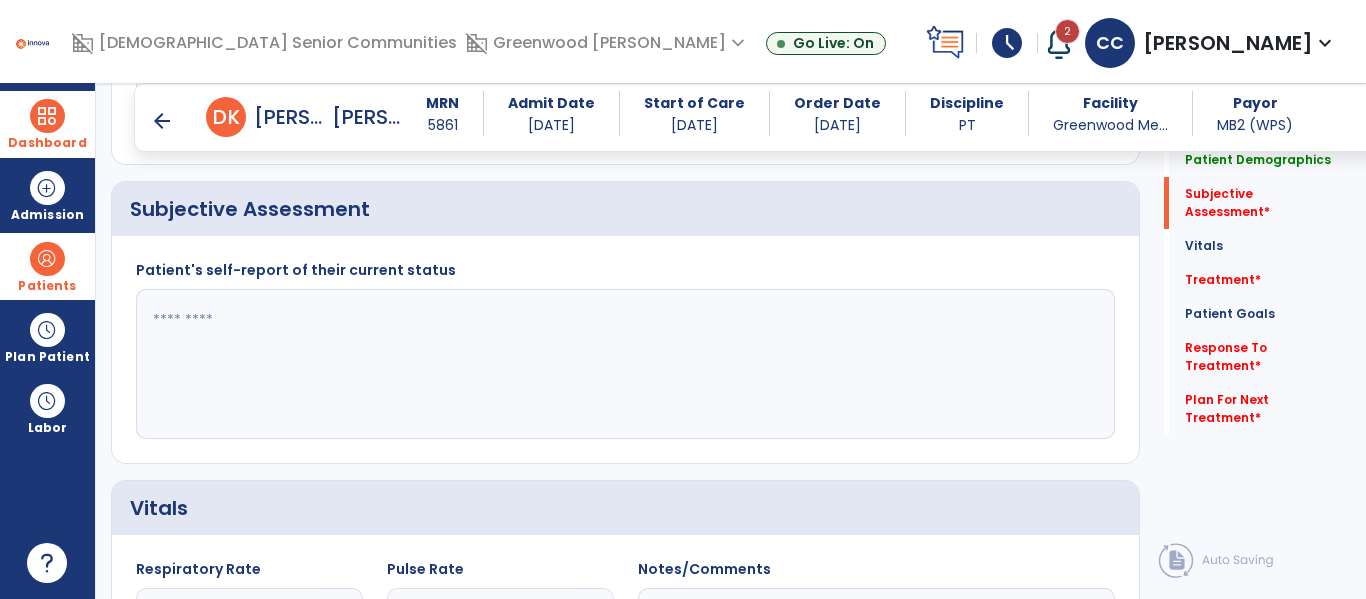 click 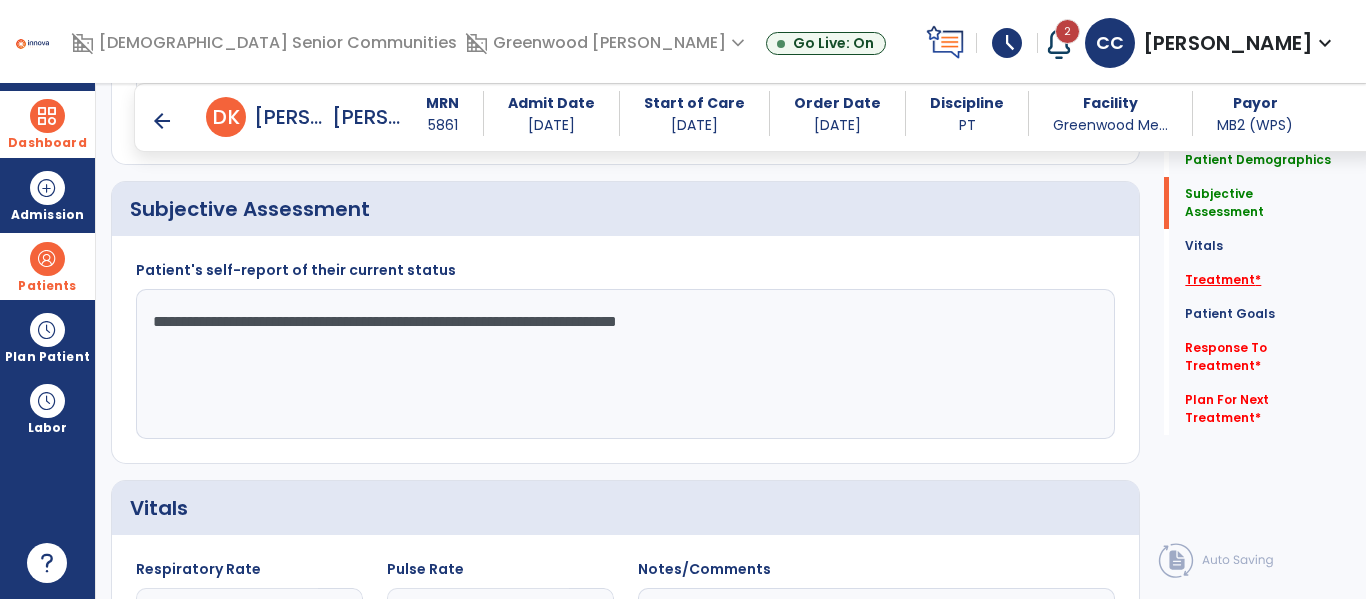 type on "**********" 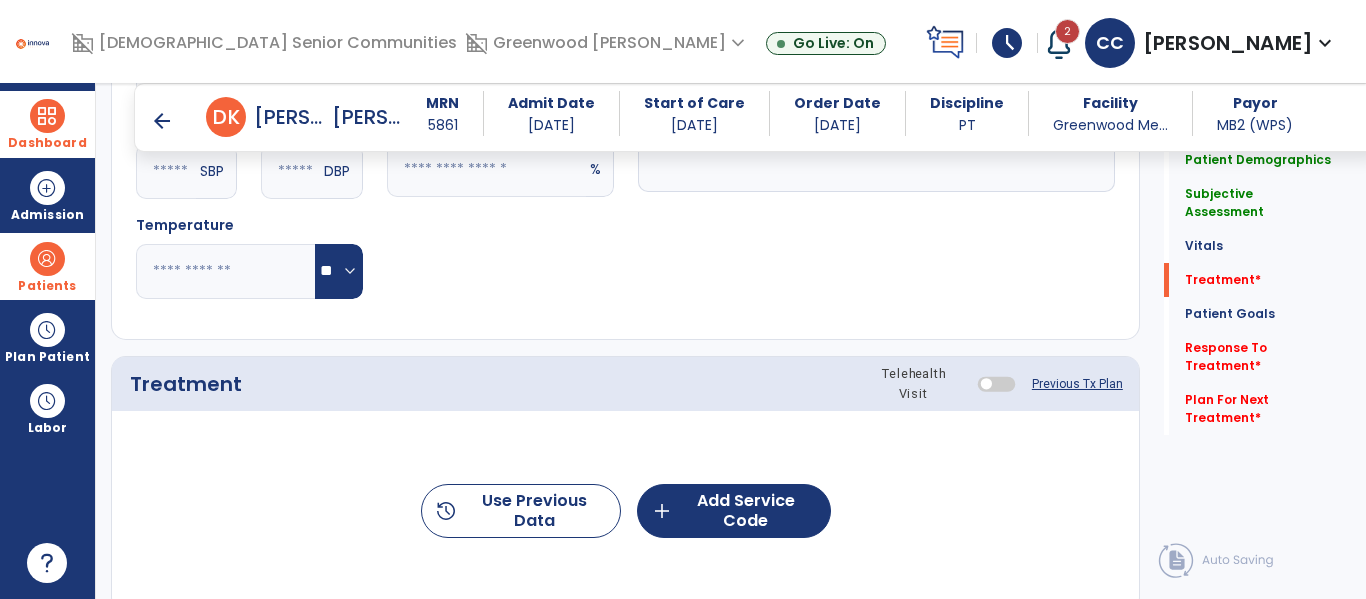 scroll, scrollTop: 1156, scrollLeft: 0, axis: vertical 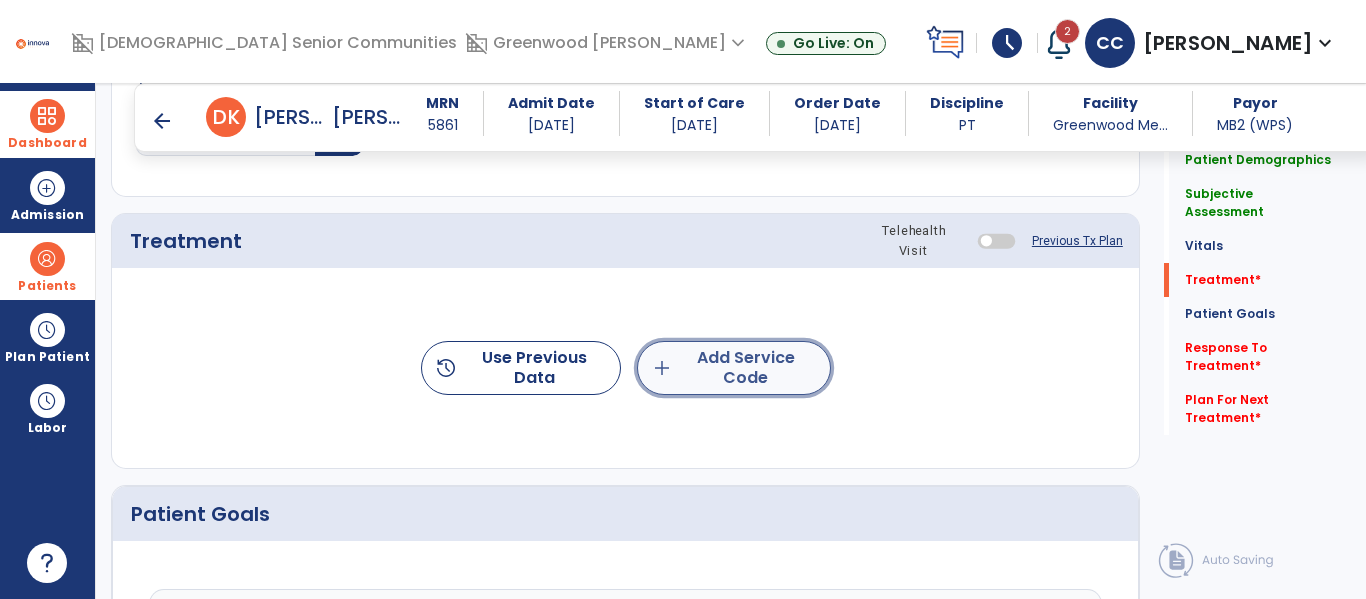 click on "add" 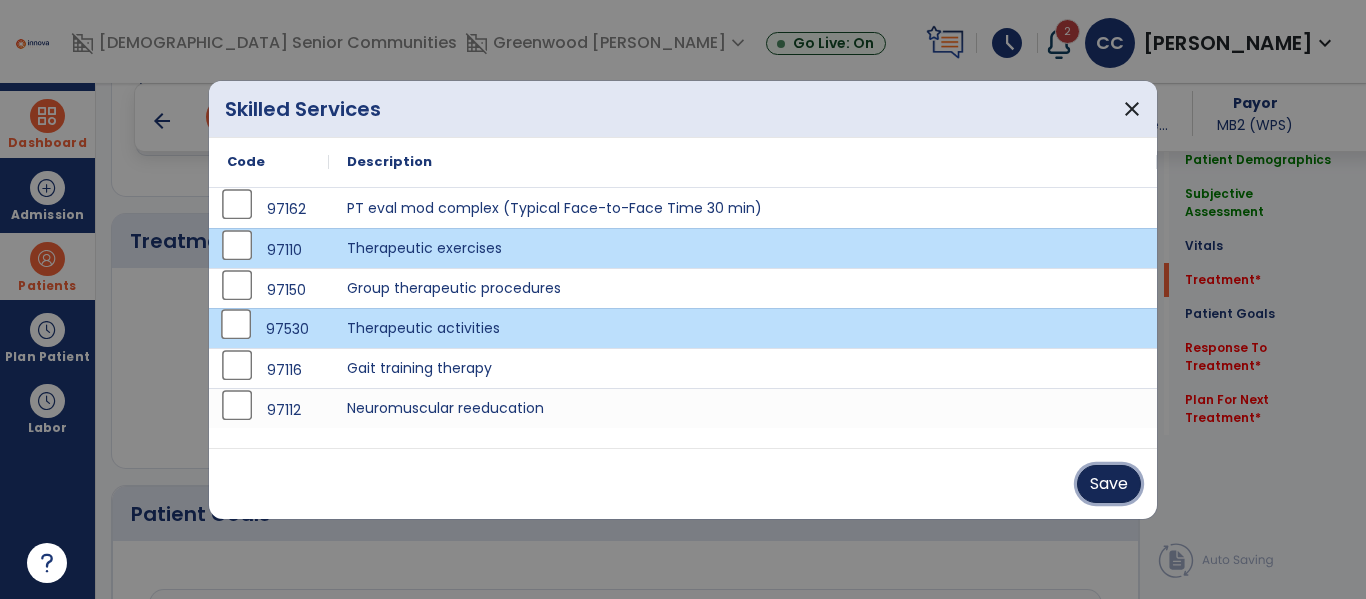 click on "Save" at bounding box center (1109, 484) 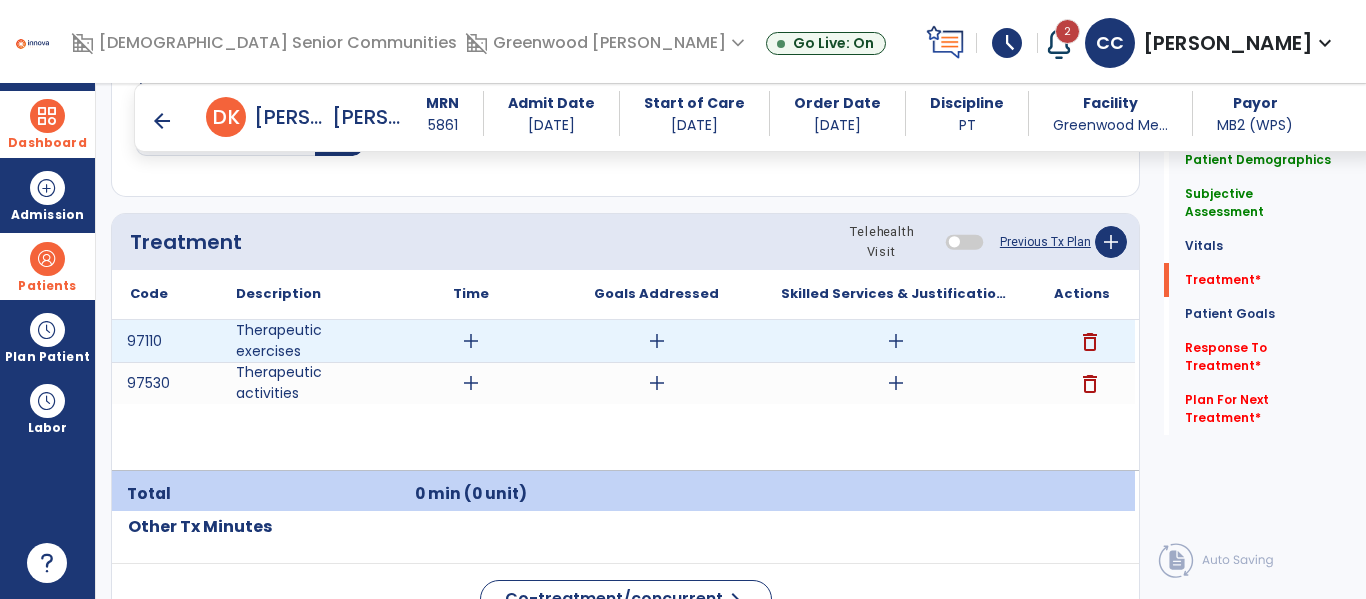 scroll, scrollTop: 1143, scrollLeft: 0, axis: vertical 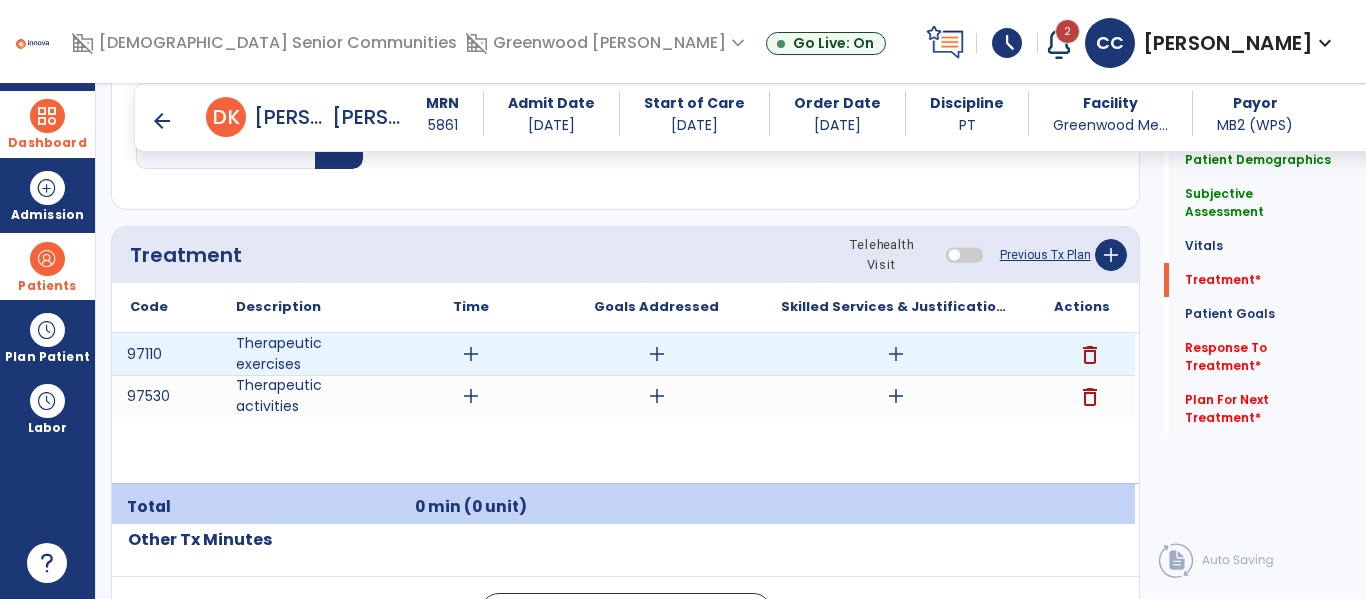 click on "add" at bounding box center (471, 354) 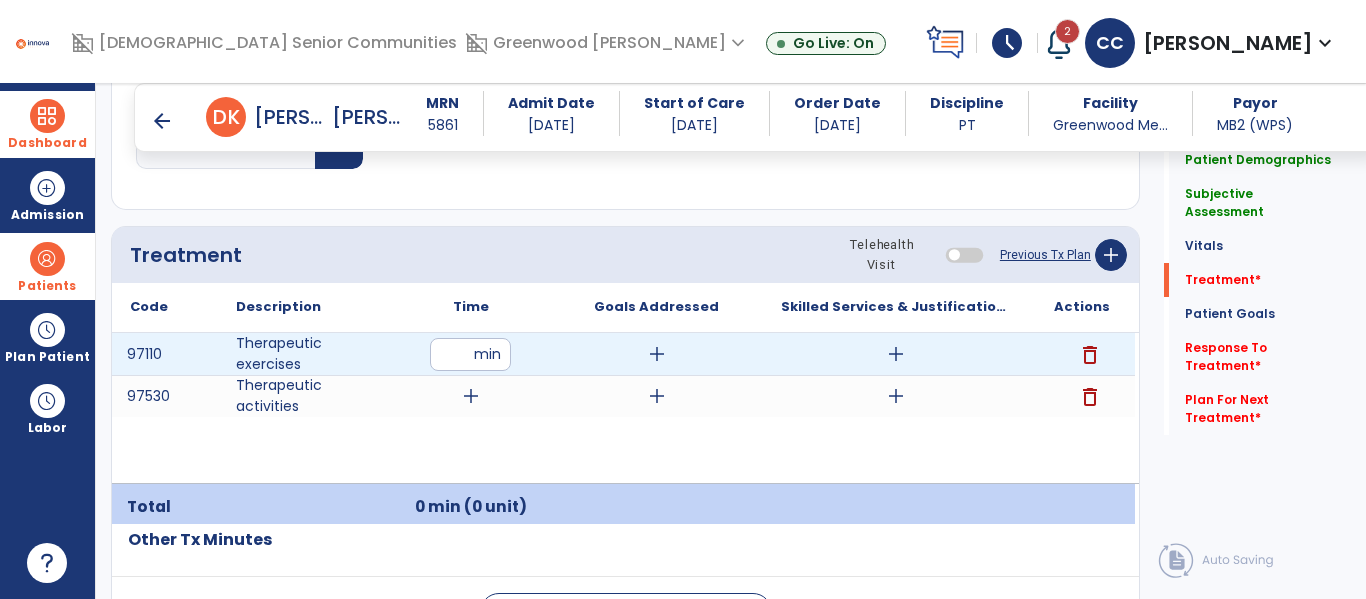 click at bounding box center (470, 354) 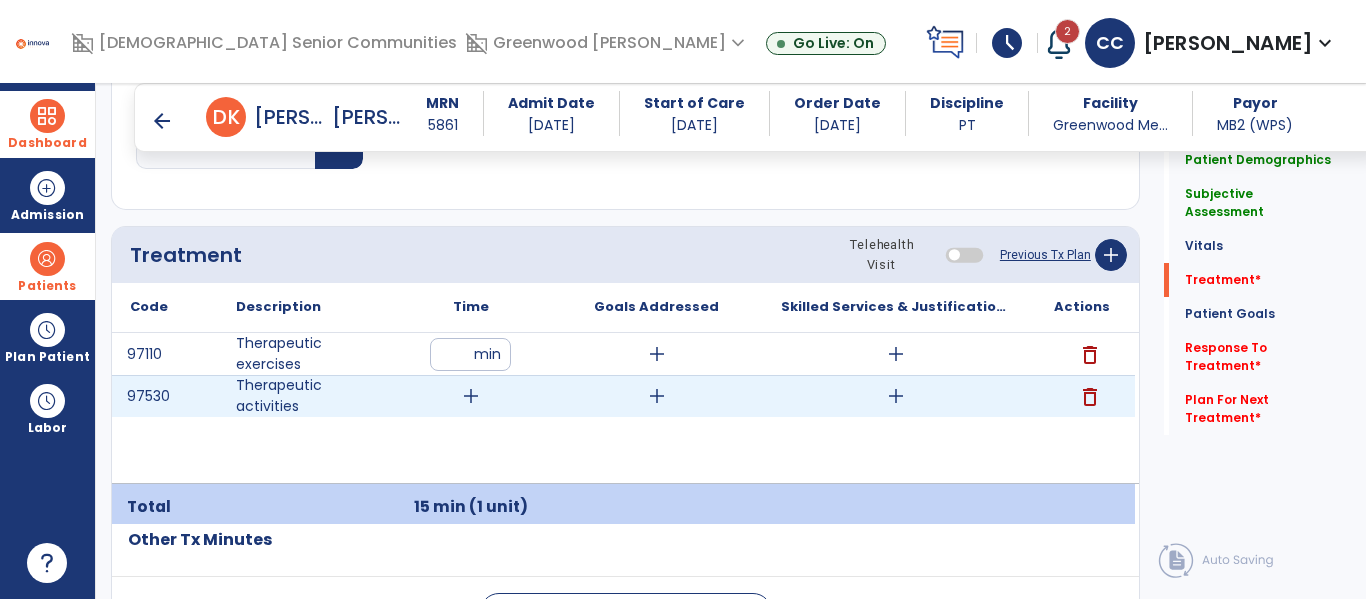 click on "add" at bounding box center [471, 396] 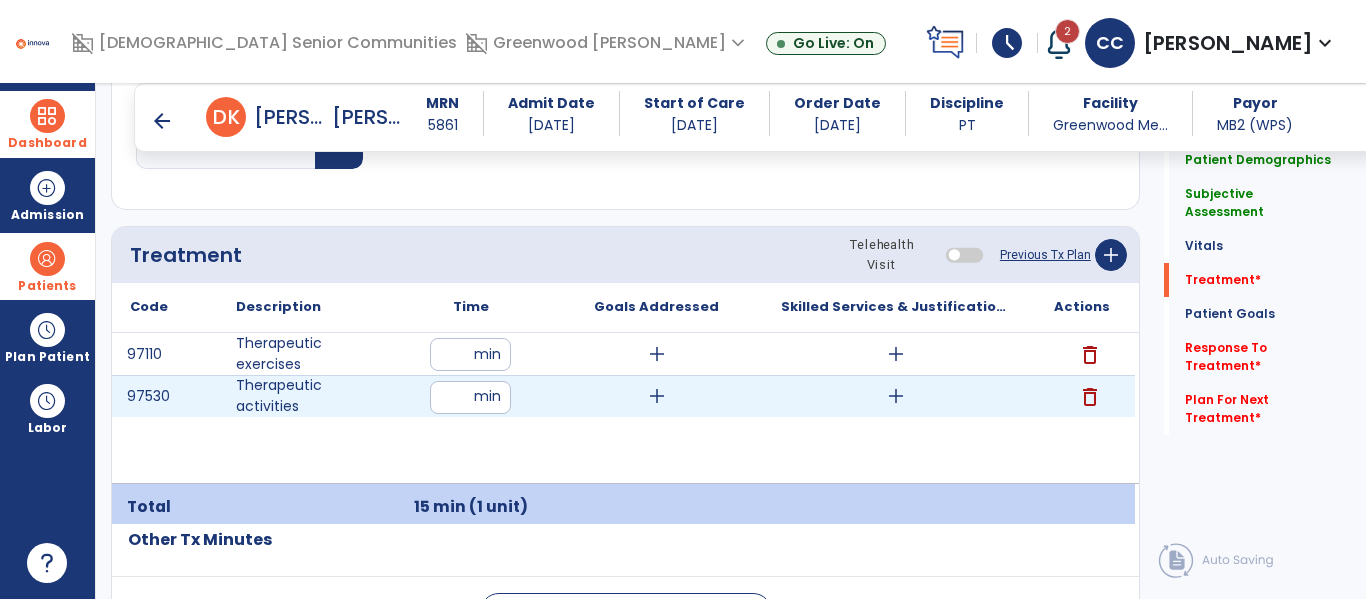 type on "**" 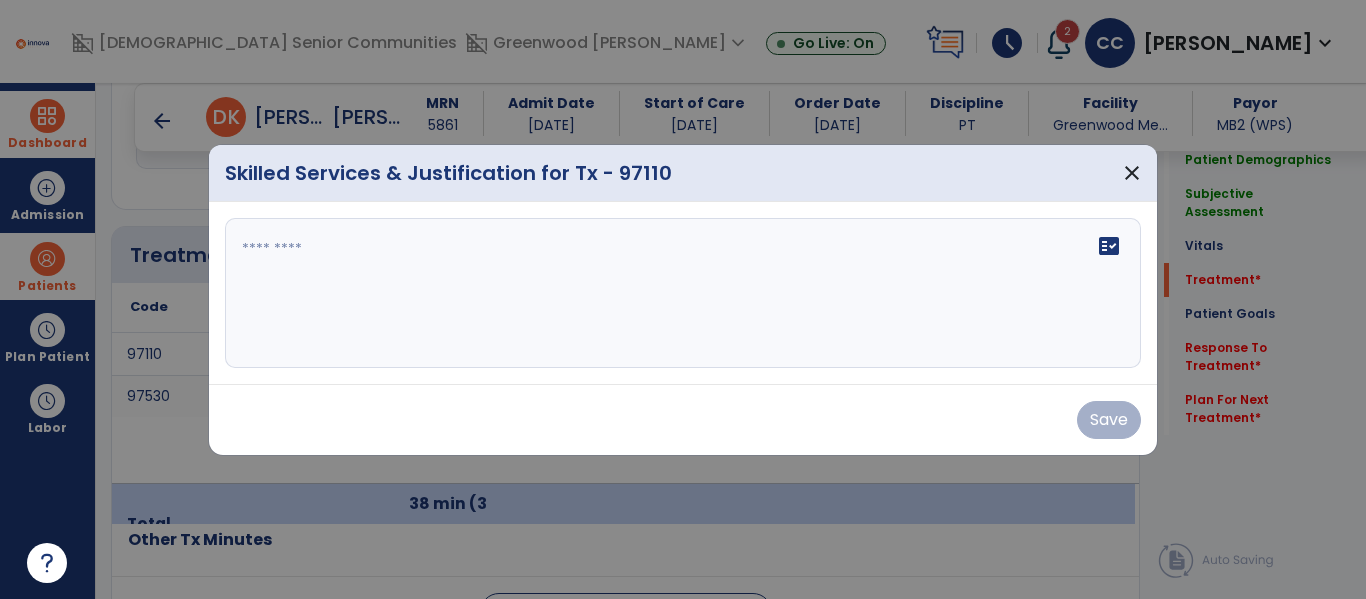click on "fact_check" at bounding box center [683, 293] 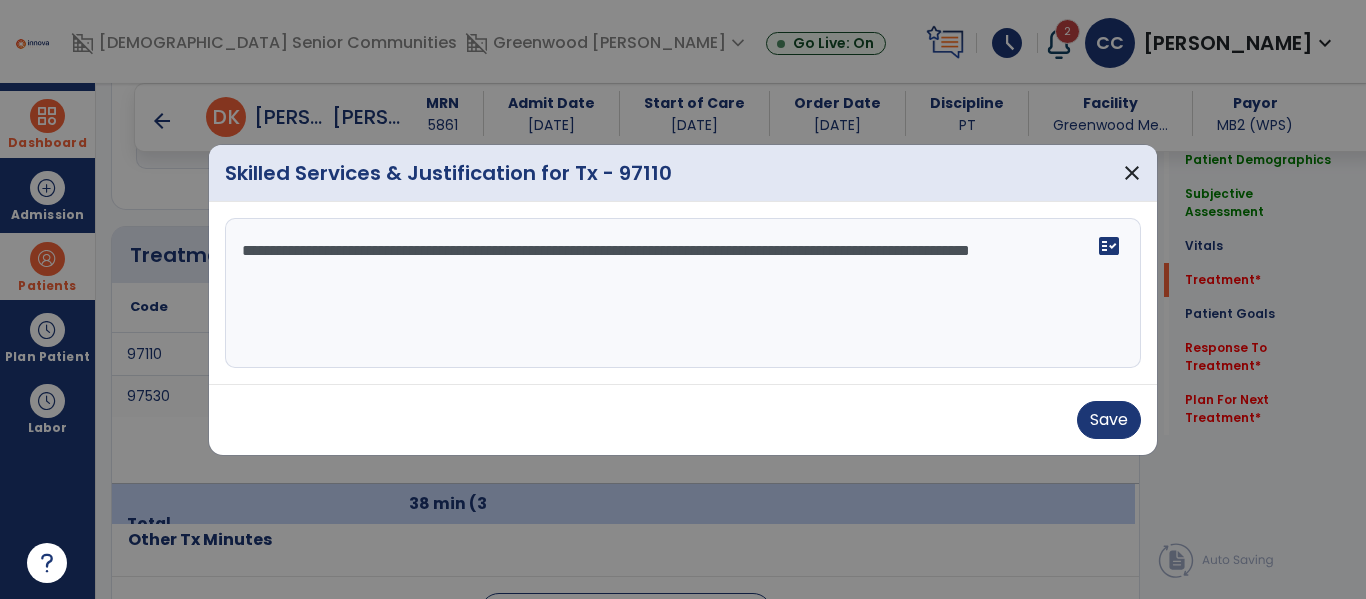 click on "**********" at bounding box center (683, 293) 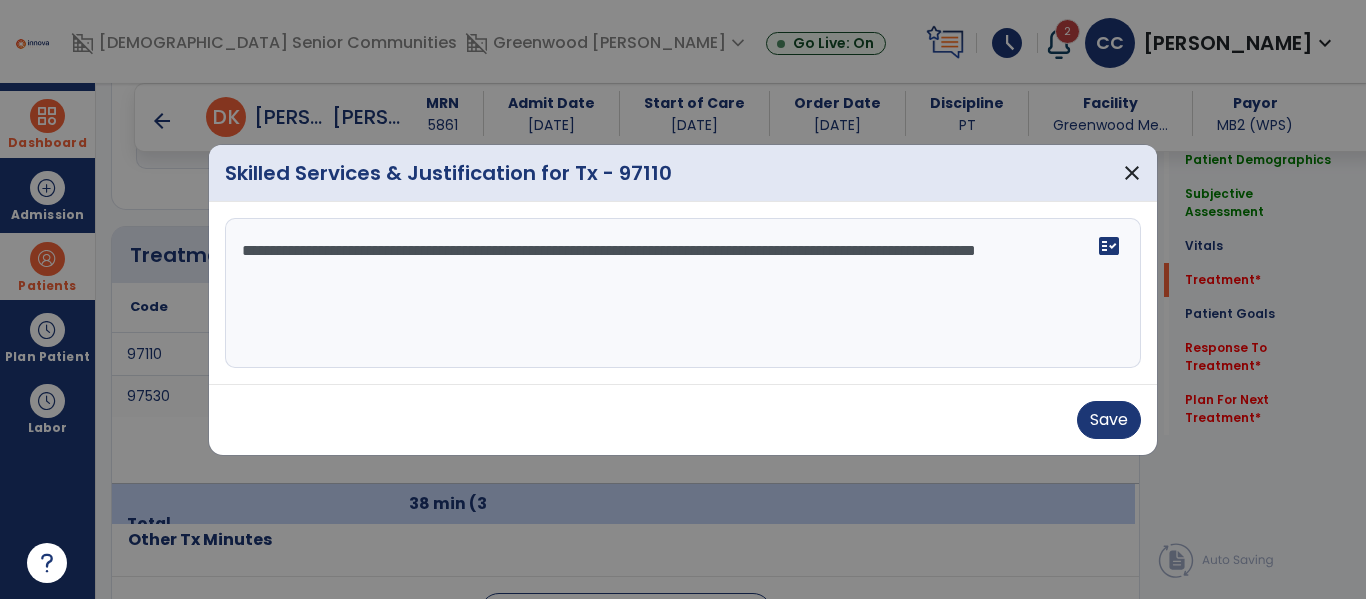 click on "**********" at bounding box center [683, 293] 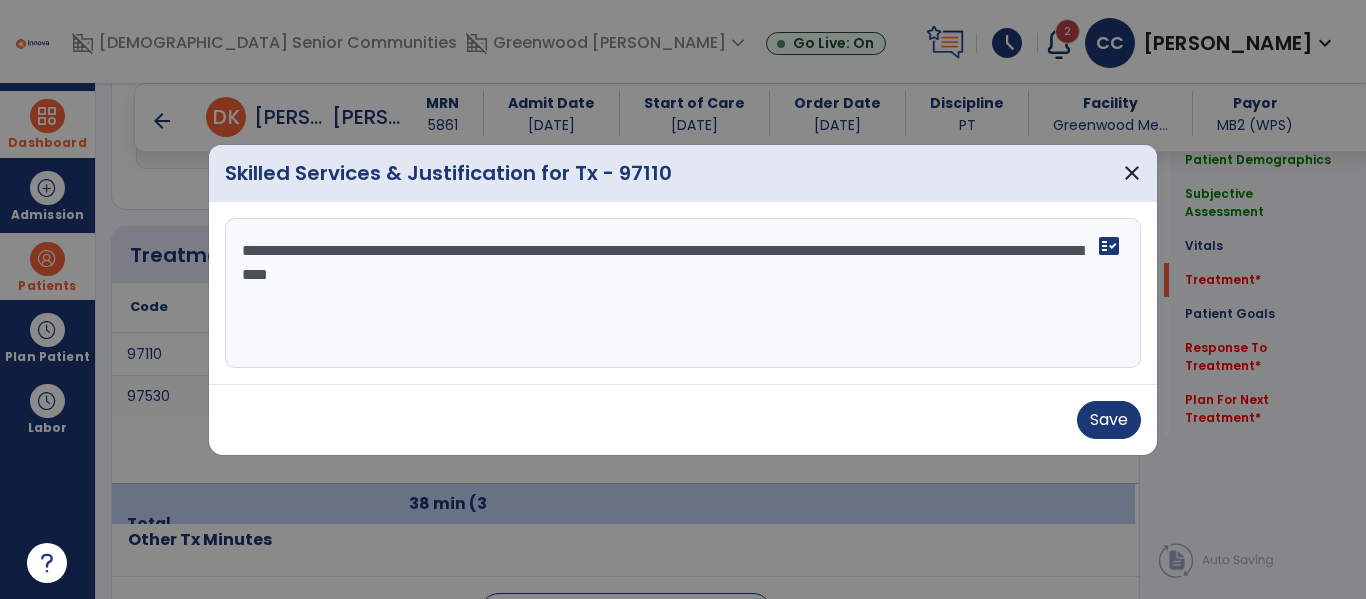 click on "**********" at bounding box center (683, 293) 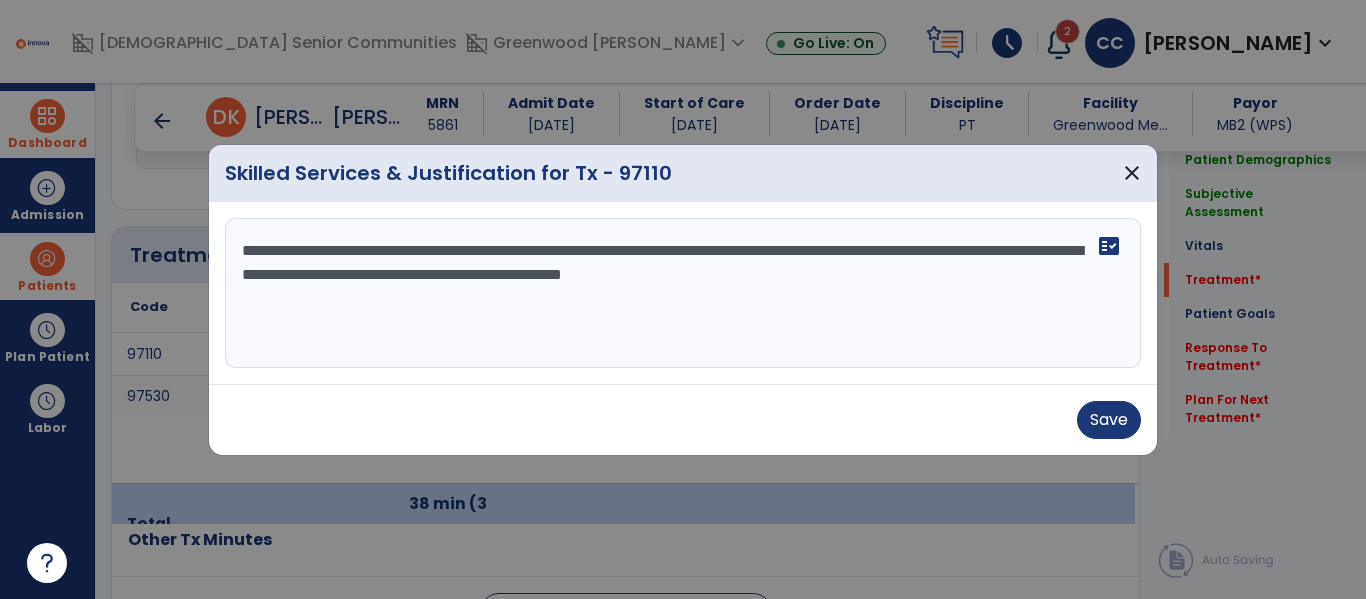 click on "**********" at bounding box center (683, 293) 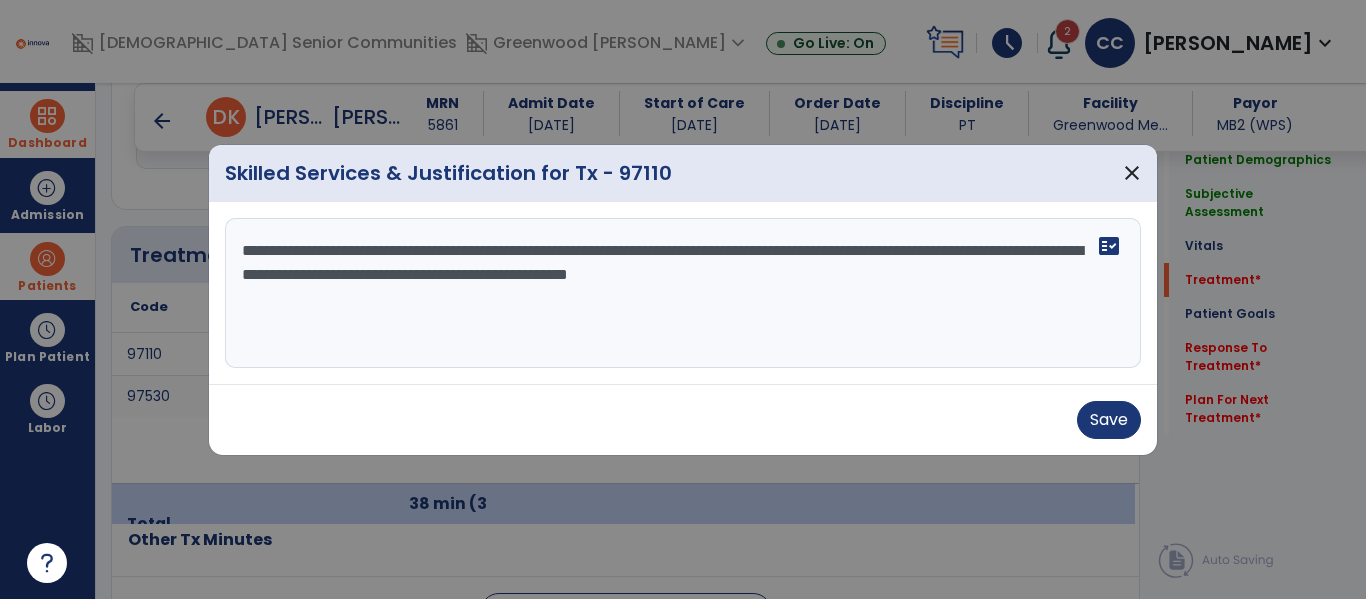click on "**********" at bounding box center (683, 293) 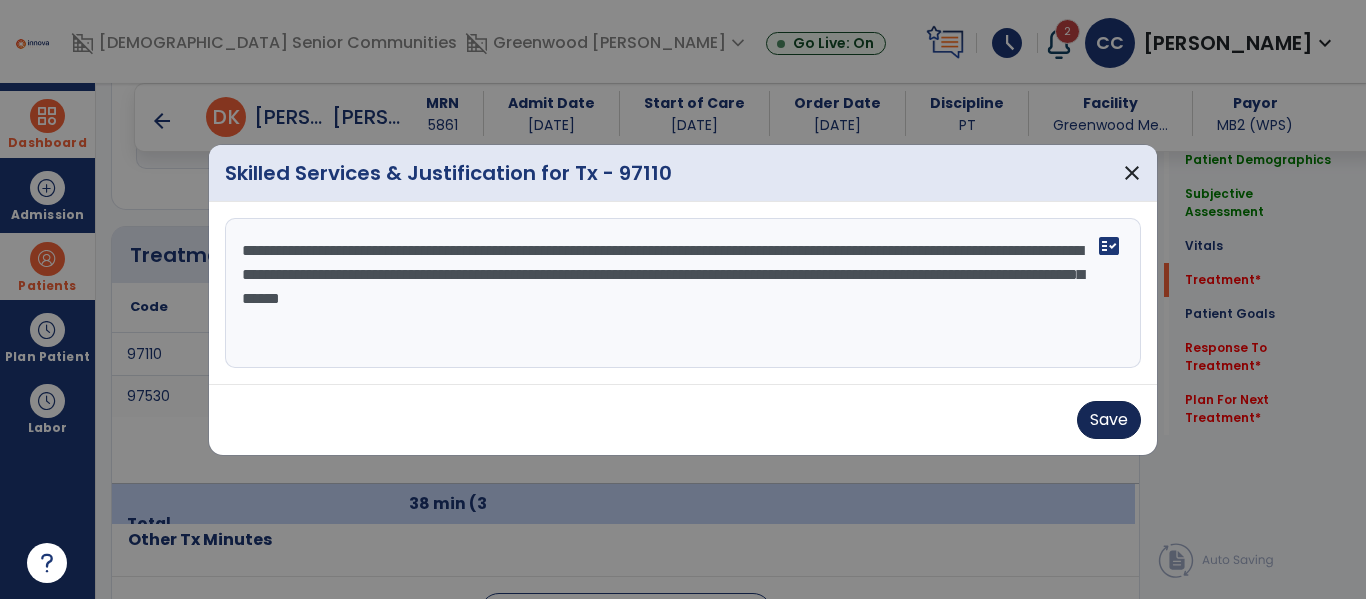 type on "**********" 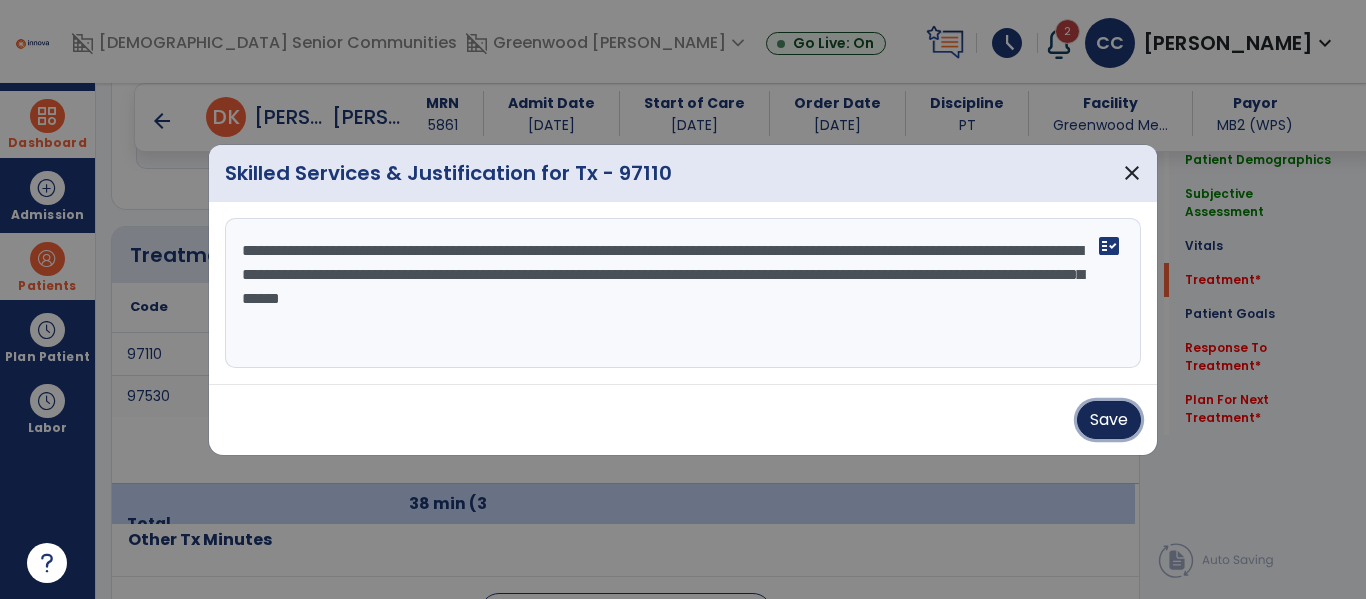 click on "Save" at bounding box center (1109, 420) 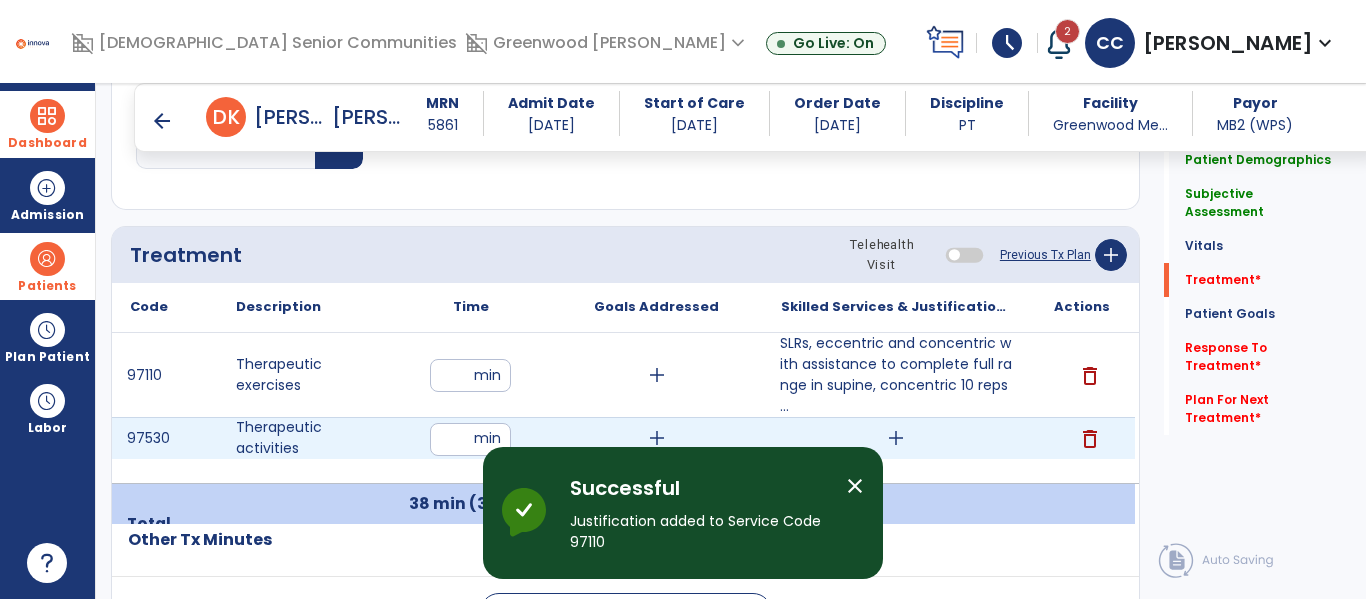 click on "add" at bounding box center [896, 438] 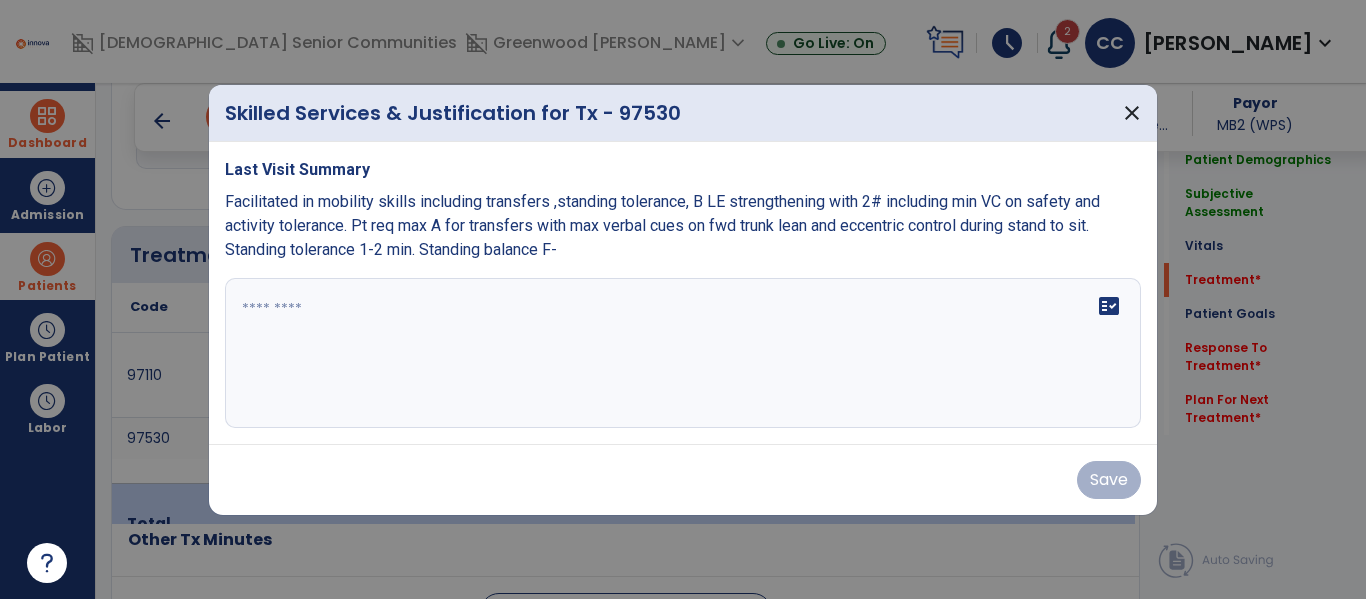 click at bounding box center [683, 353] 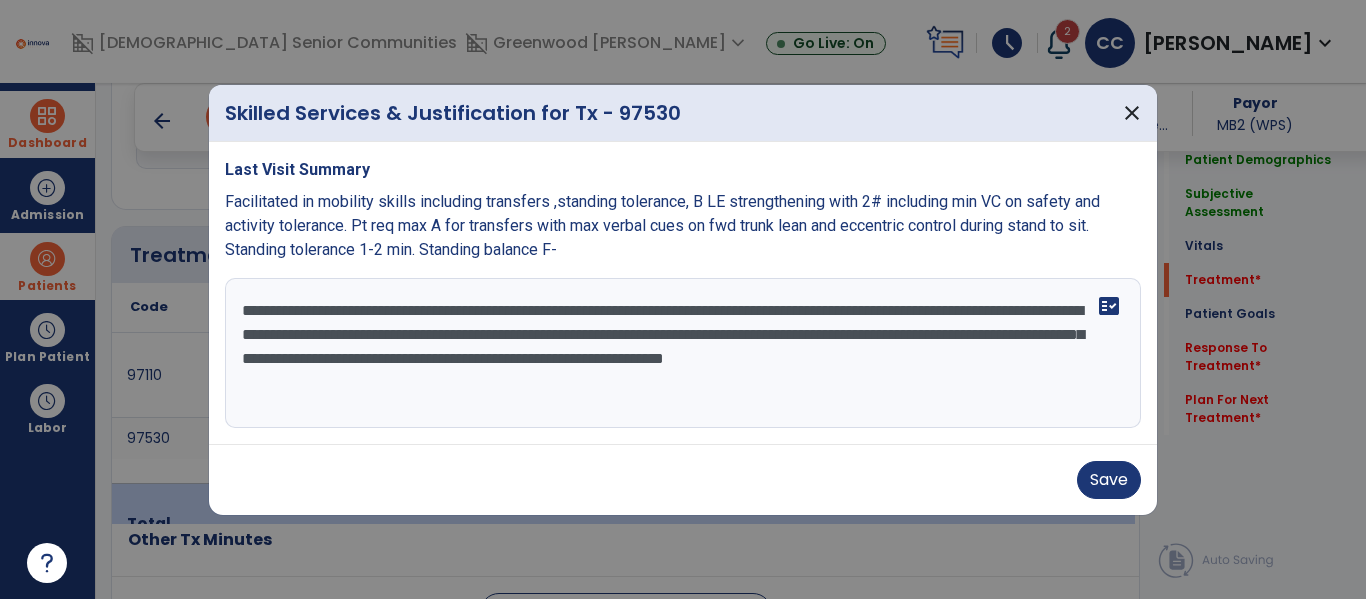 click on "Facilitated in mobility skills including transfers ,standing tolerance, B LE strengthening with 2# including min VC on safety and activity tolerance. Pt req max A for transfers with max verbal cues on fwd trunk lean and eccentric control during stand to sit. Standing tolerance 1-2 min. Standing balance F-" at bounding box center (683, 226) 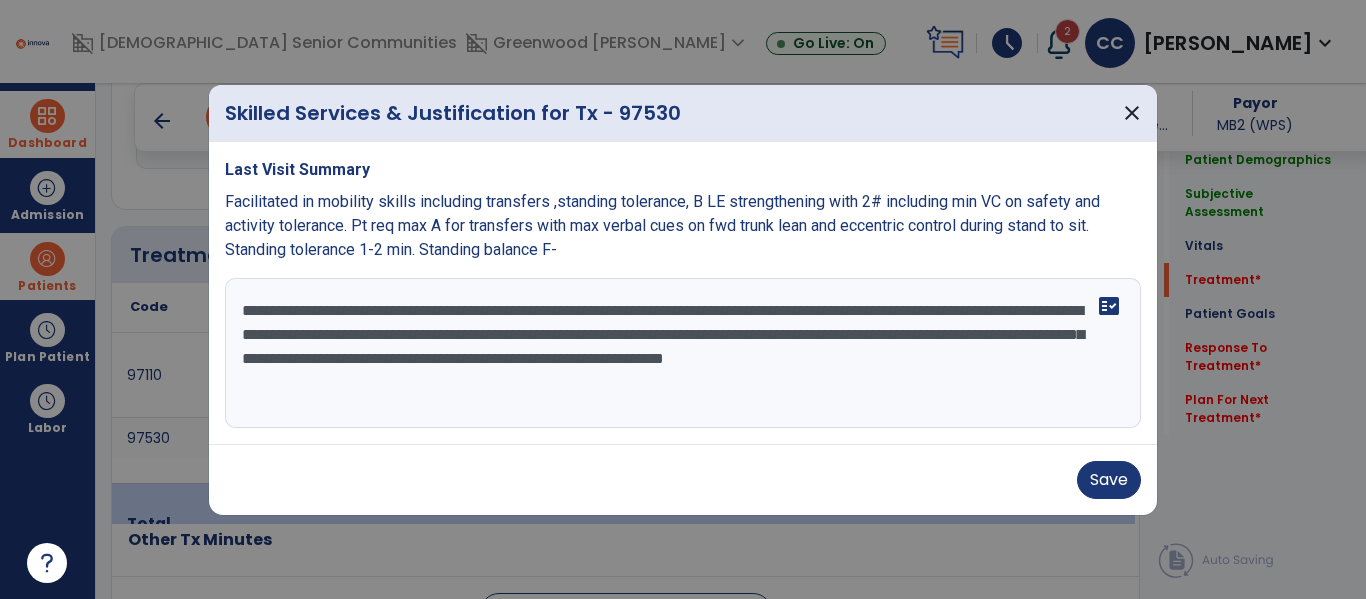click on "**********" at bounding box center (683, 353) 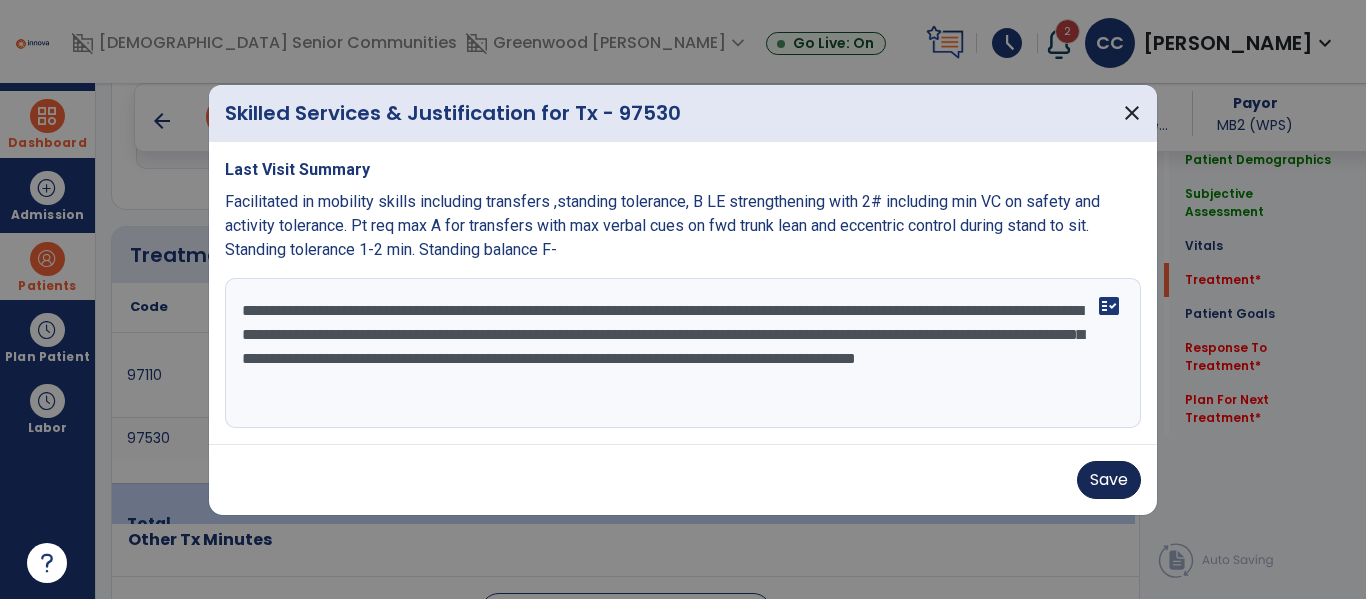 type on "**********" 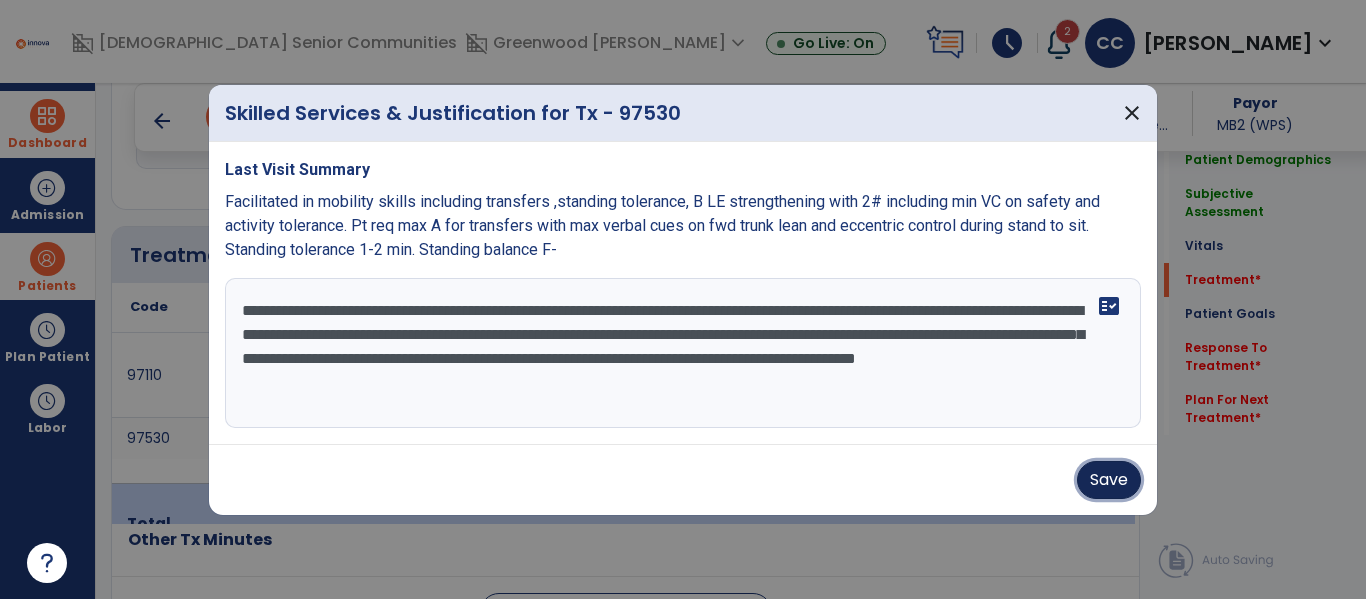 click on "Save" at bounding box center [1109, 480] 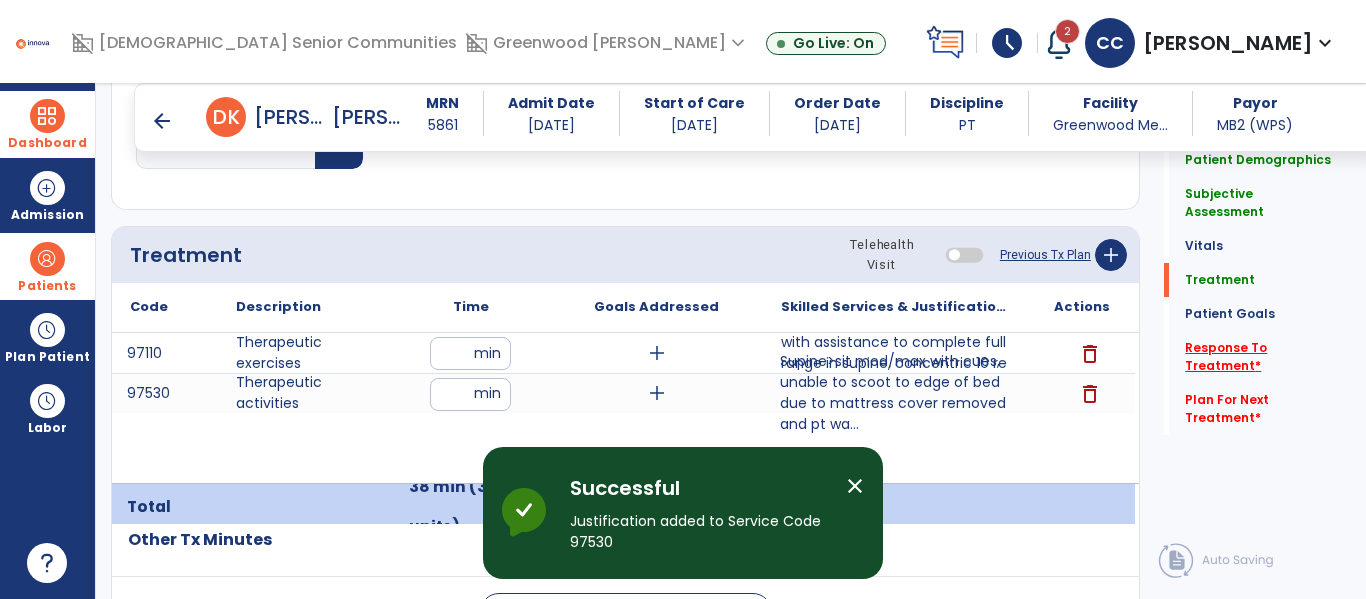 click on "Response To Treatment   *" 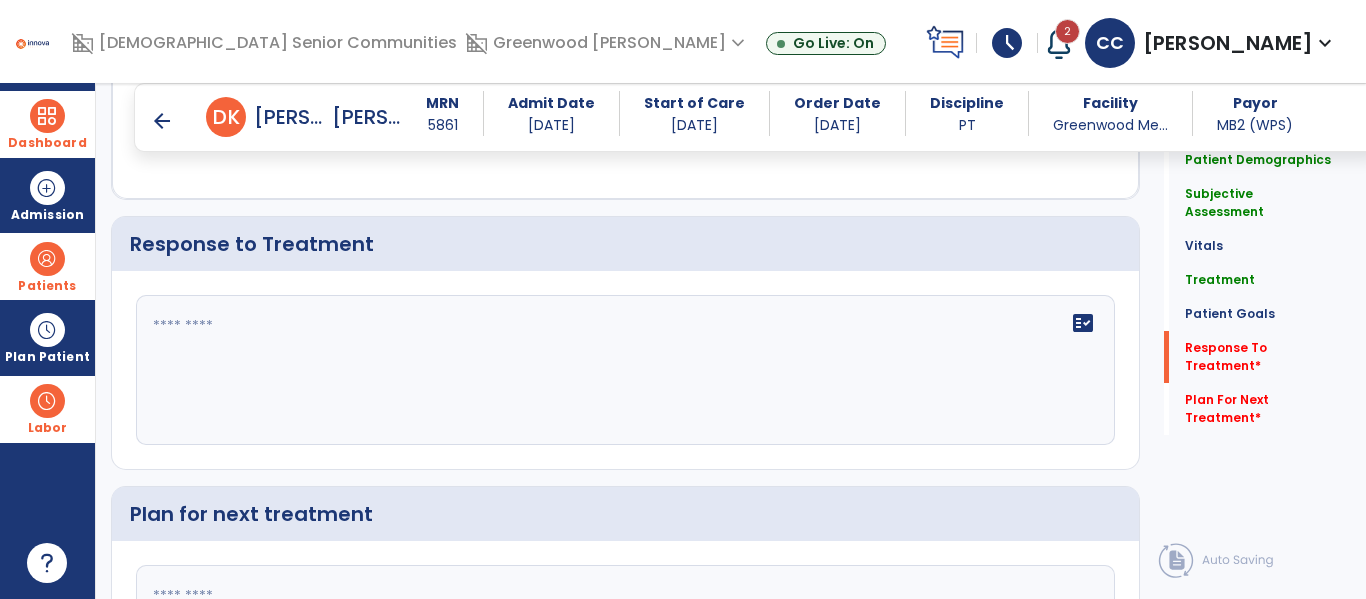 scroll, scrollTop: 3048, scrollLeft: 0, axis: vertical 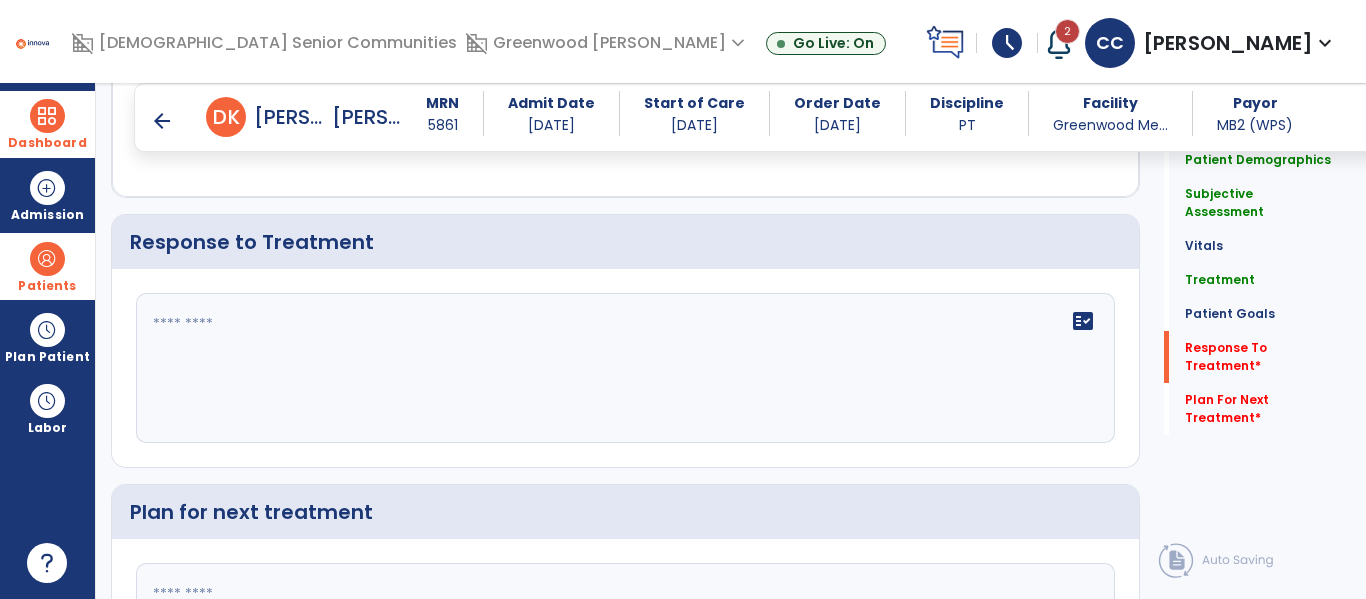 click 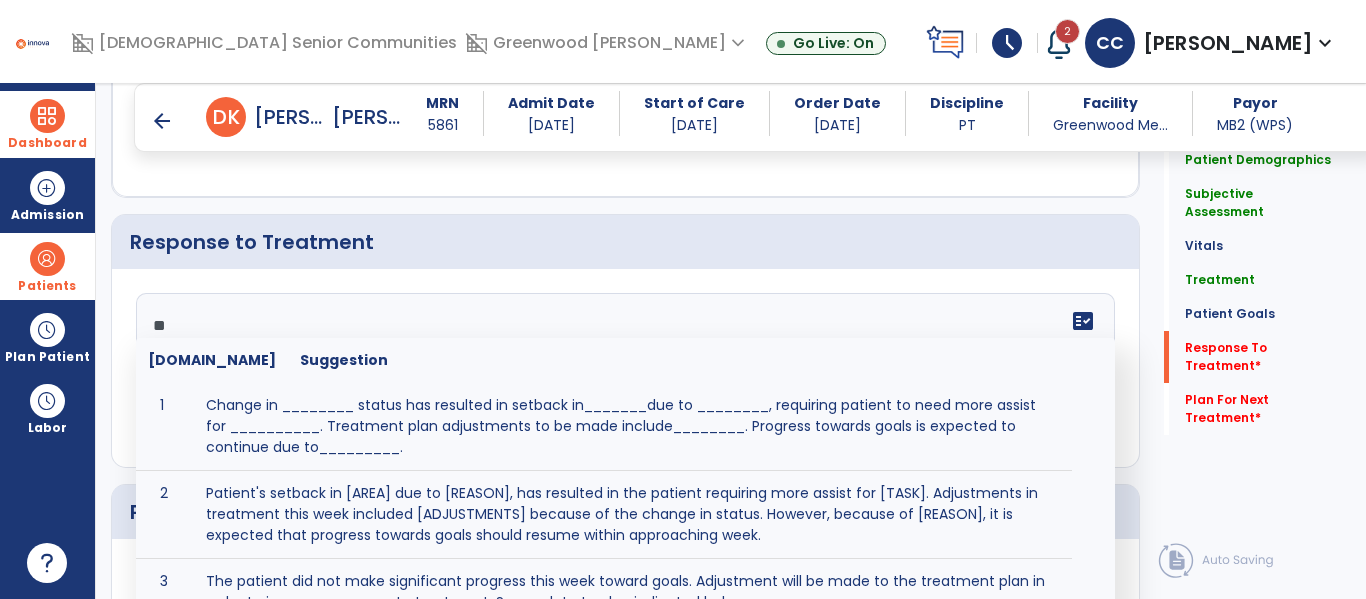 type on "***" 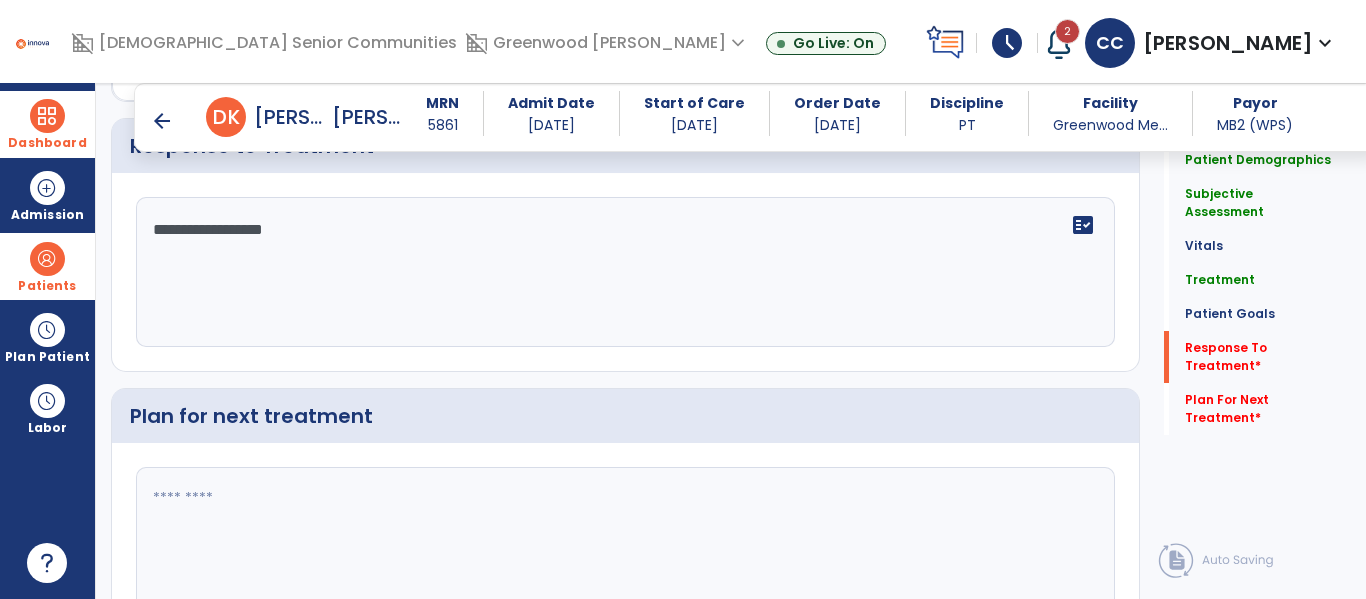 scroll, scrollTop: 3140, scrollLeft: 0, axis: vertical 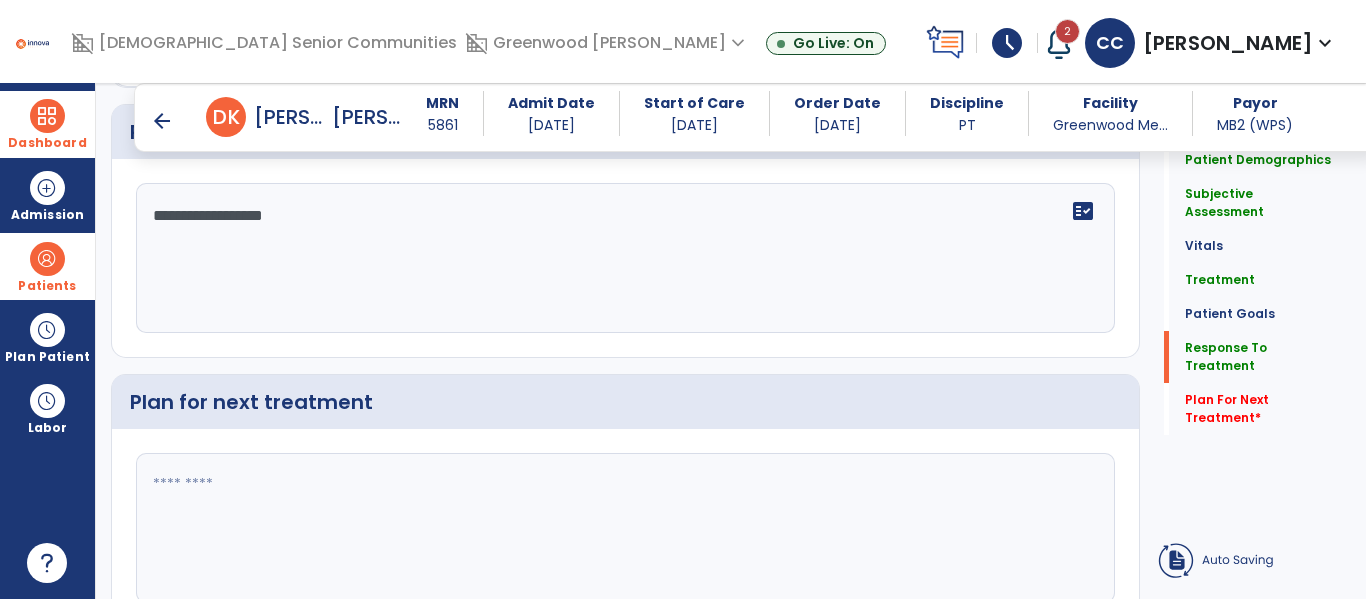 type on "**********" 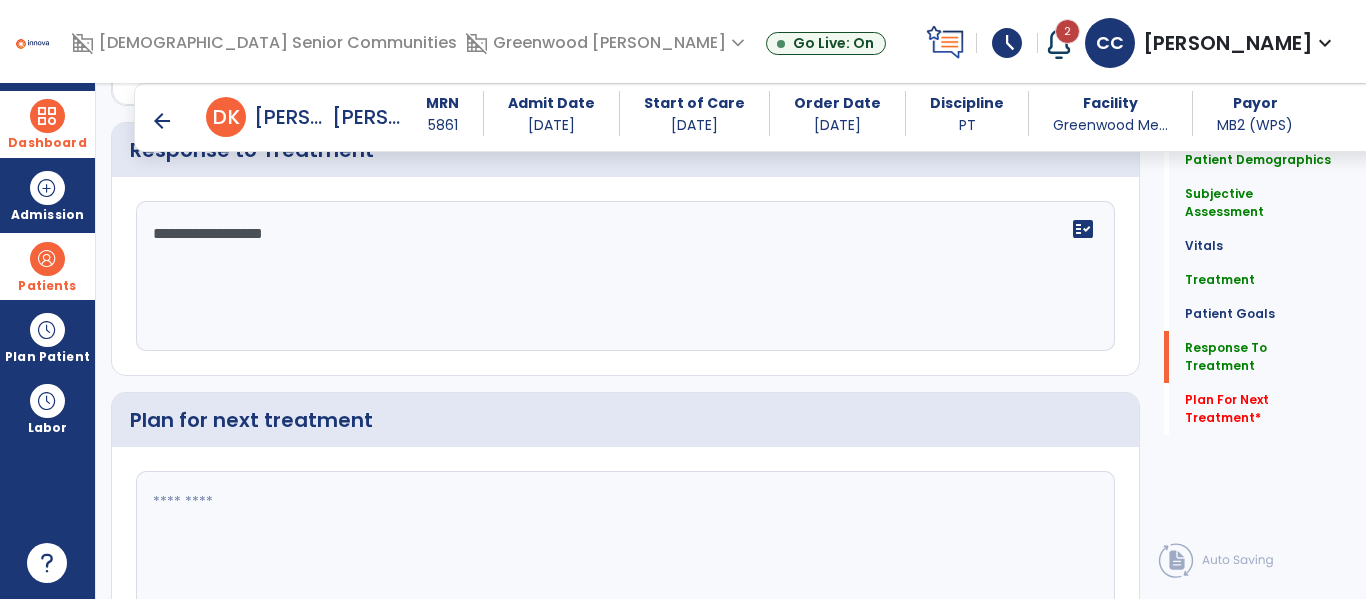 click 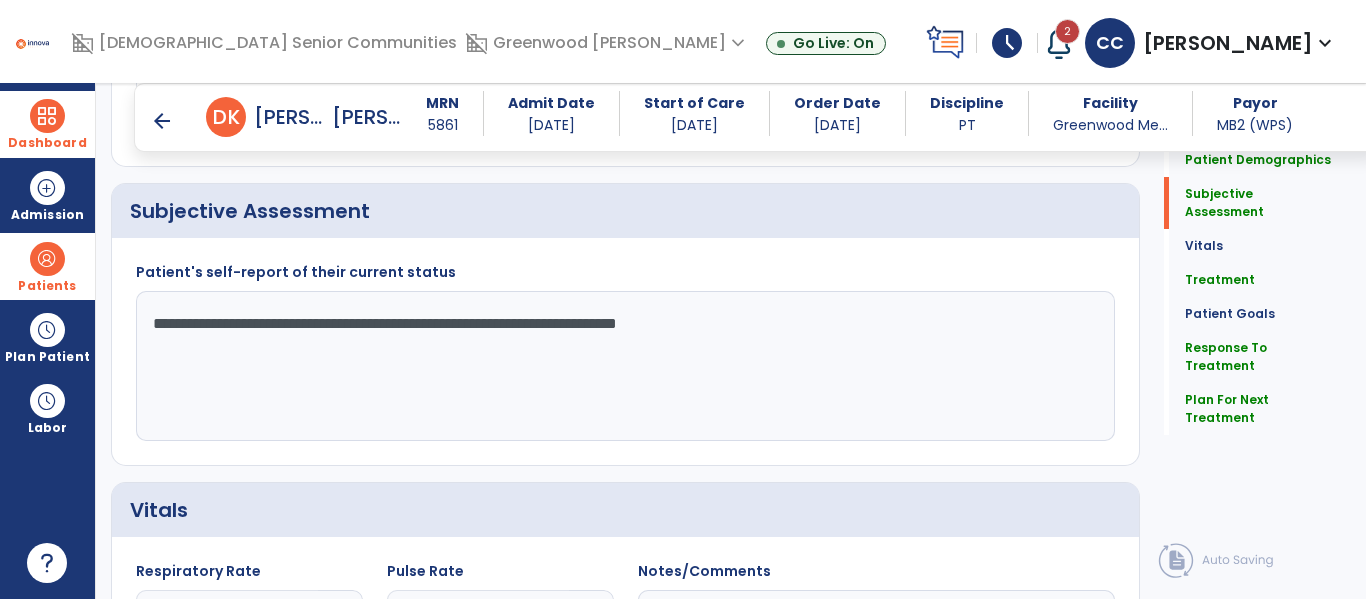 scroll, scrollTop: 466, scrollLeft: 0, axis: vertical 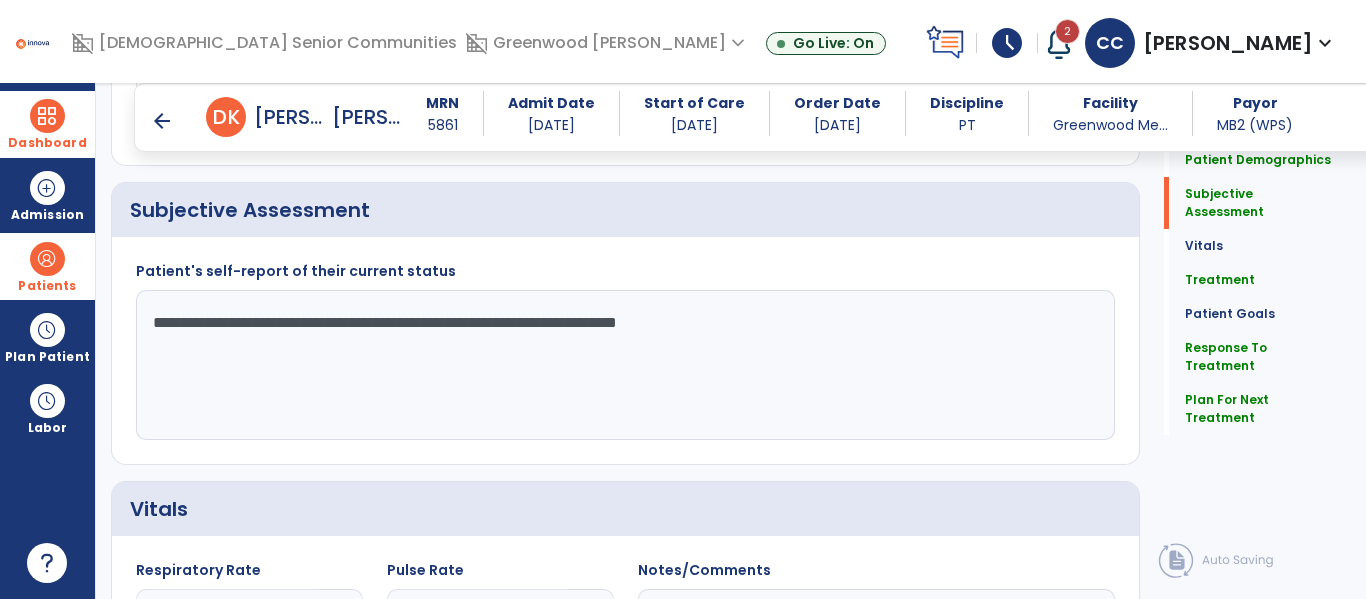 type on "**********" 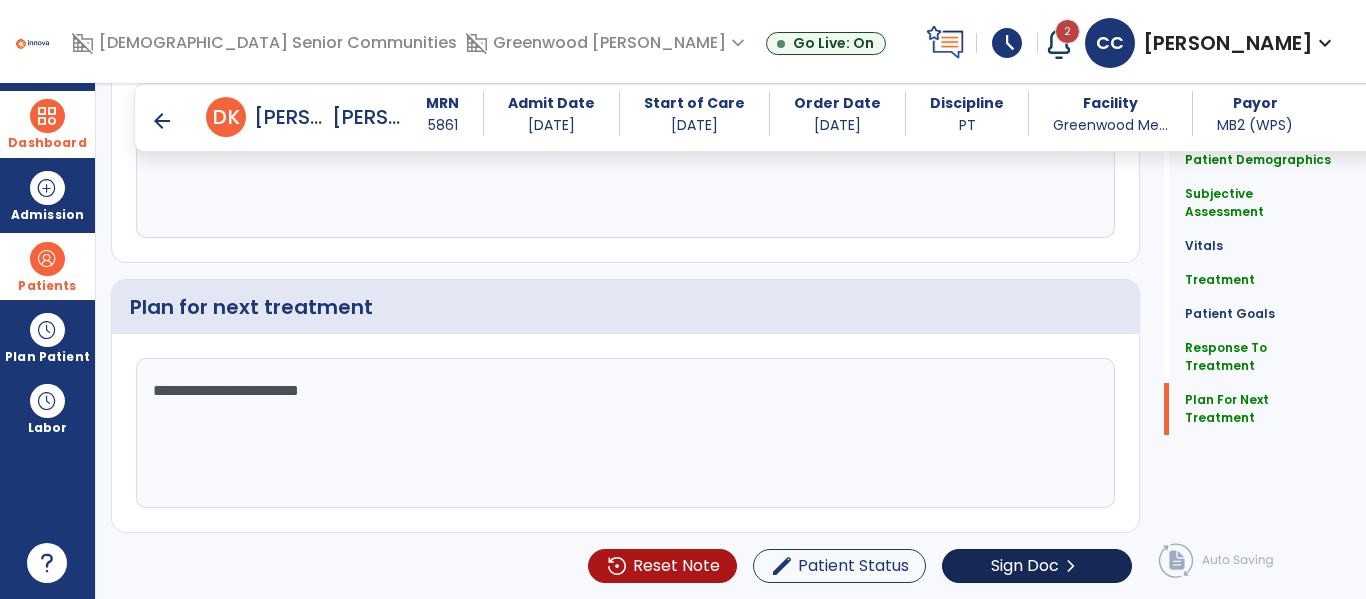 type on "**********" 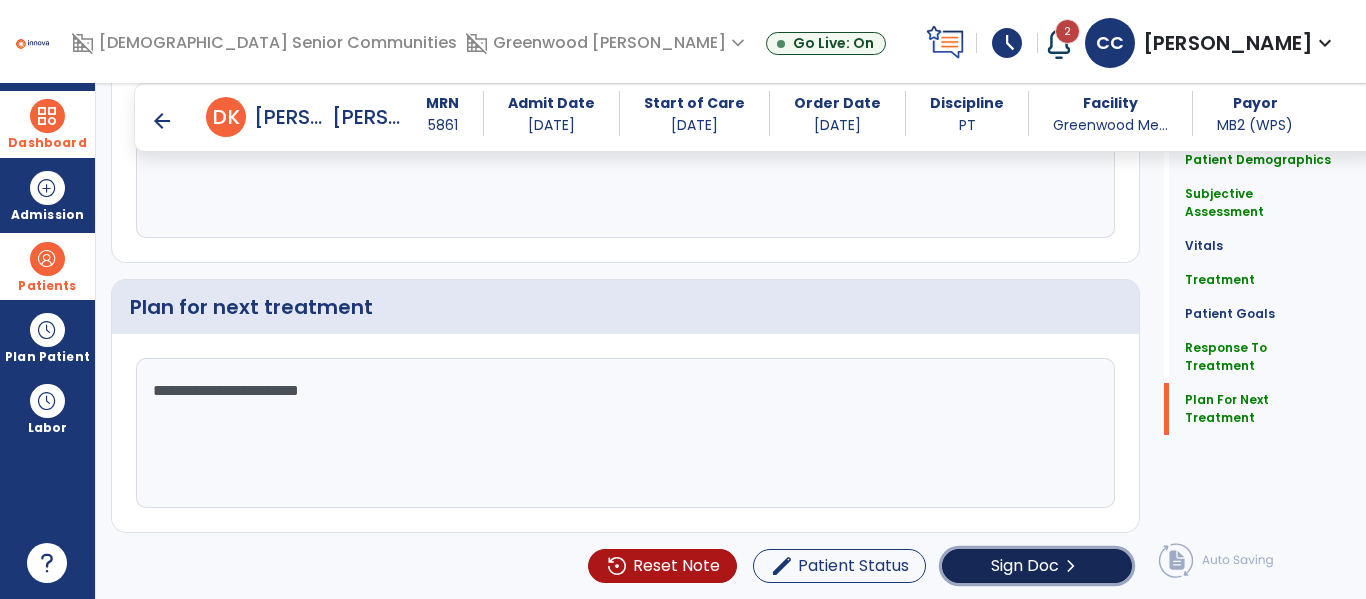 click on "chevron_right" 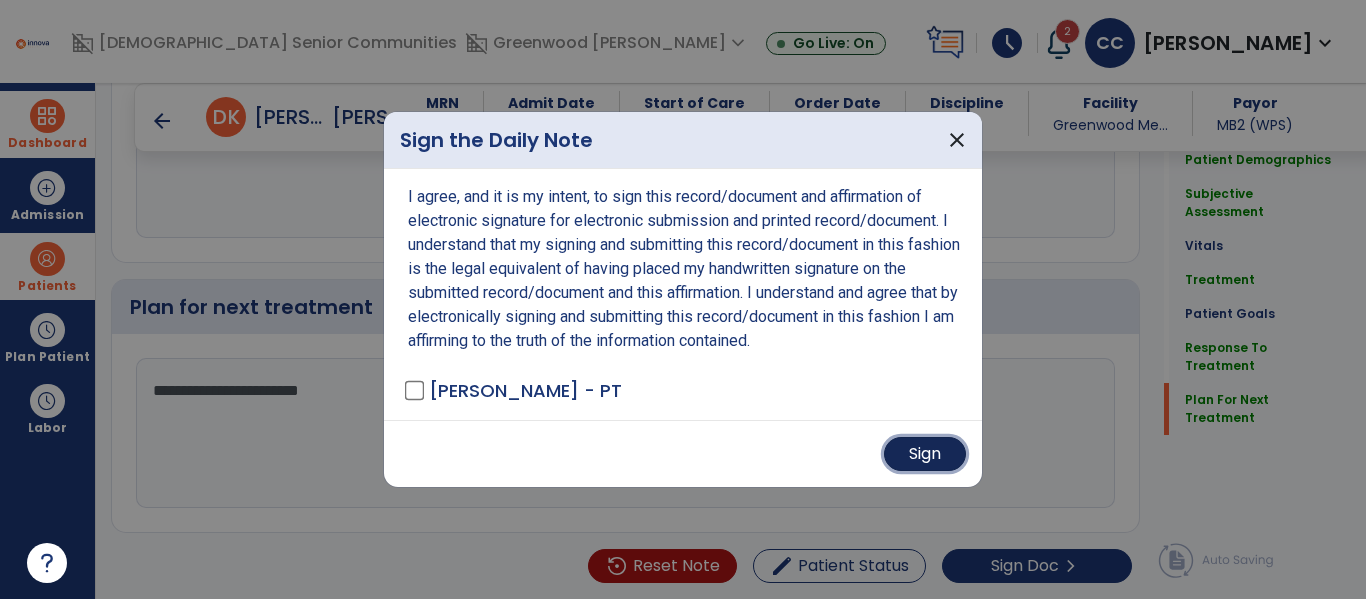 click on "Sign" at bounding box center [925, 454] 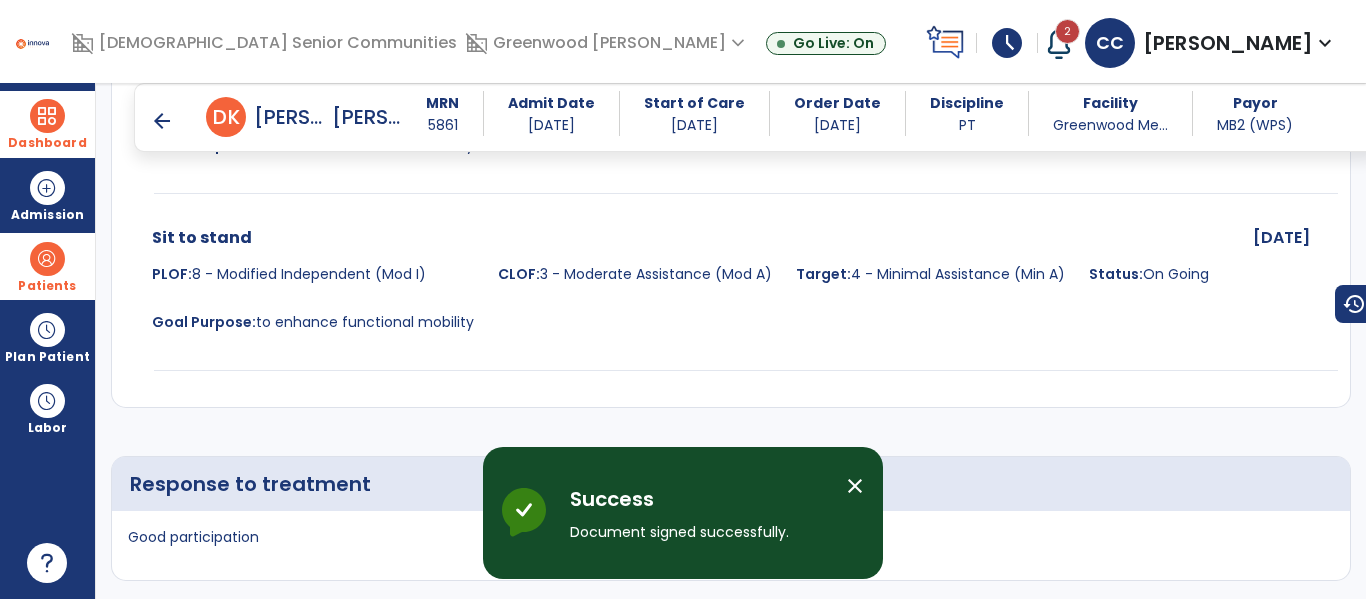 scroll, scrollTop: 4034, scrollLeft: 0, axis: vertical 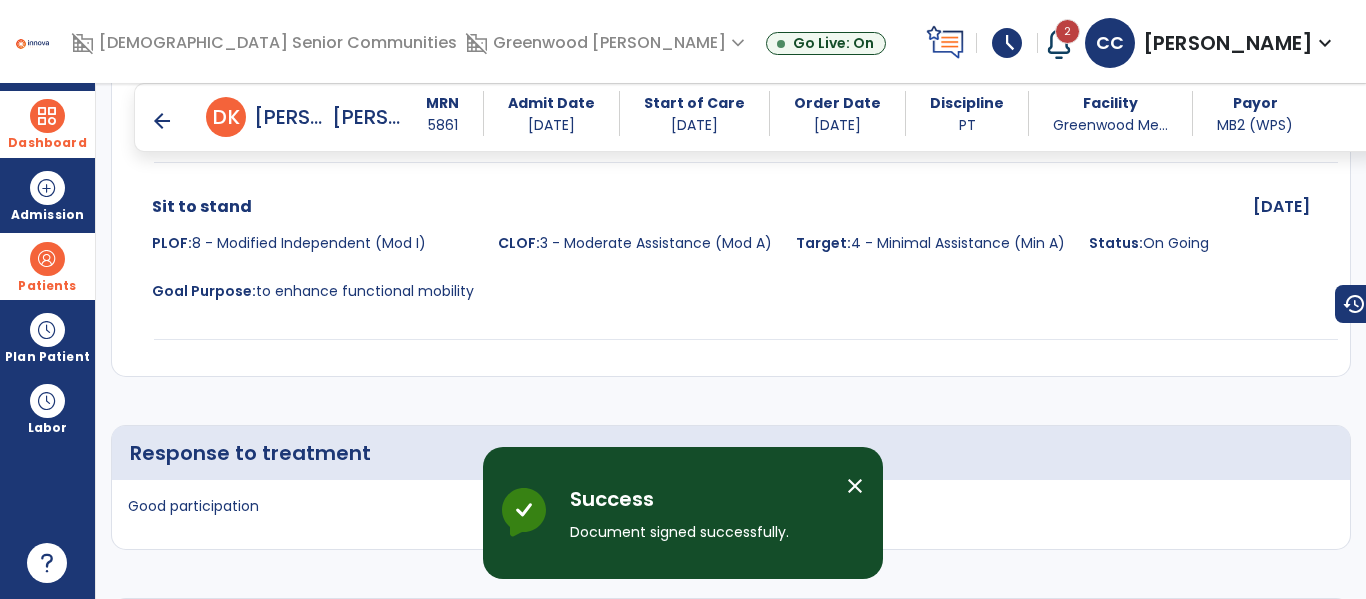 click on "arrow_back" at bounding box center [162, 121] 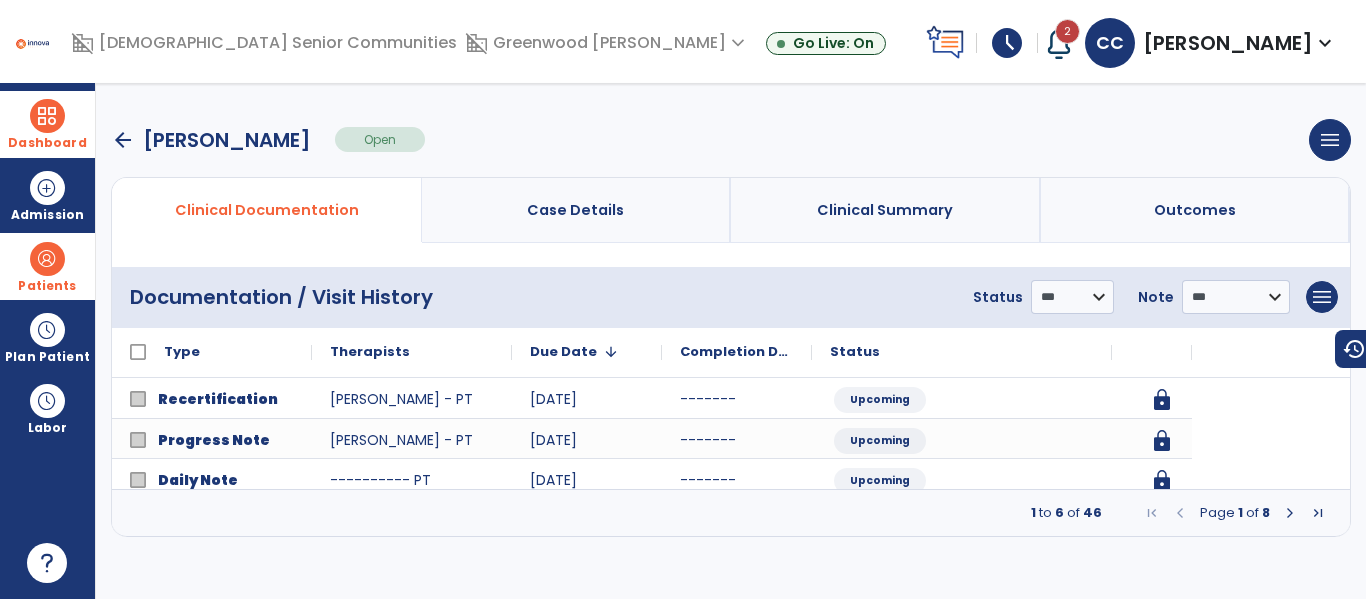 scroll, scrollTop: 0, scrollLeft: 0, axis: both 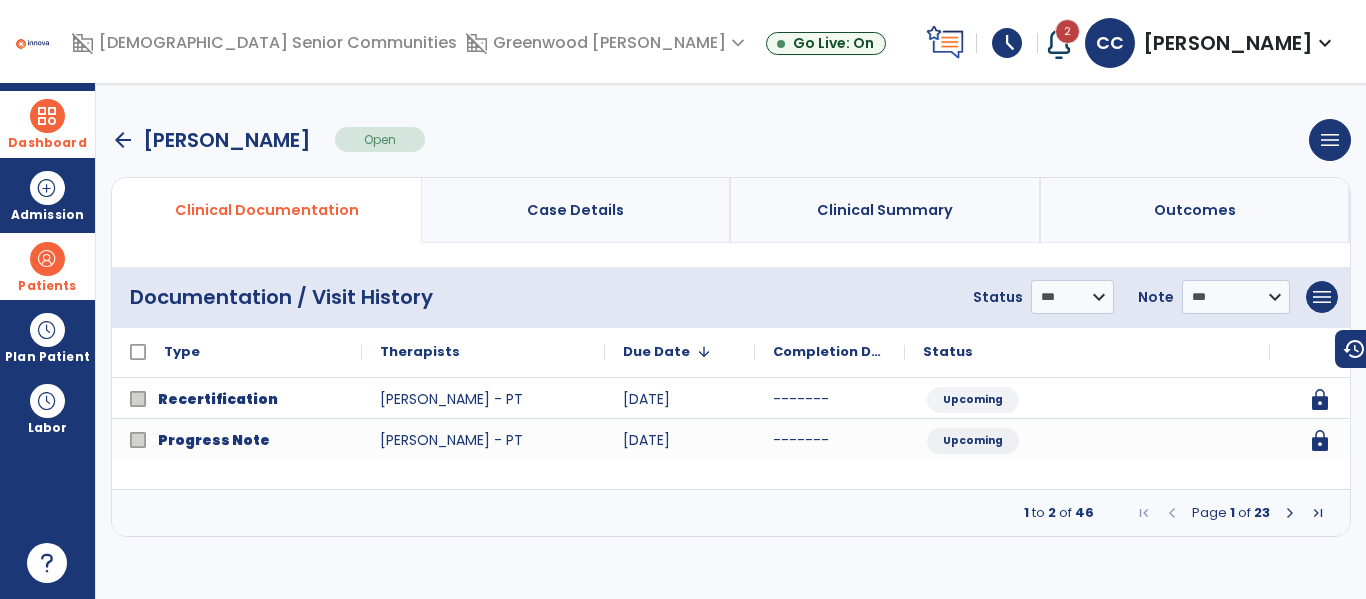 click at bounding box center (47, 116) 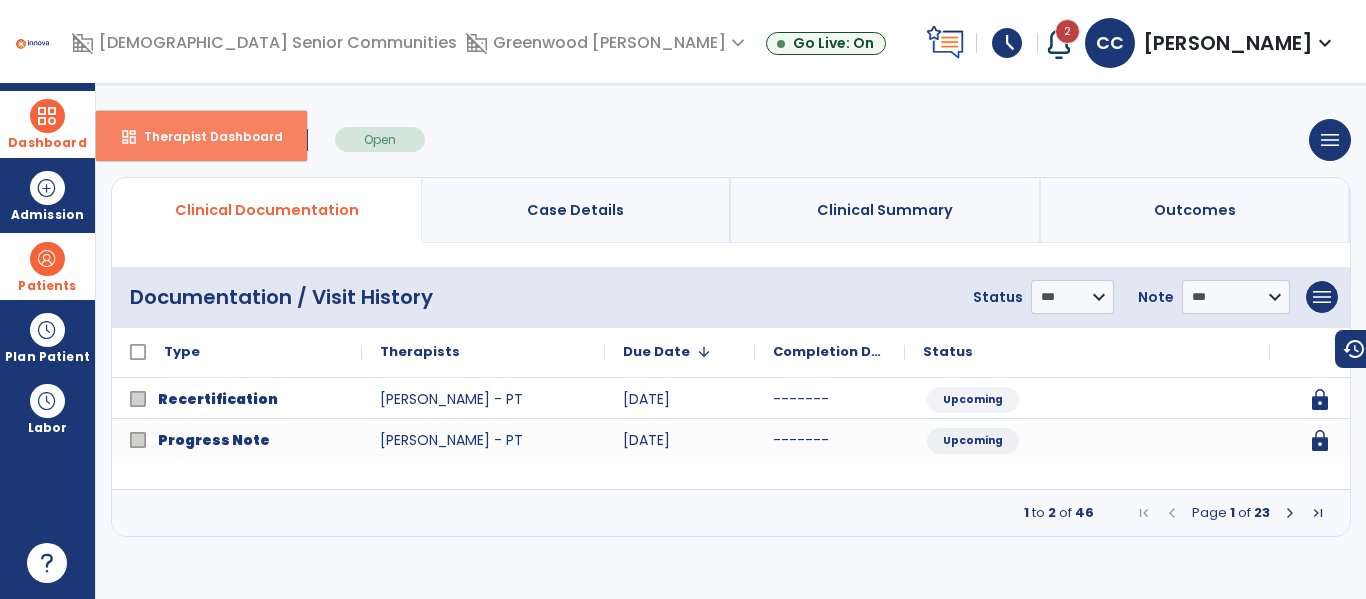 click on "Therapist Dashboard" at bounding box center (205, 136) 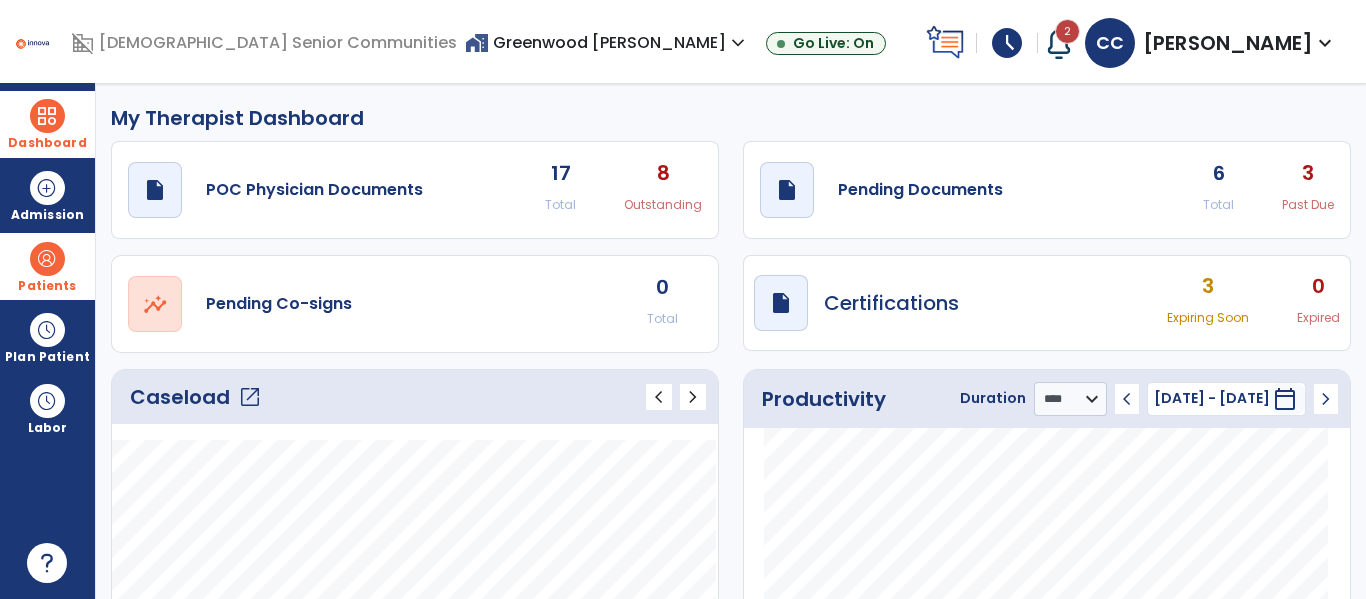 click on "Caseload   open_in_new" 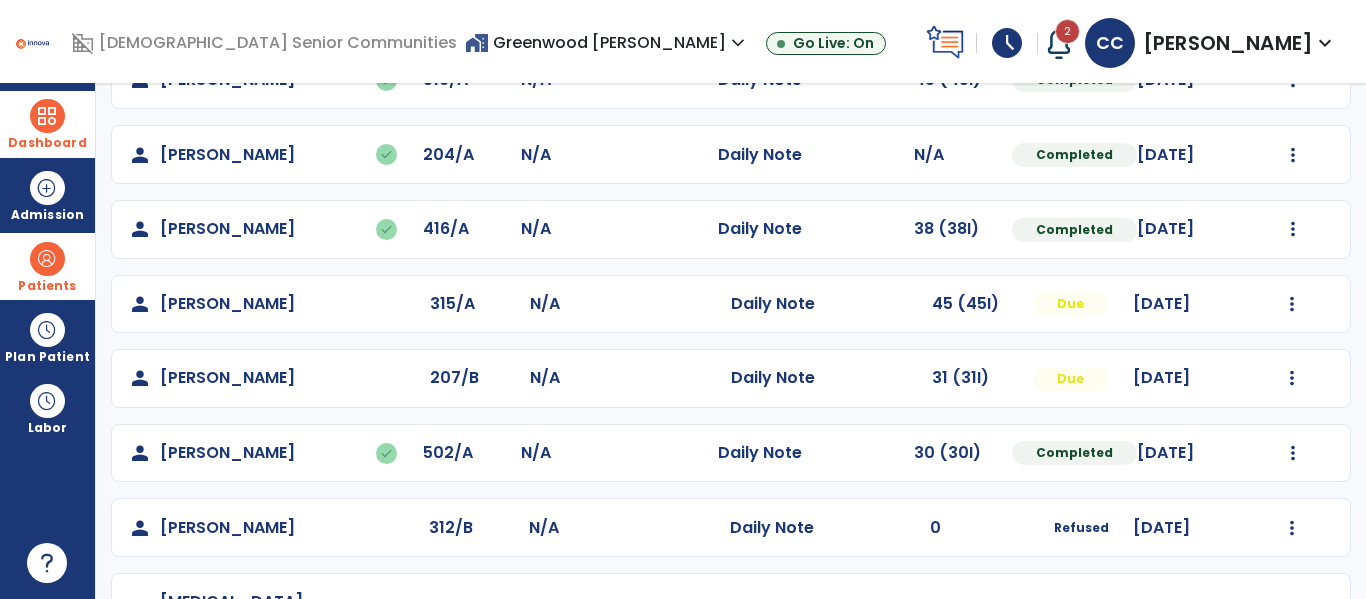 scroll, scrollTop: 430, scrollLeft: 0, axis: vertical 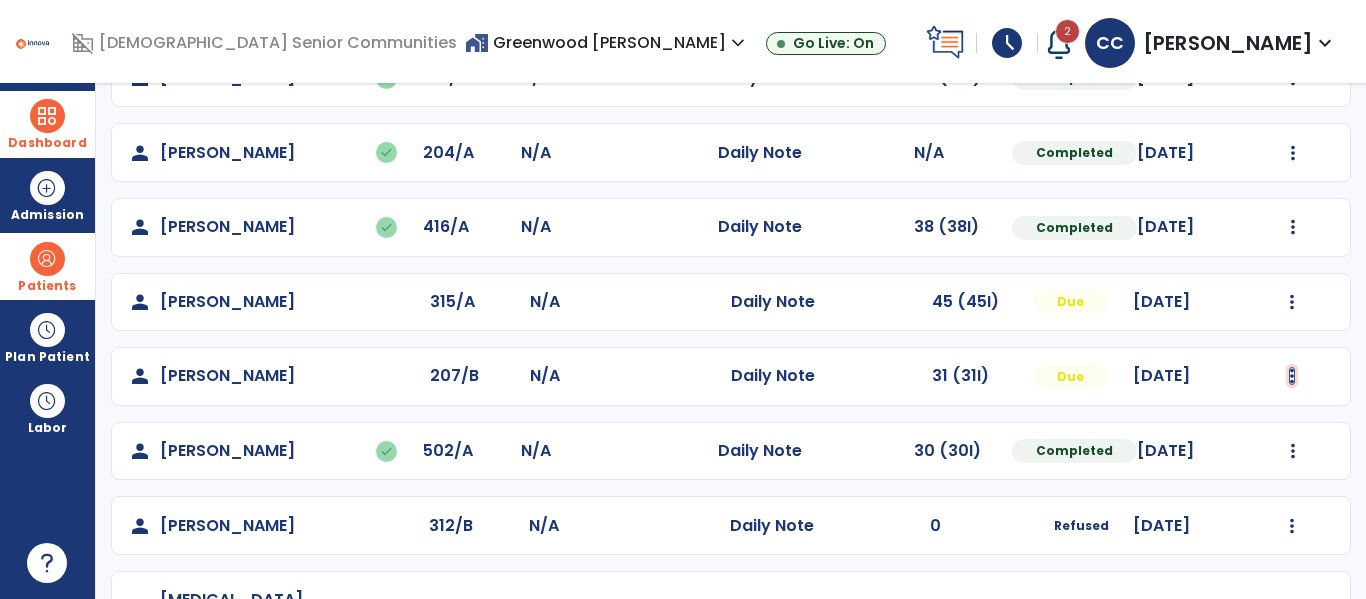 click at bounding box center (1293, -71) 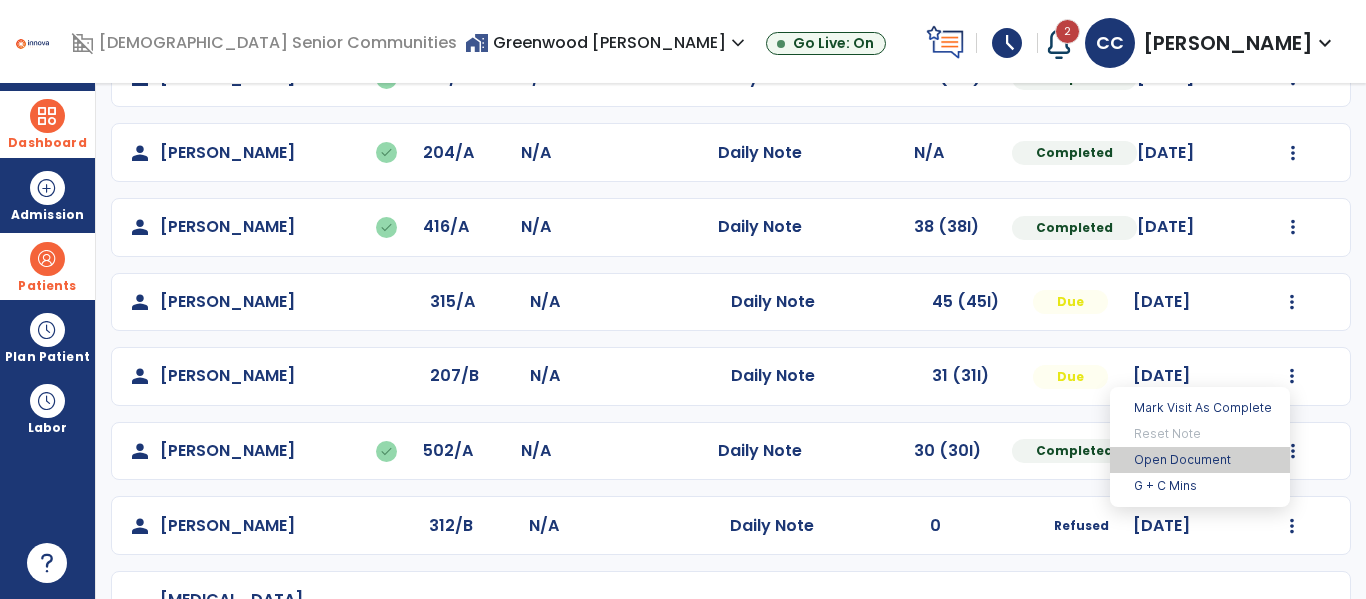 click on "Open Document" at bounding box center (1200, 460) 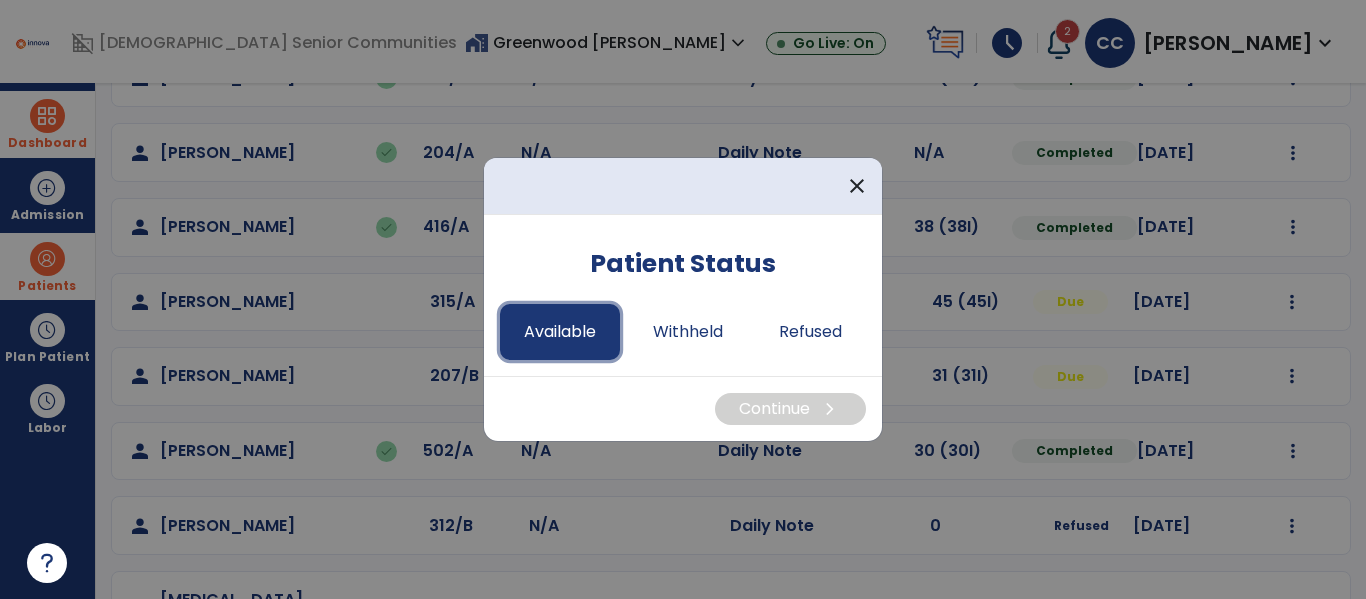 click on "Available" at bounding box center (560, 332) 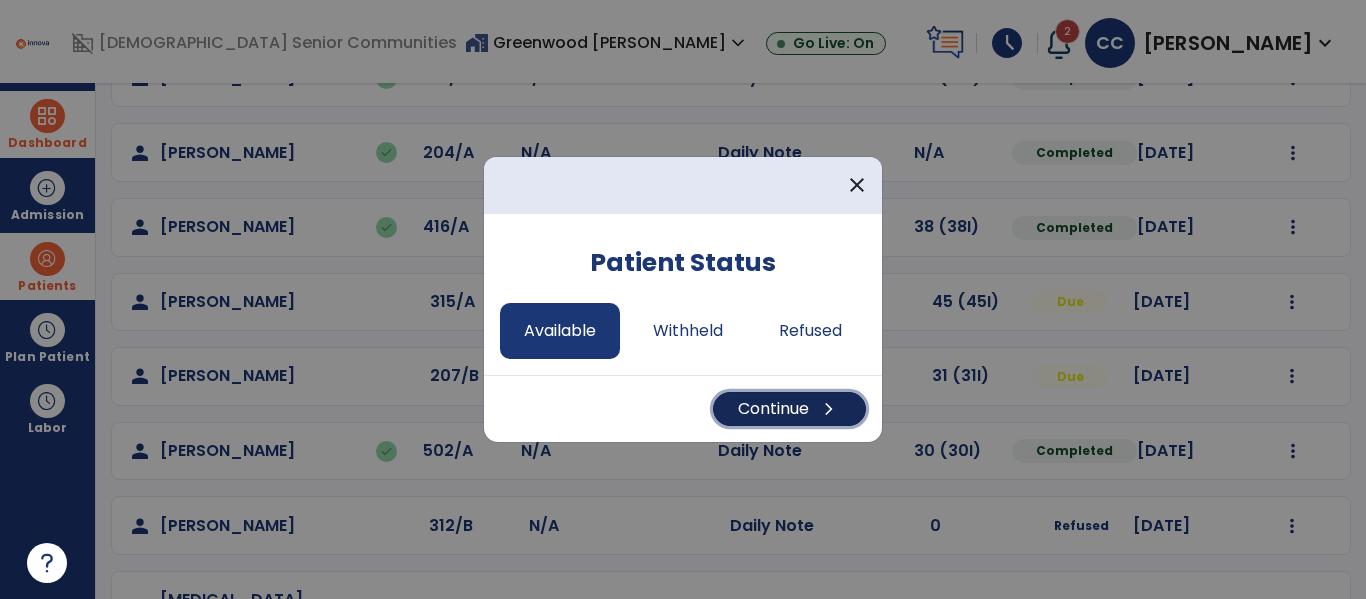 click on "Continue   chevron_right" at bounding box center [789, 409] 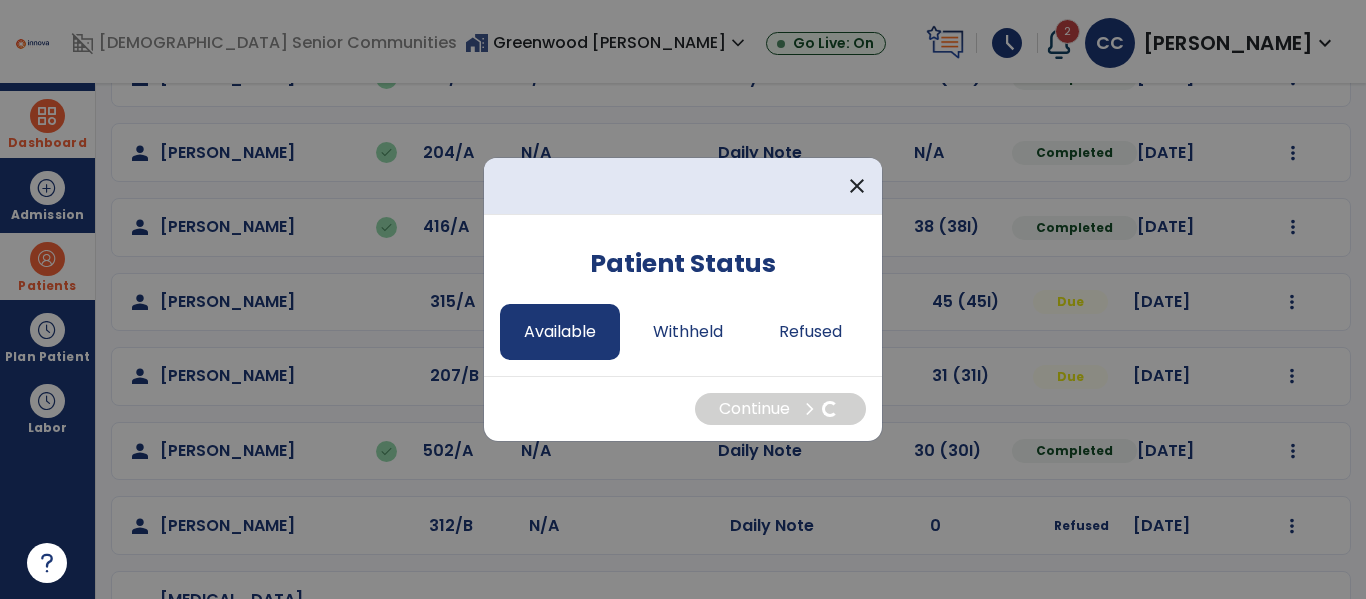 select on "*" 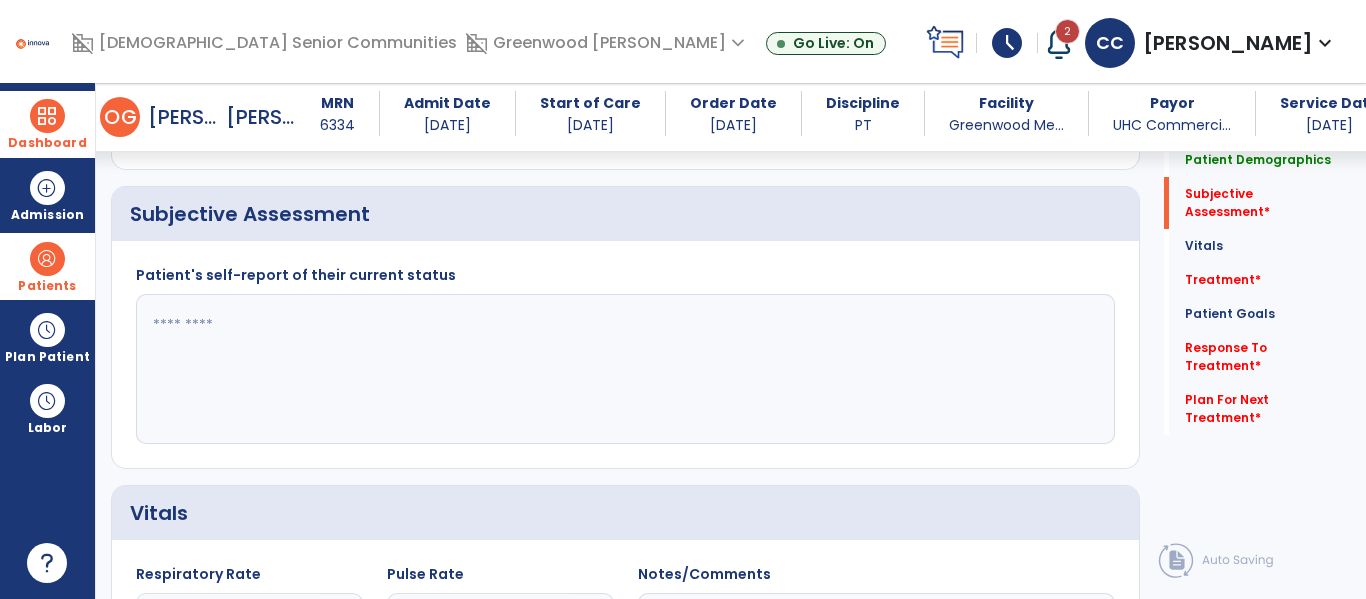 click 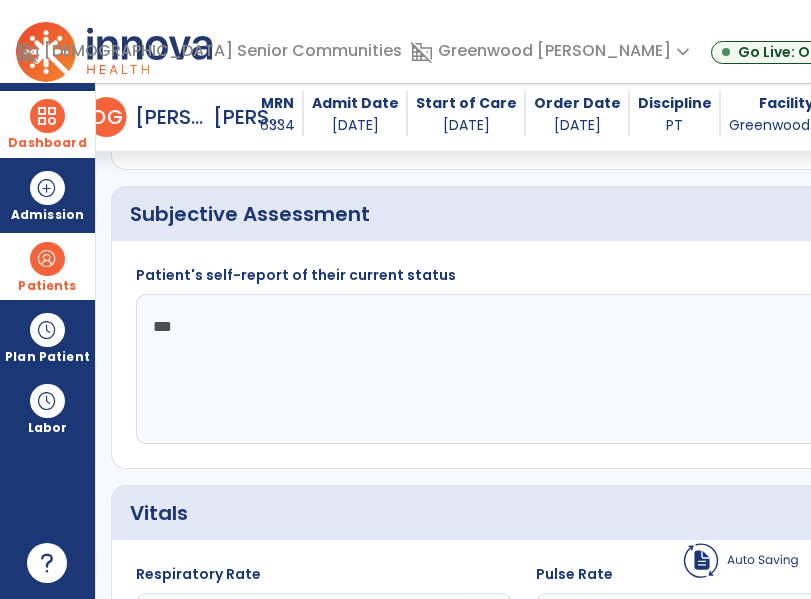 click on "***" 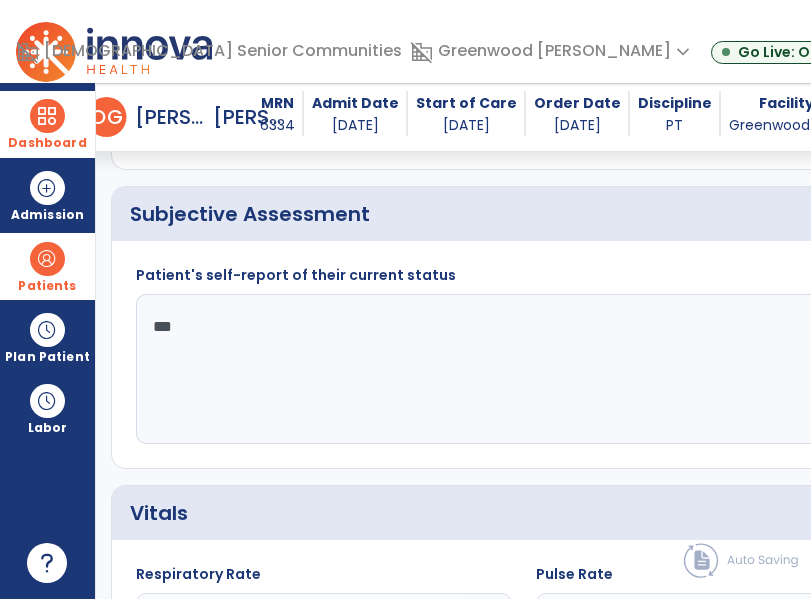 click on "***" 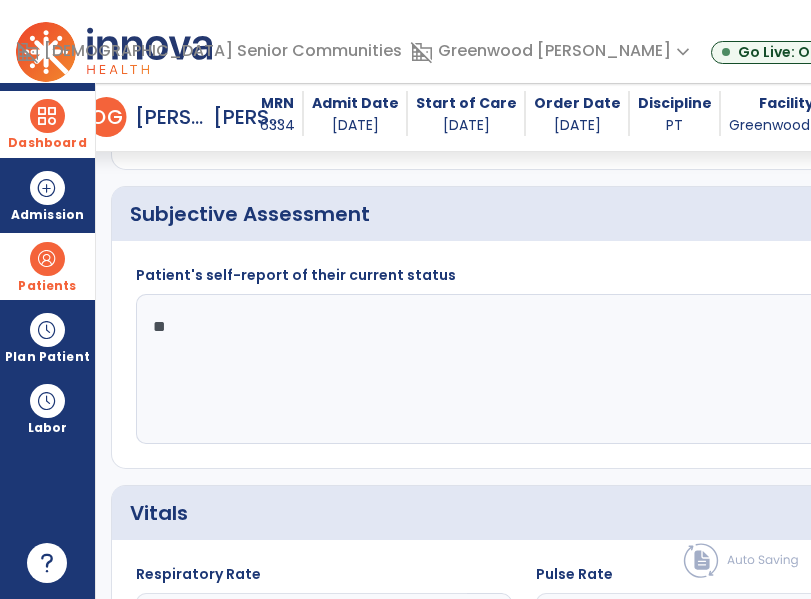 type on "*" 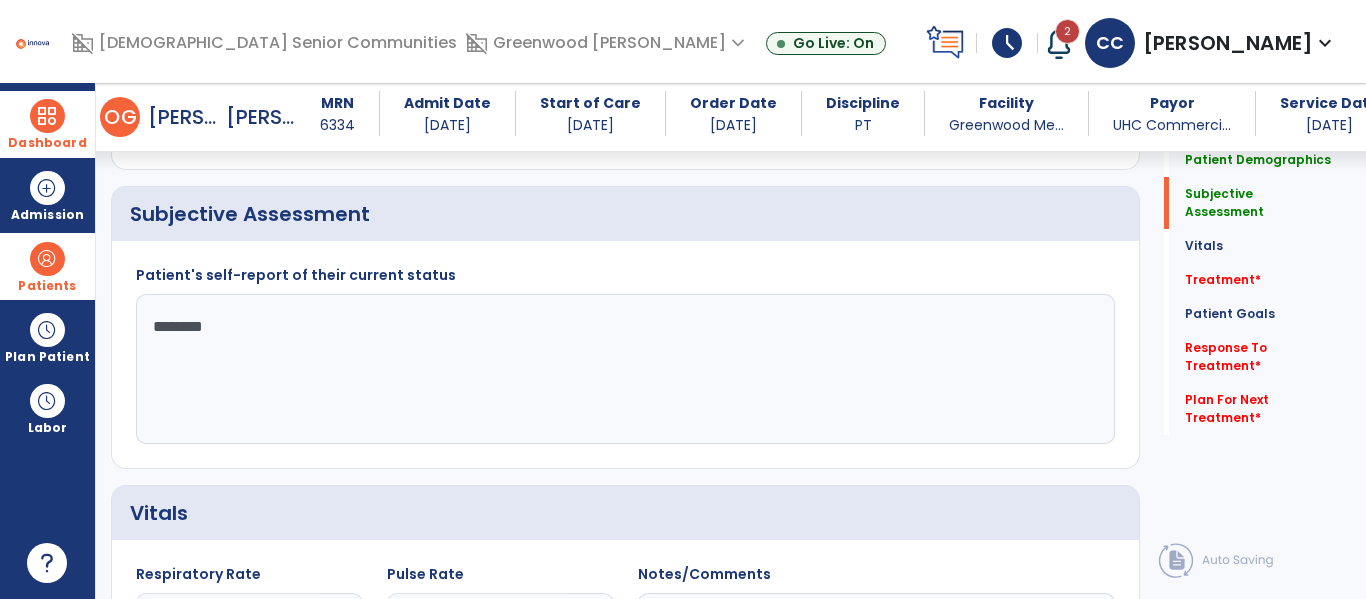 click on "********" 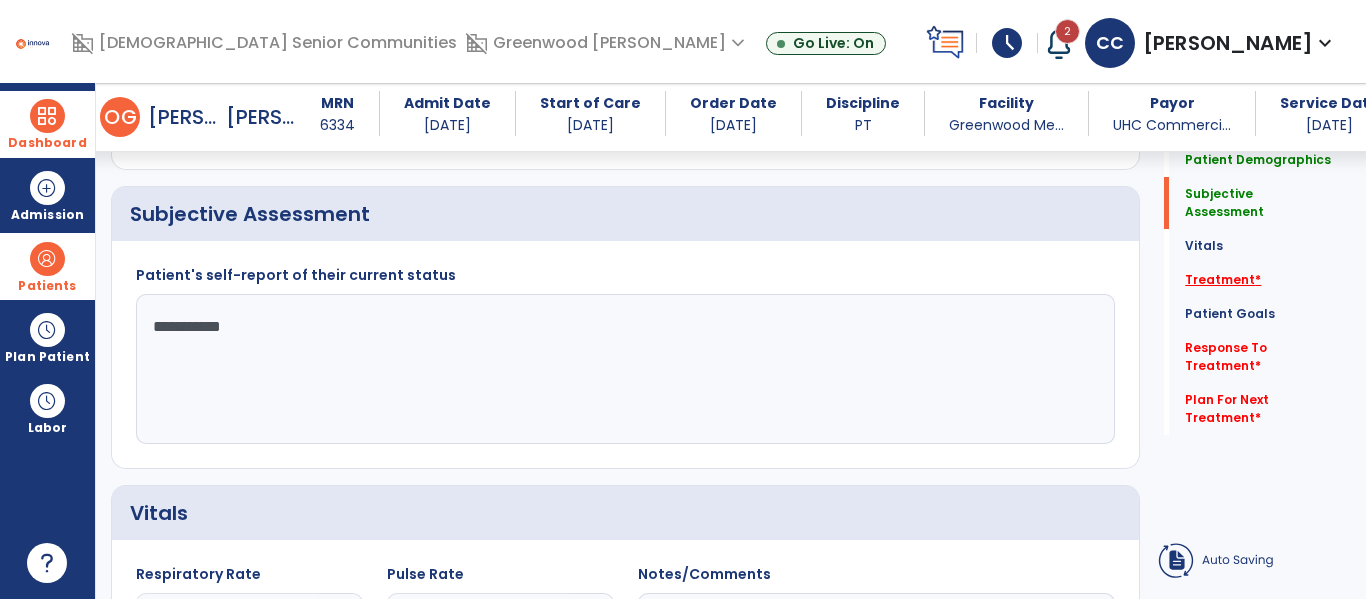 type on "**********" 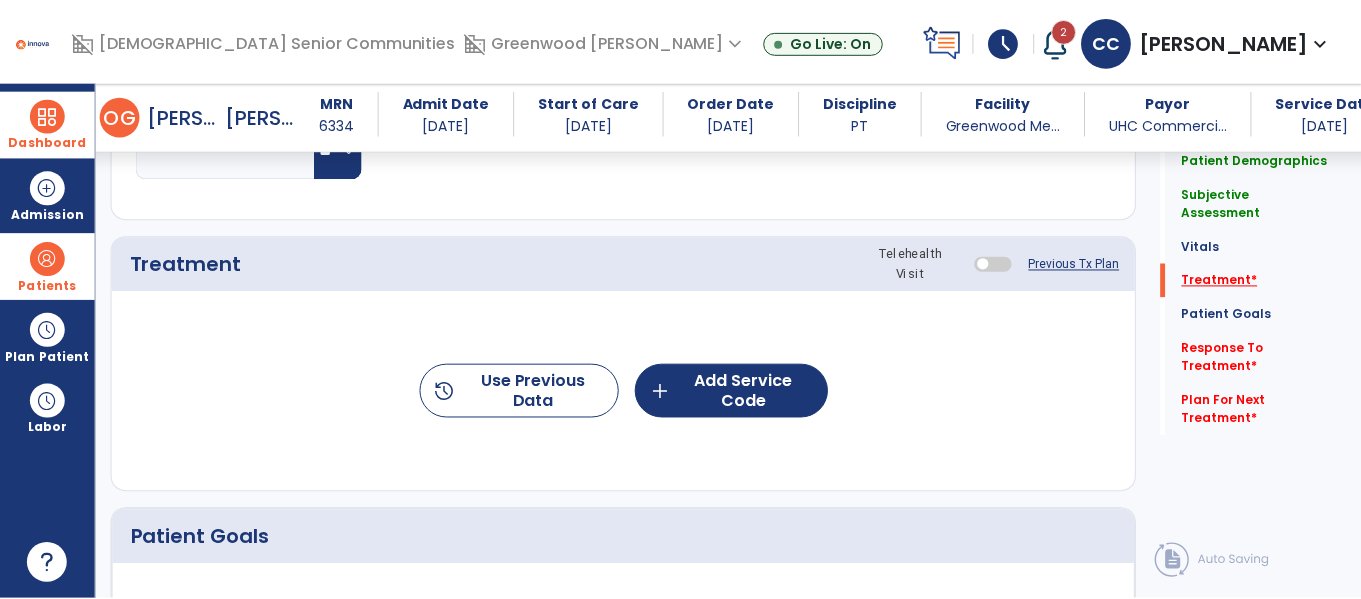 scroll, scrollTop: 1076, scrollLeft: 0, axis: vertical 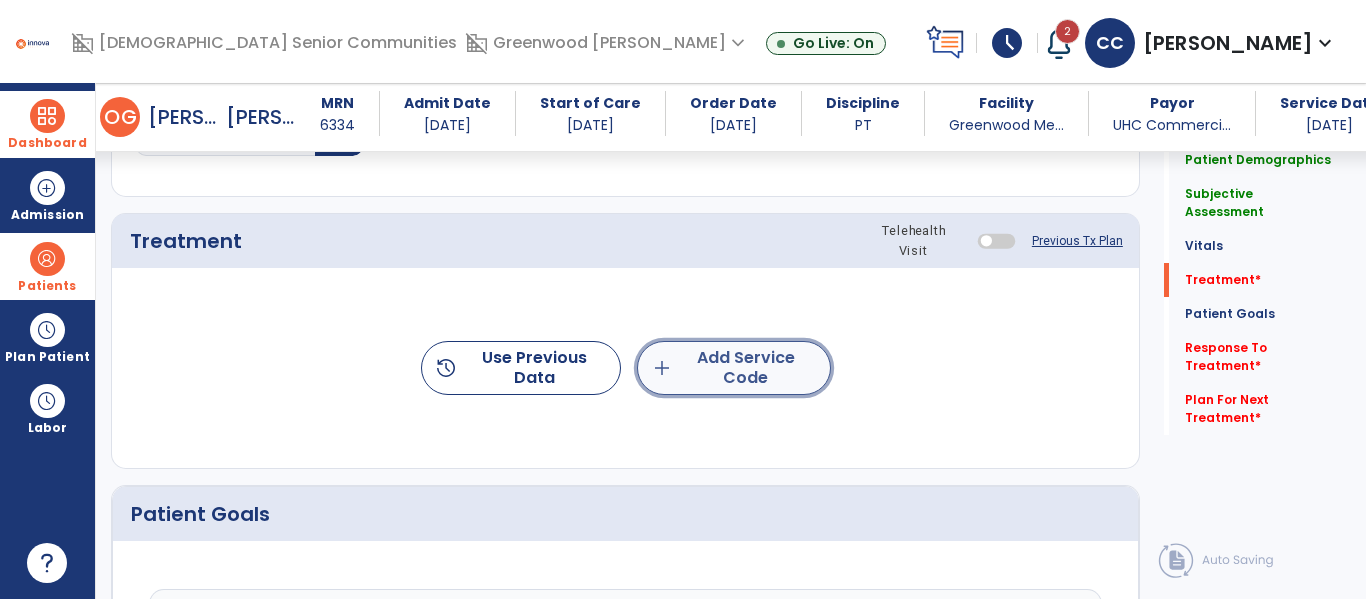 click on "add" 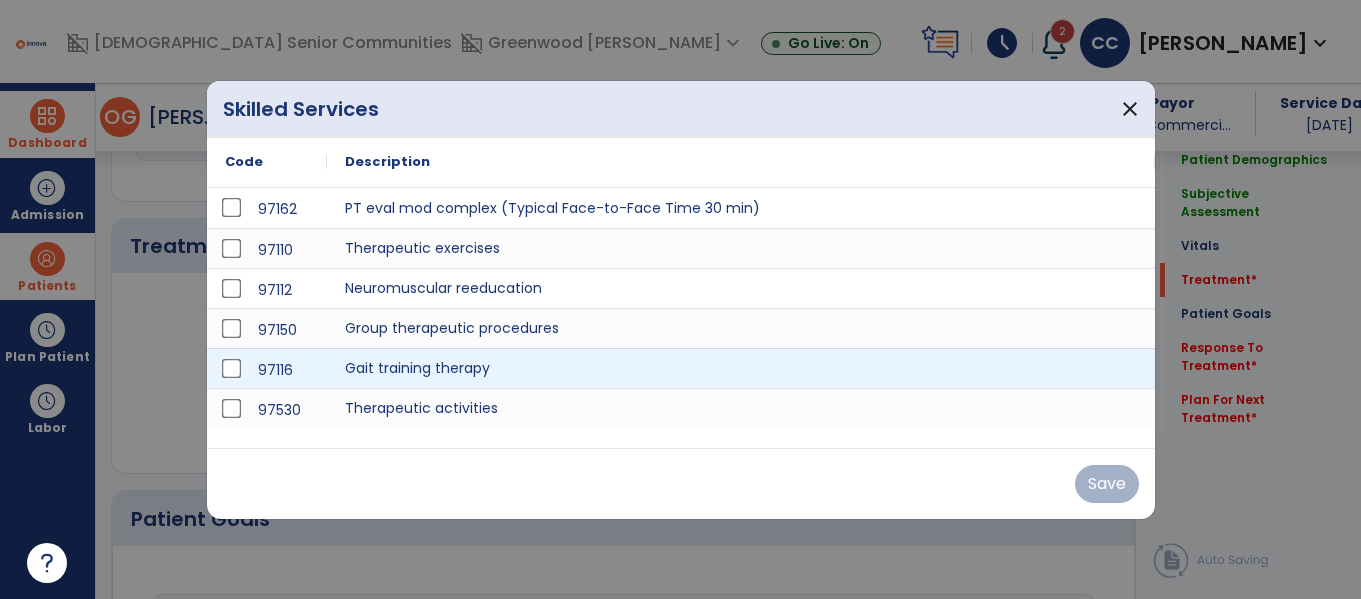 scroll, scrollTop: 1076, scrollLeft: 0, axis: vertical 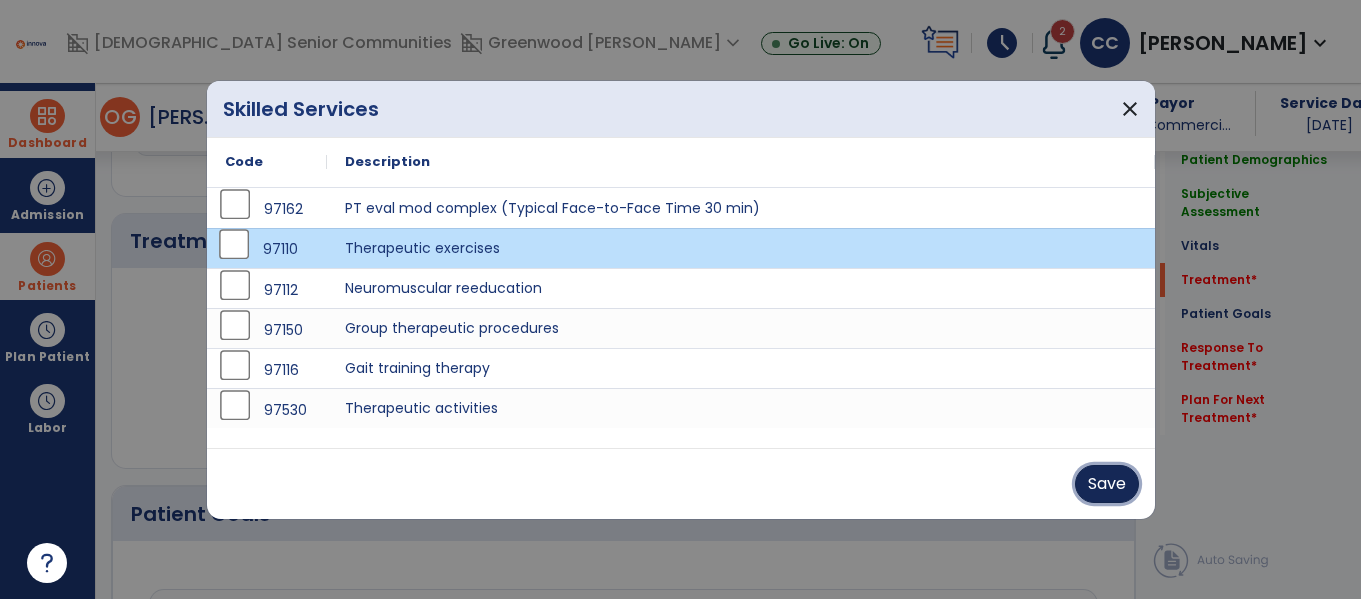click on "Save" at bounding box center [1107, 484] 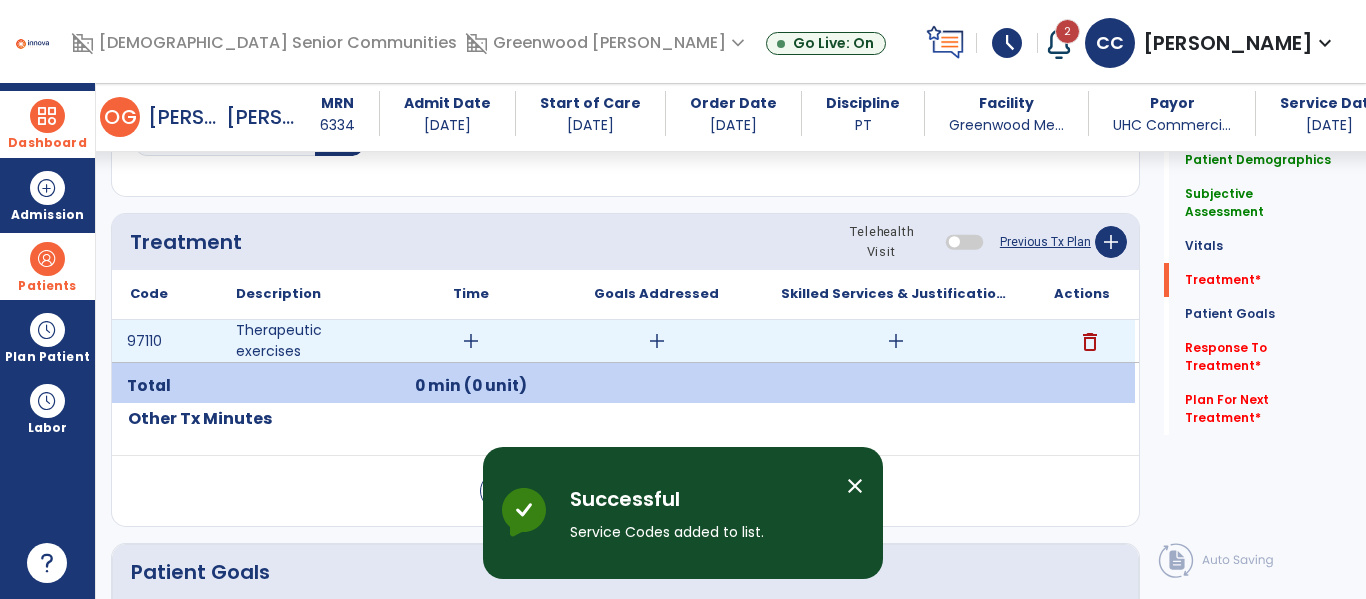 click on "add" at bounding box center (471, 341) 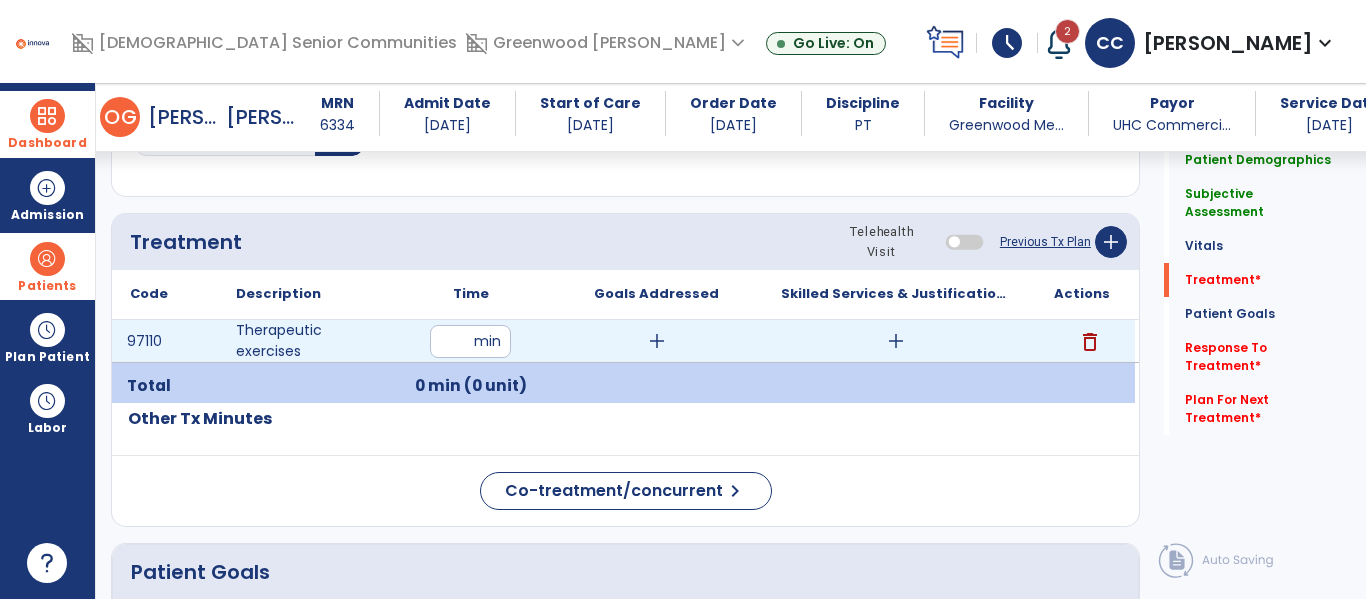 type on "**" 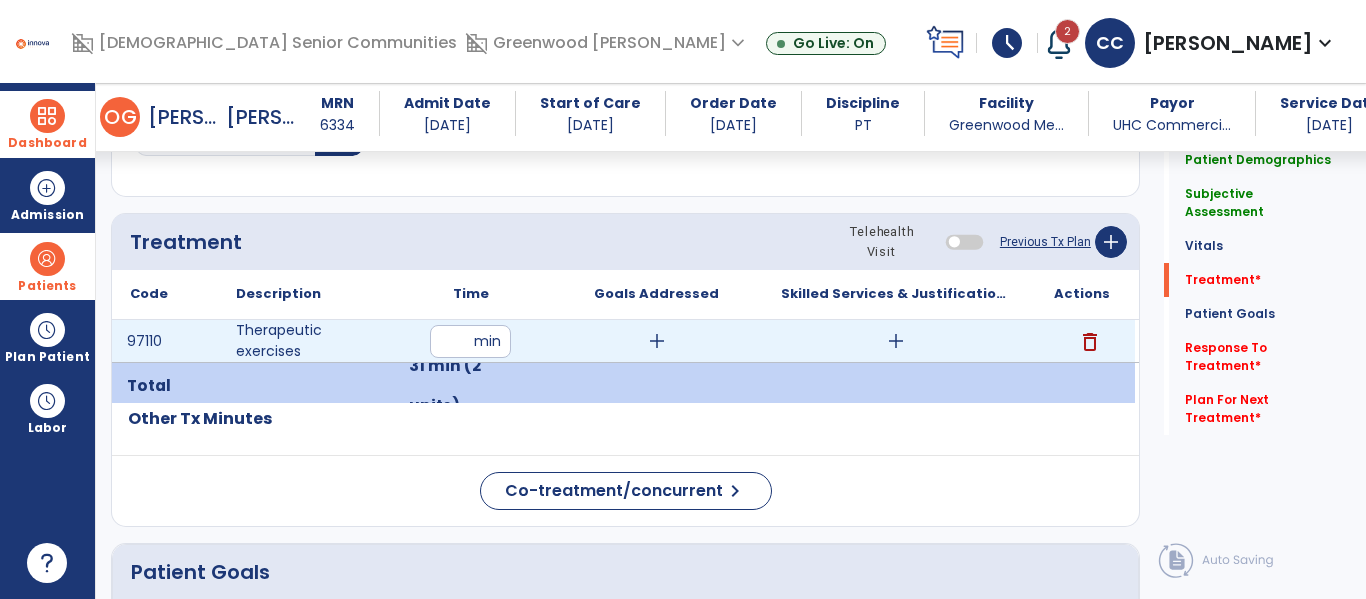 click on "add" at bounding box center [896, 341] 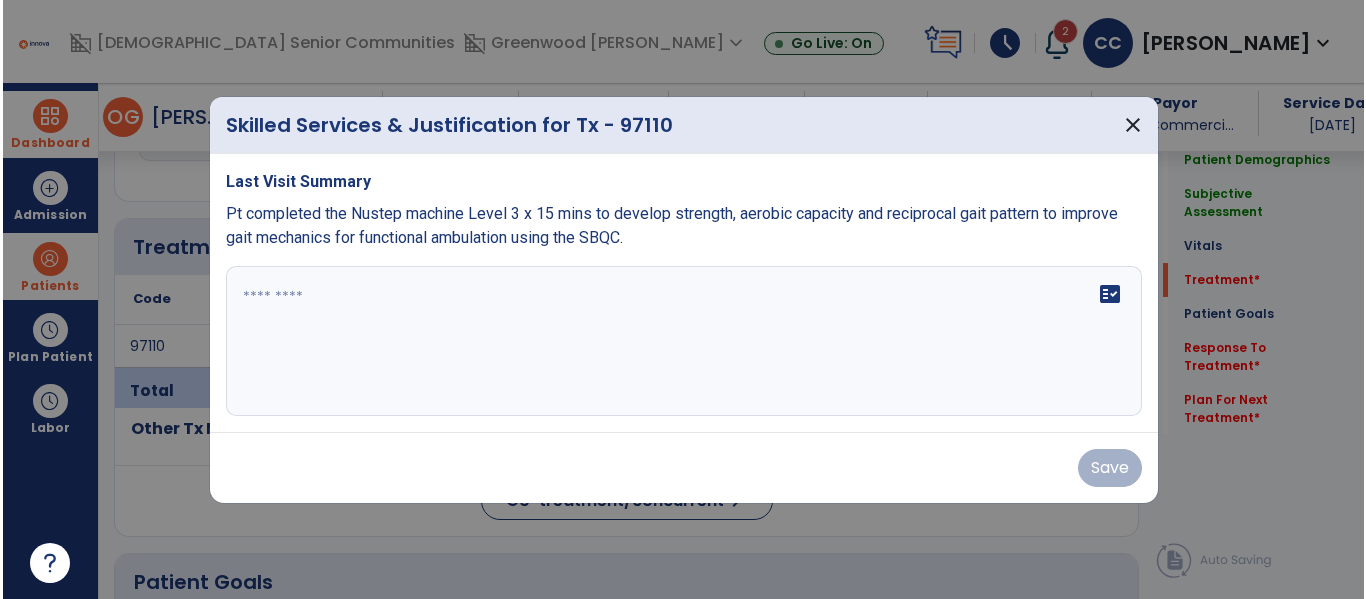 scroll, scrollTop: 1076, scrollLeft: 0, axis: vertical 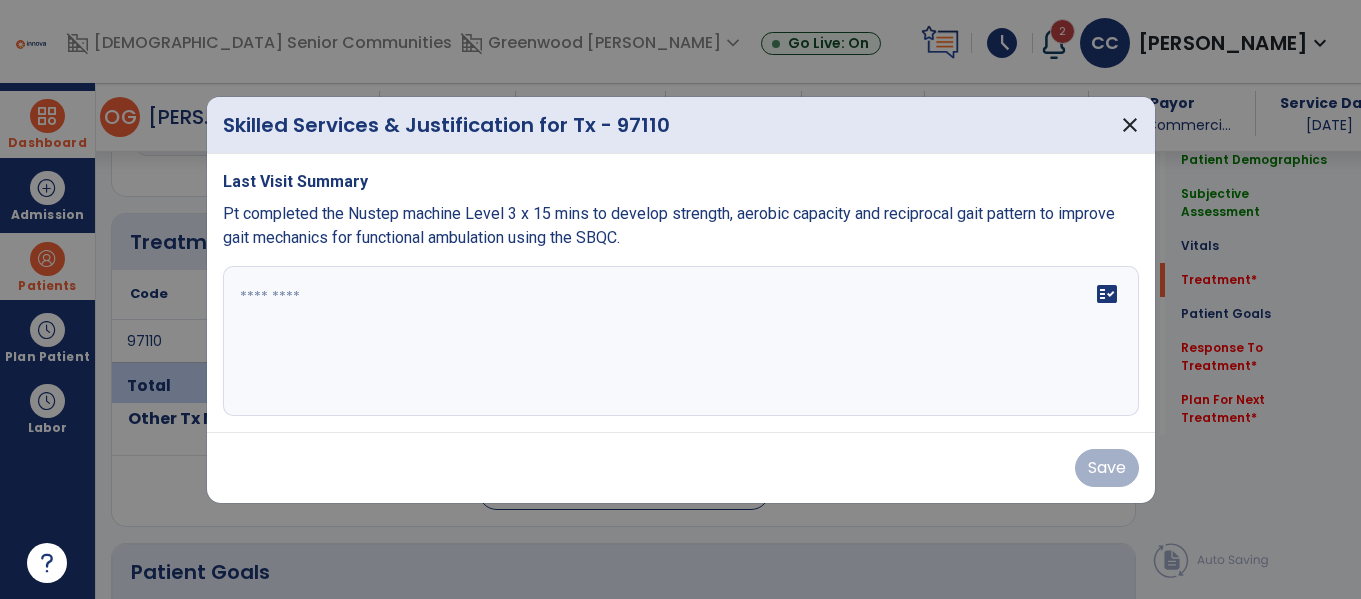 click at bounding box center (681, 341) 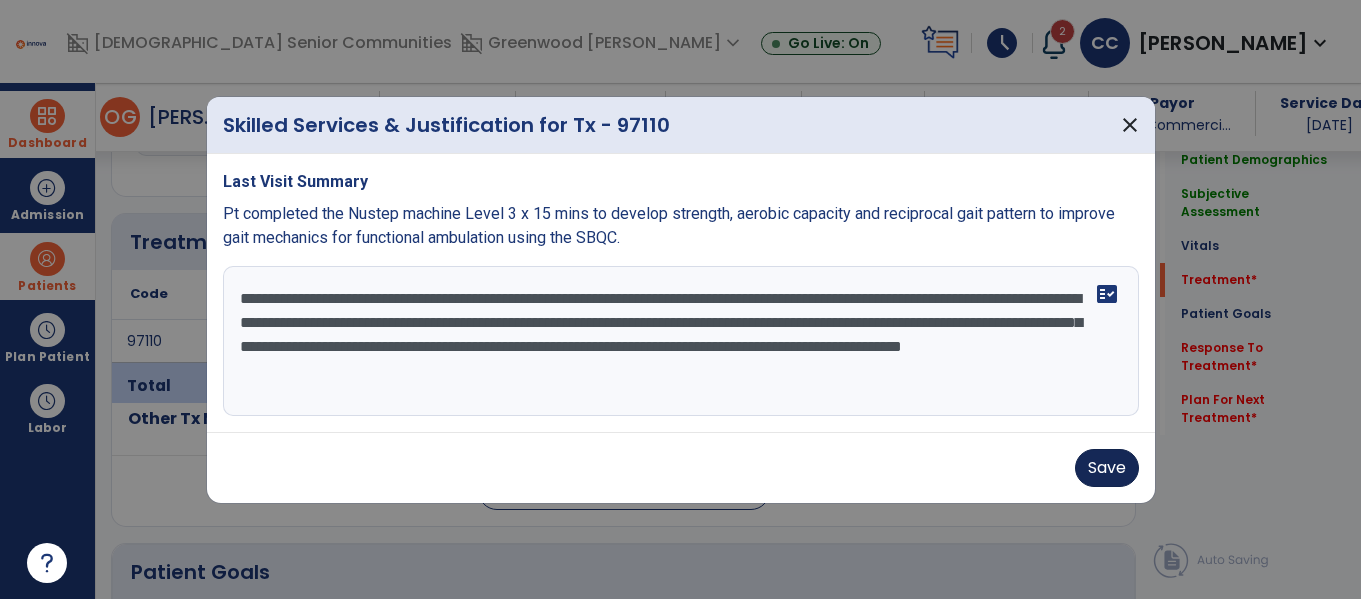 type on "**********" 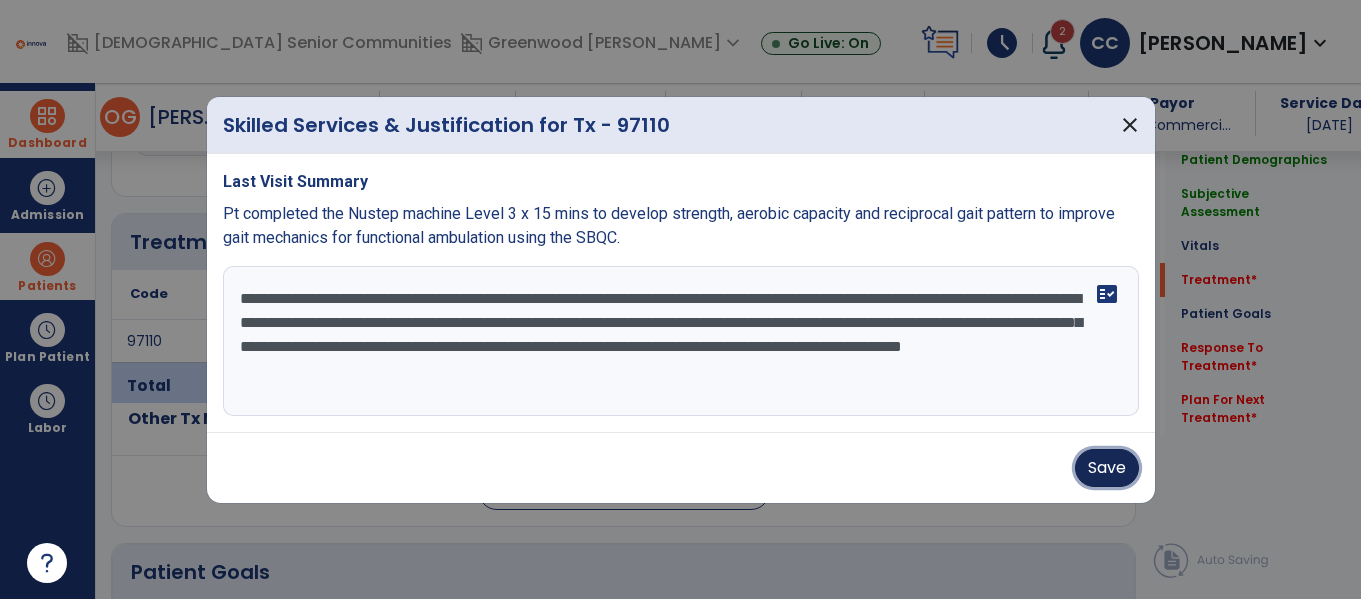 click on "Save" at bounding box center [1107, 468] 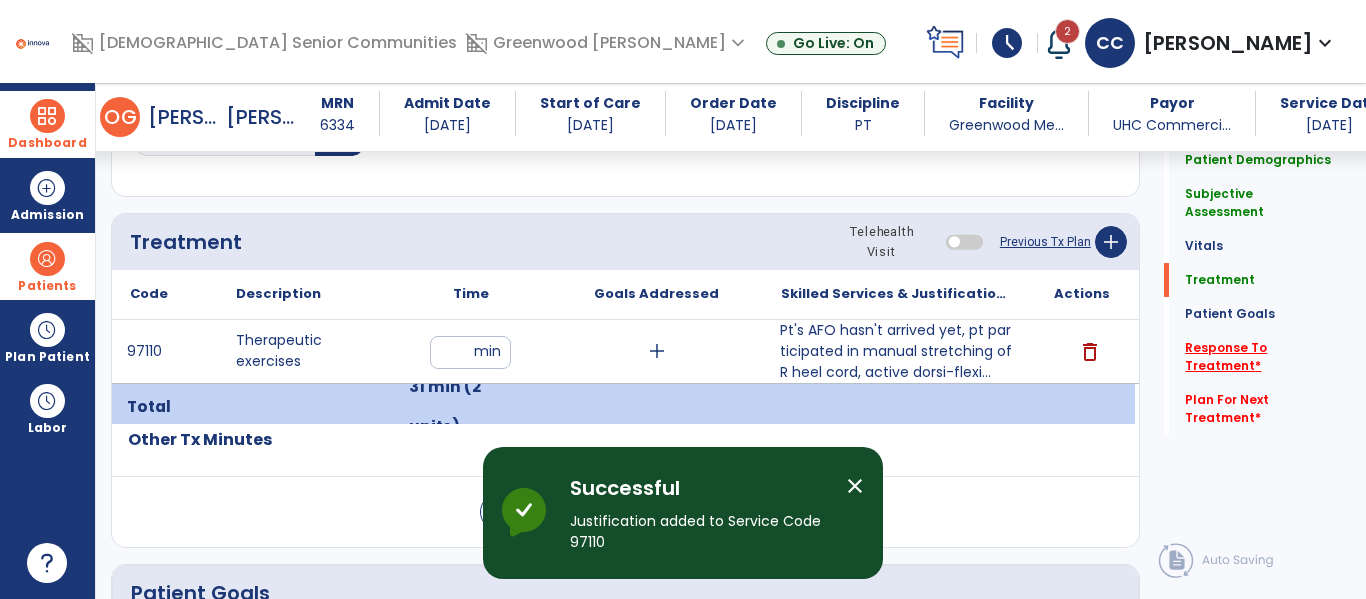 click on "Response To Treatment   *" 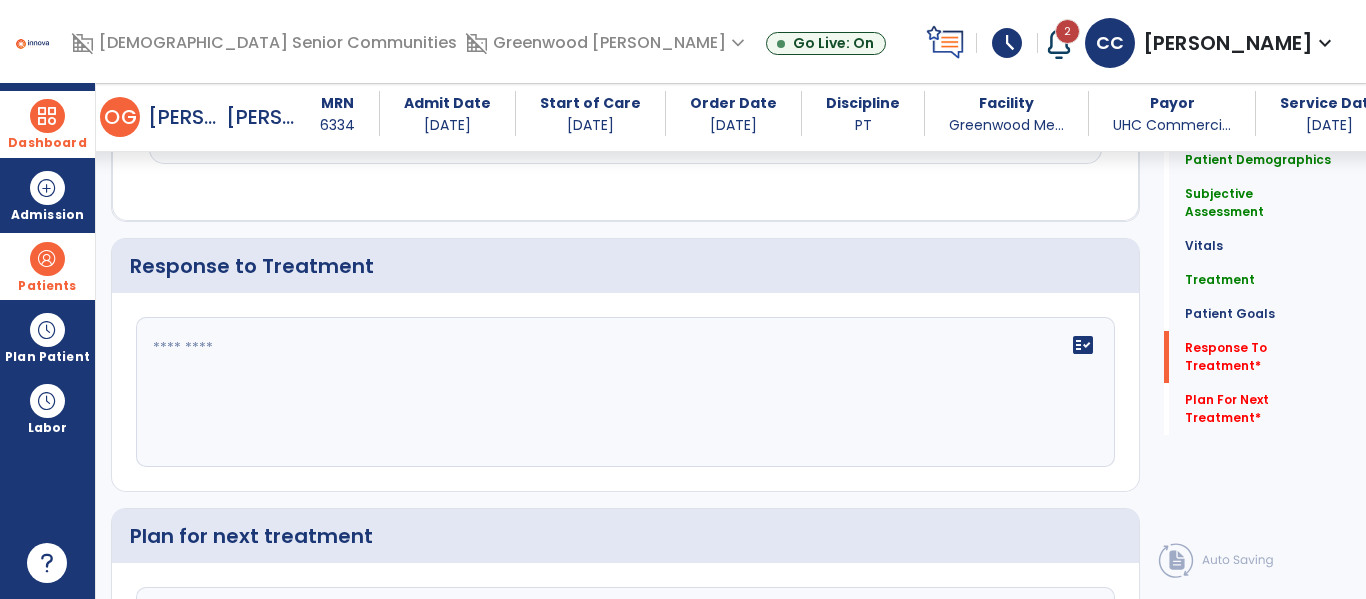 scroll, scrollTop: 2479, scrollLeft: 0, axis: vertical 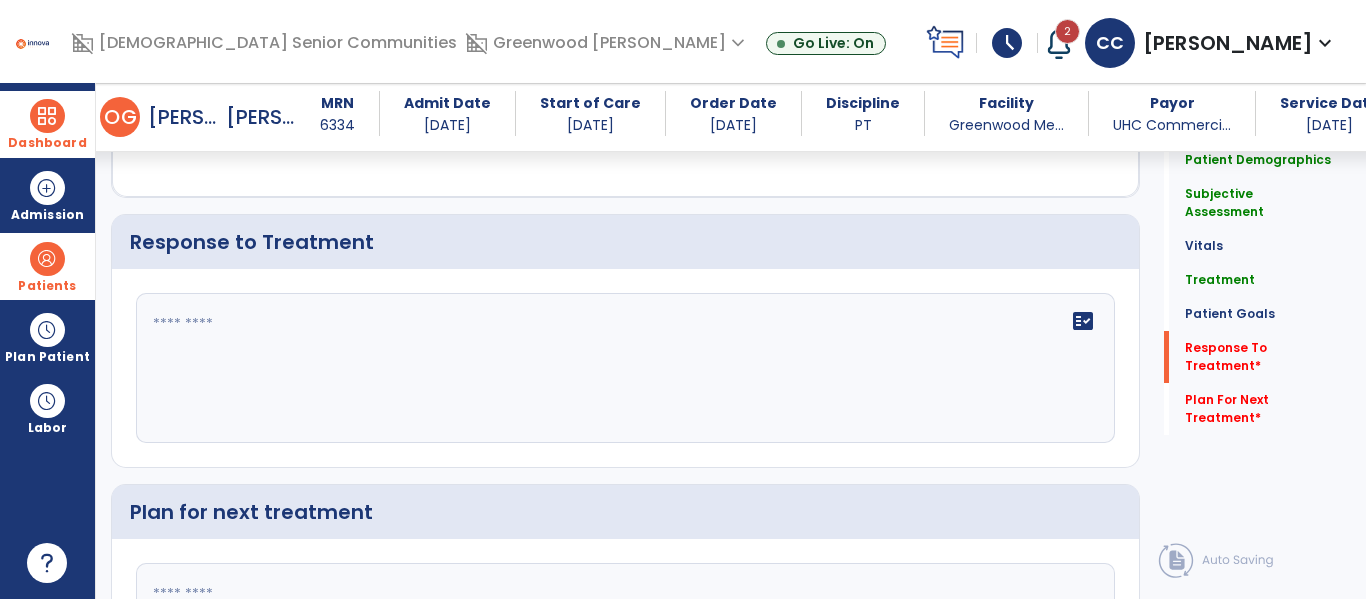 click 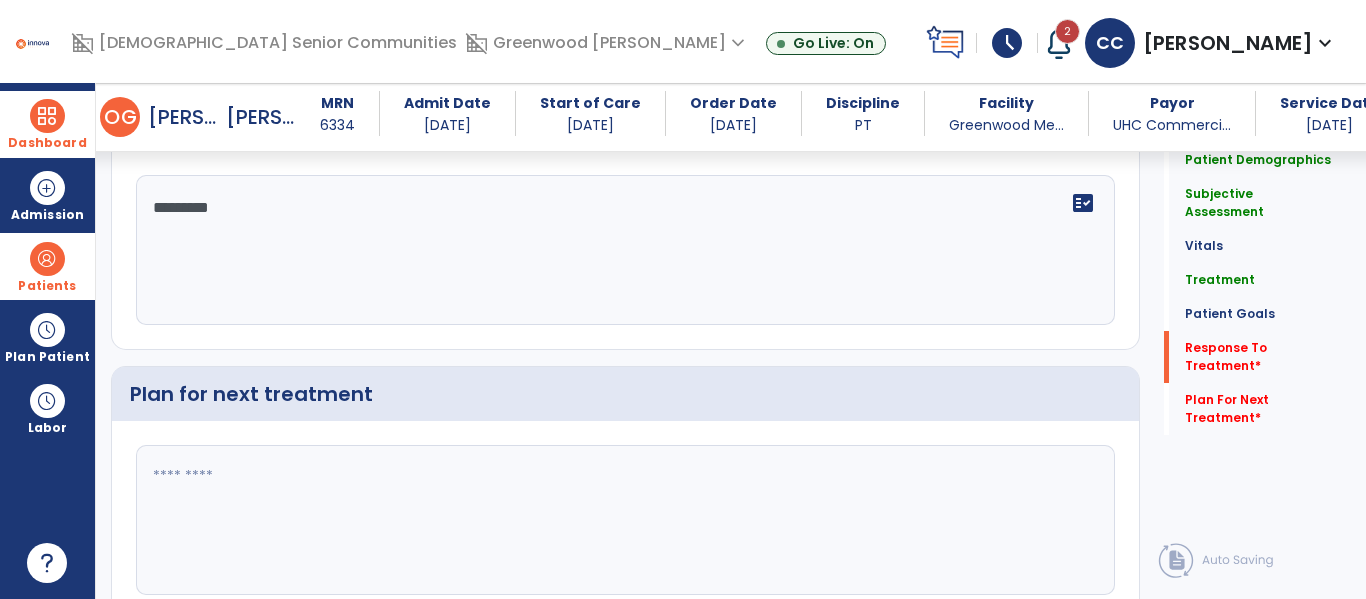 scroll, scrollTop: 2585, scrollLeft: 0, axis: vertical 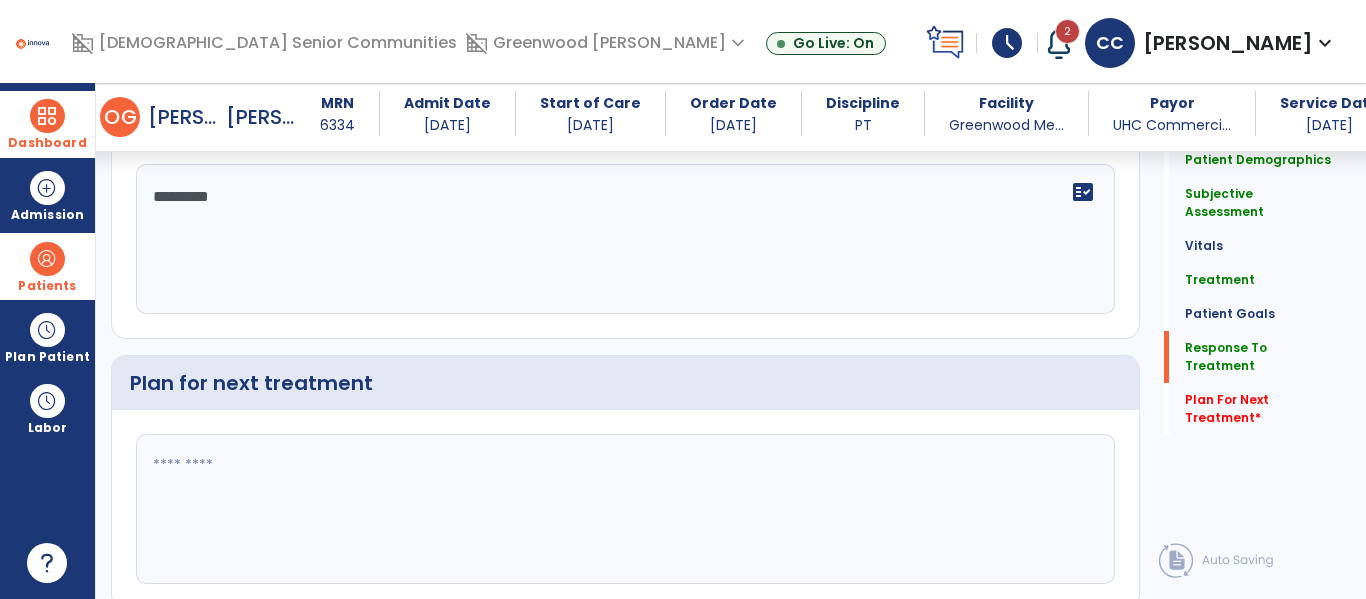 type on "*********" 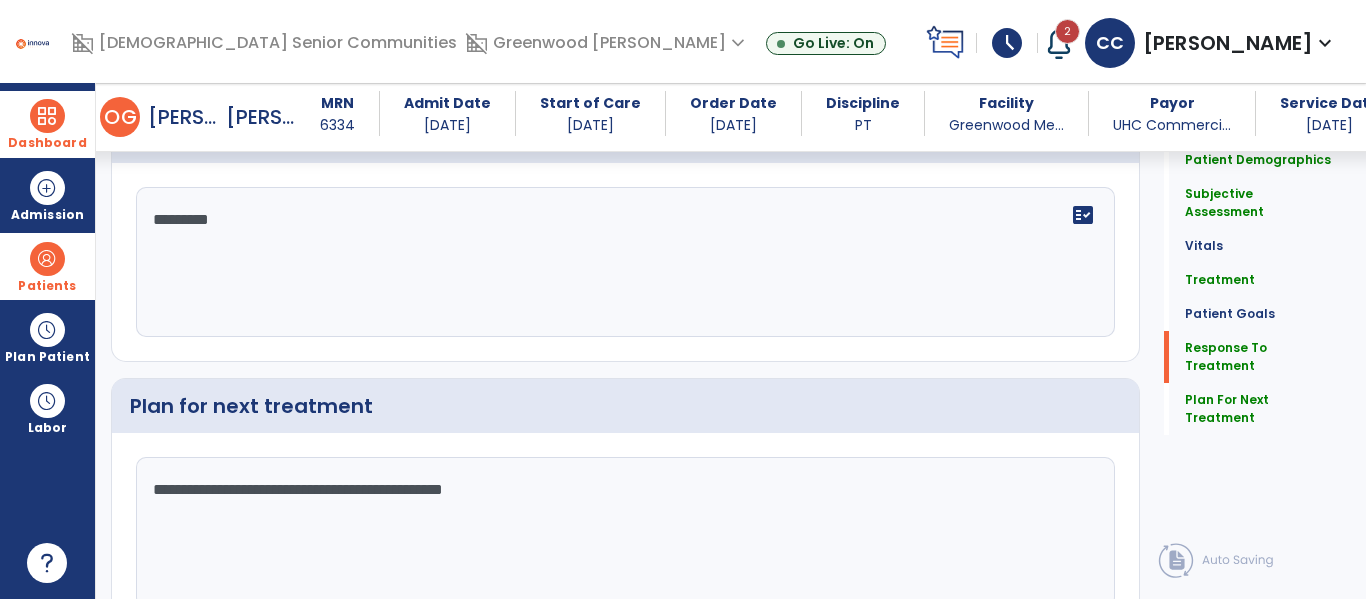 scroll, scrollTop: 2684, scrollLeft: 0, axis: vertical 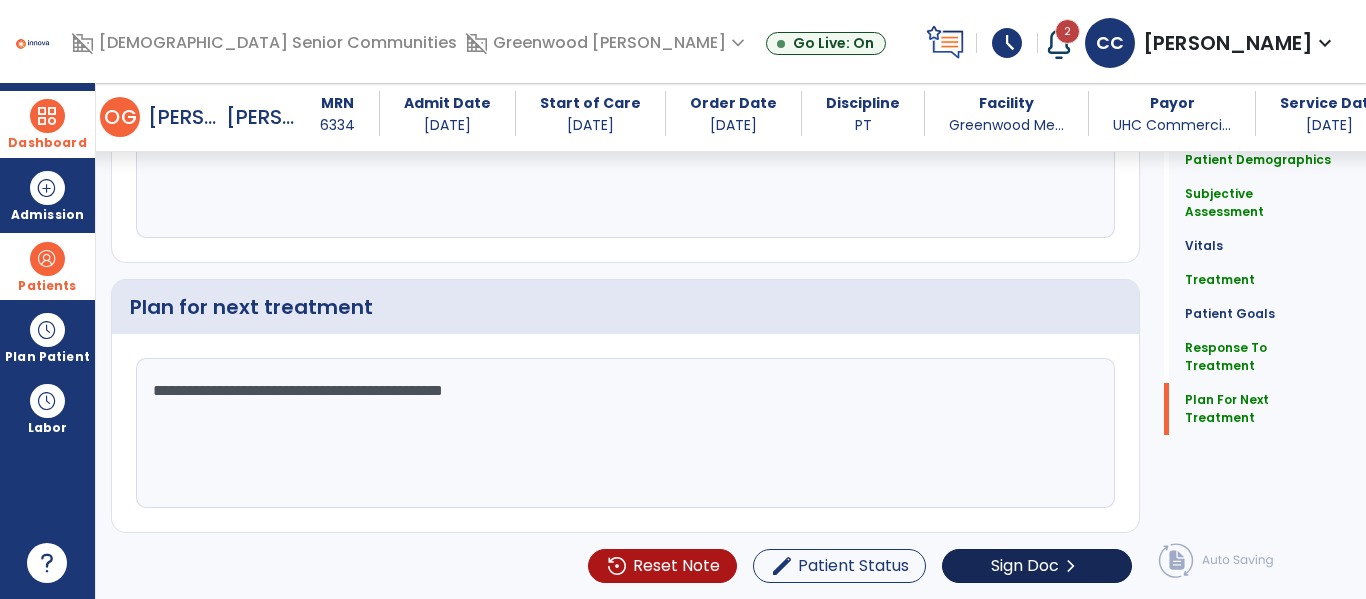 type on "**********" 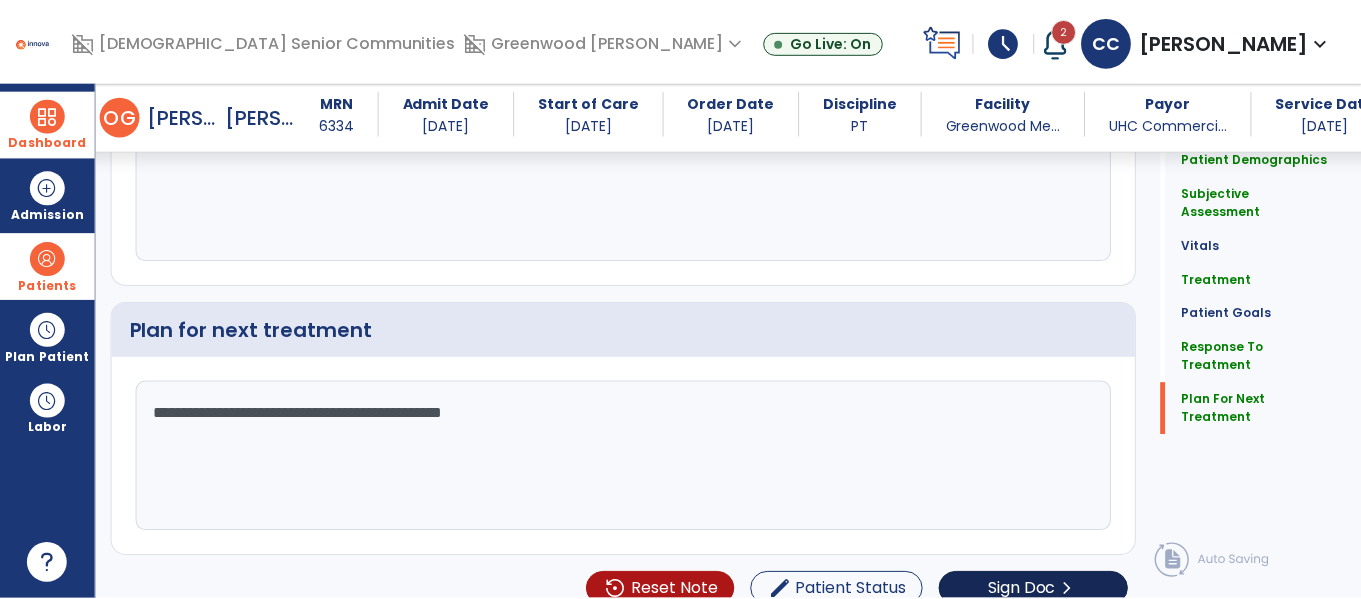 scroll, scrollTop: 2684, scrollLeft: 0, axis: vertical 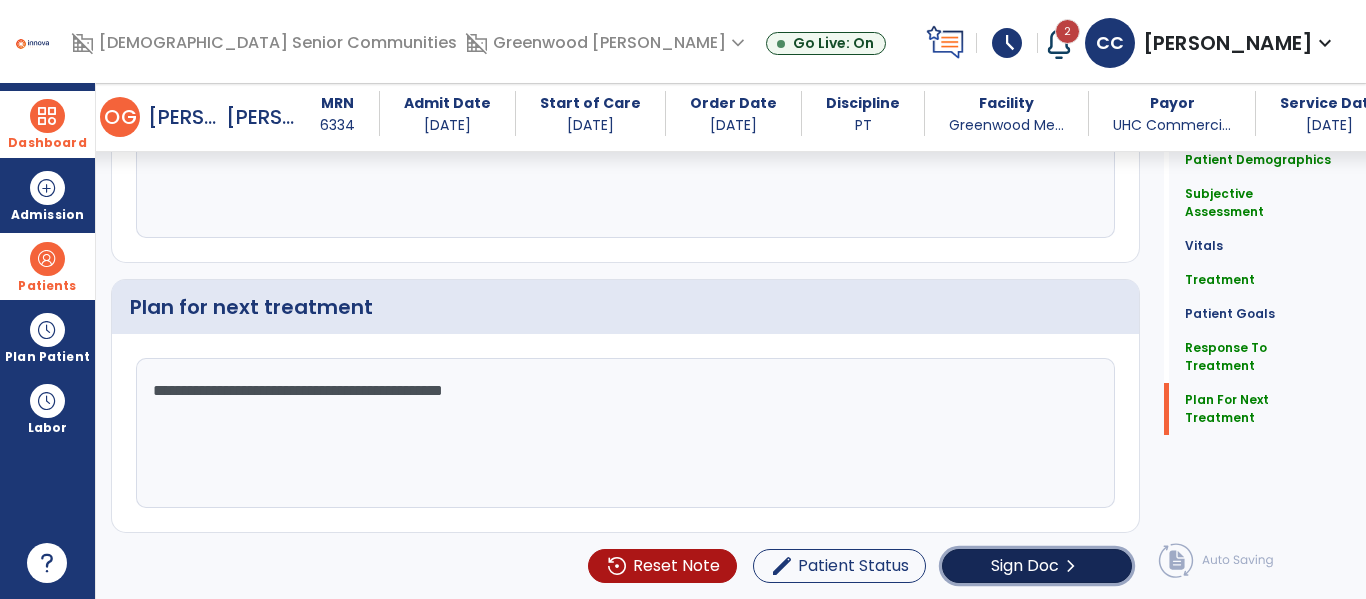 click on "Sign Doc" 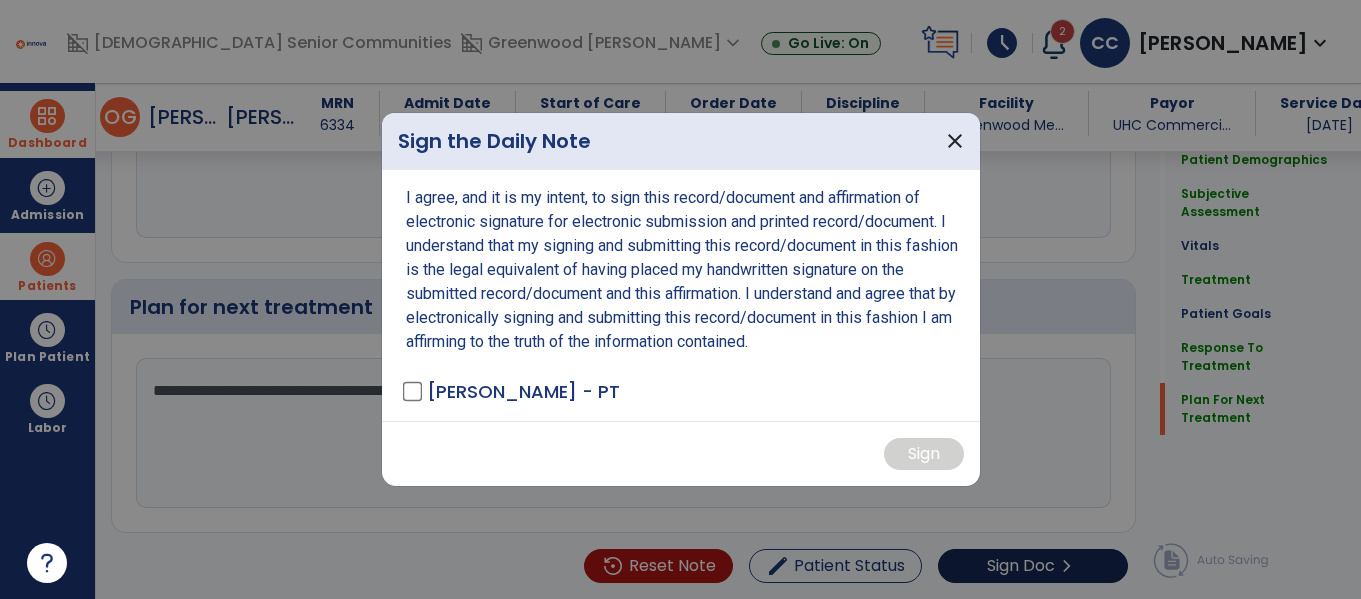 click at bounding box center [680, 299] 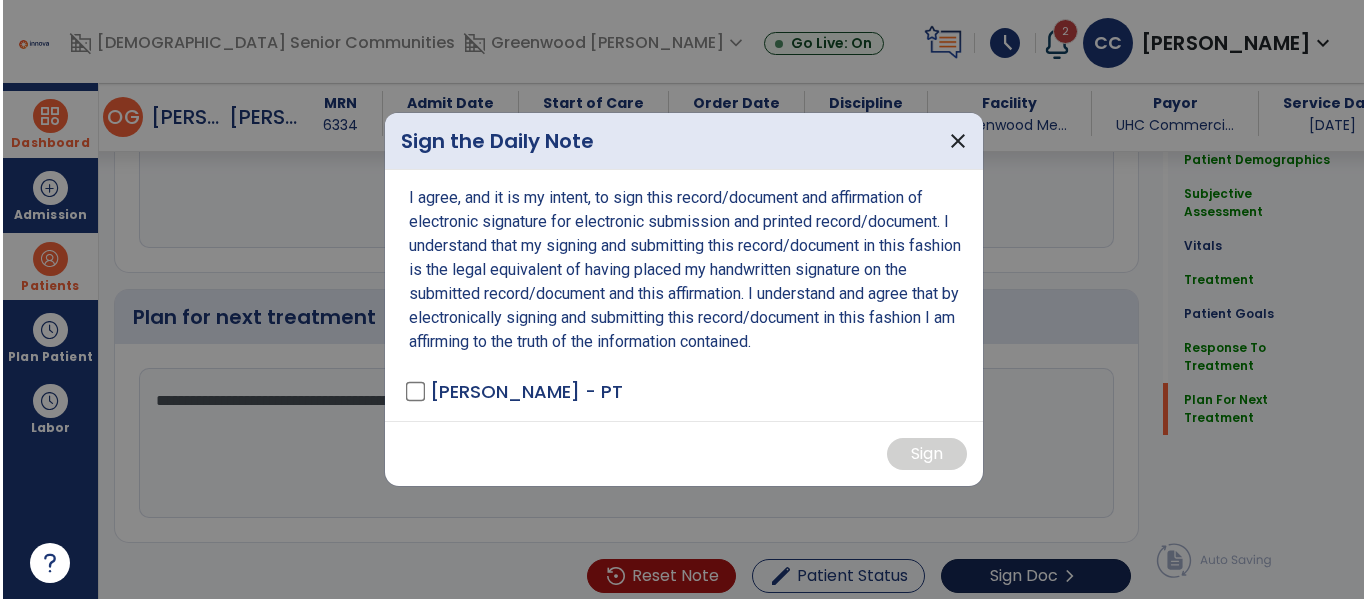 scroll, scrollTop: 2684, scrollLeft: 0, axis: vertical 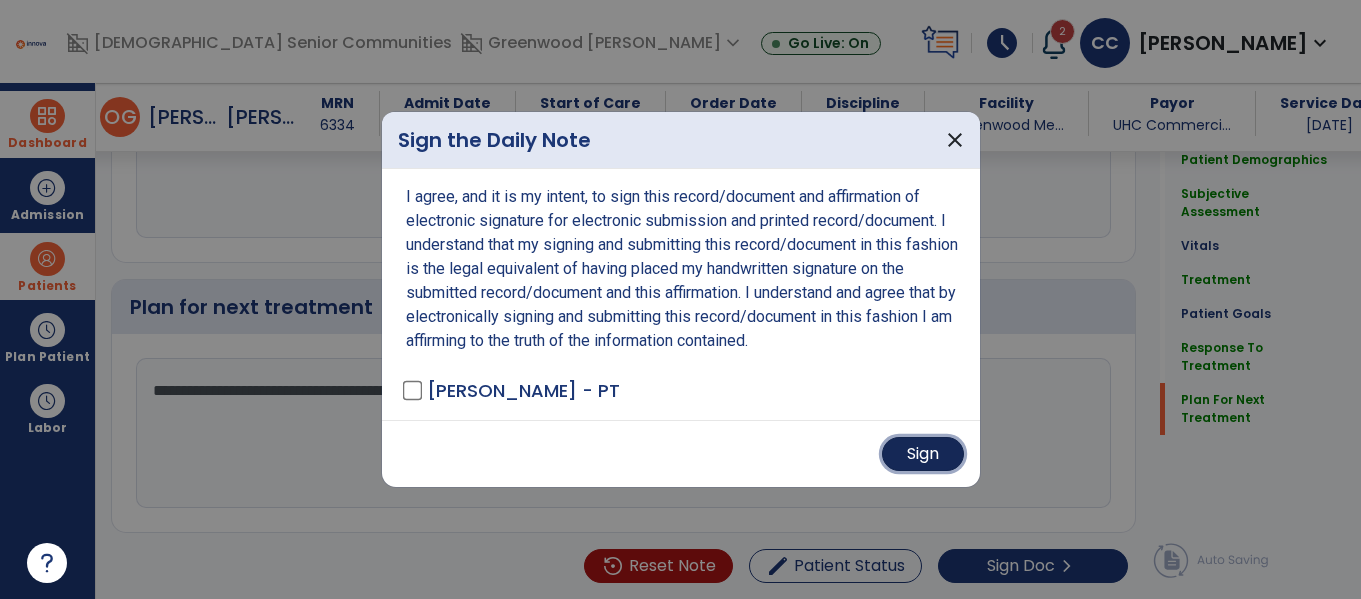 click on "Sign" at bounding box center [923, 454] 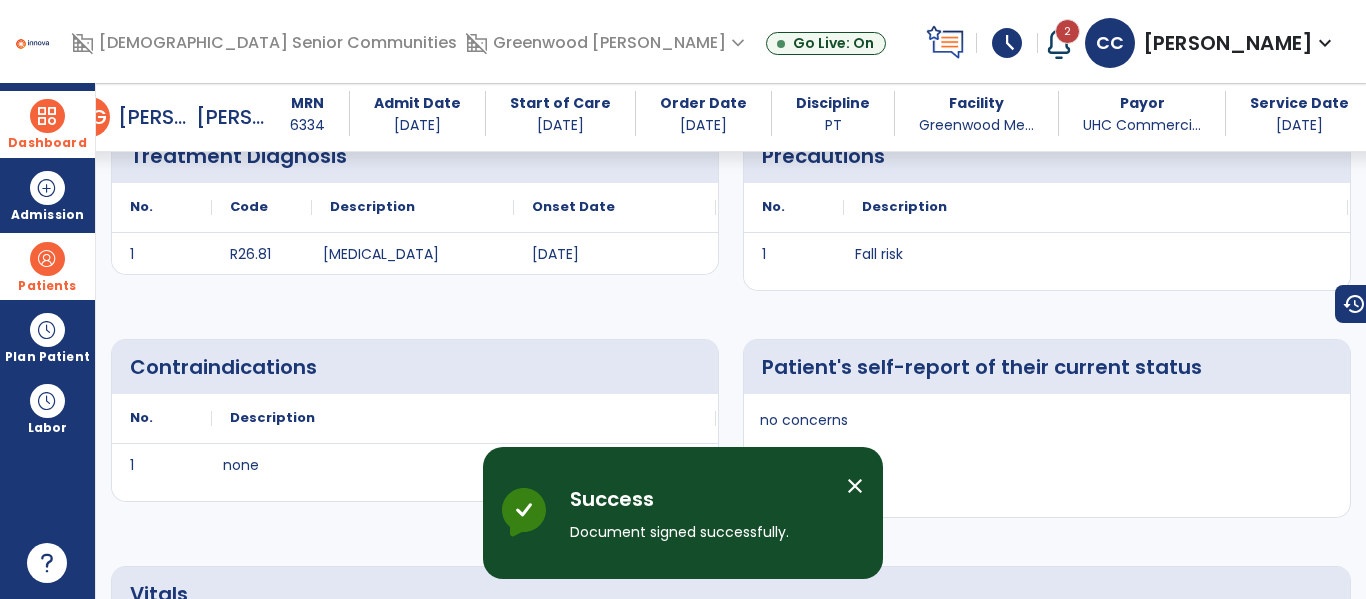 scroll, scrollTop: 0, scrollLeft: 0, axis: both 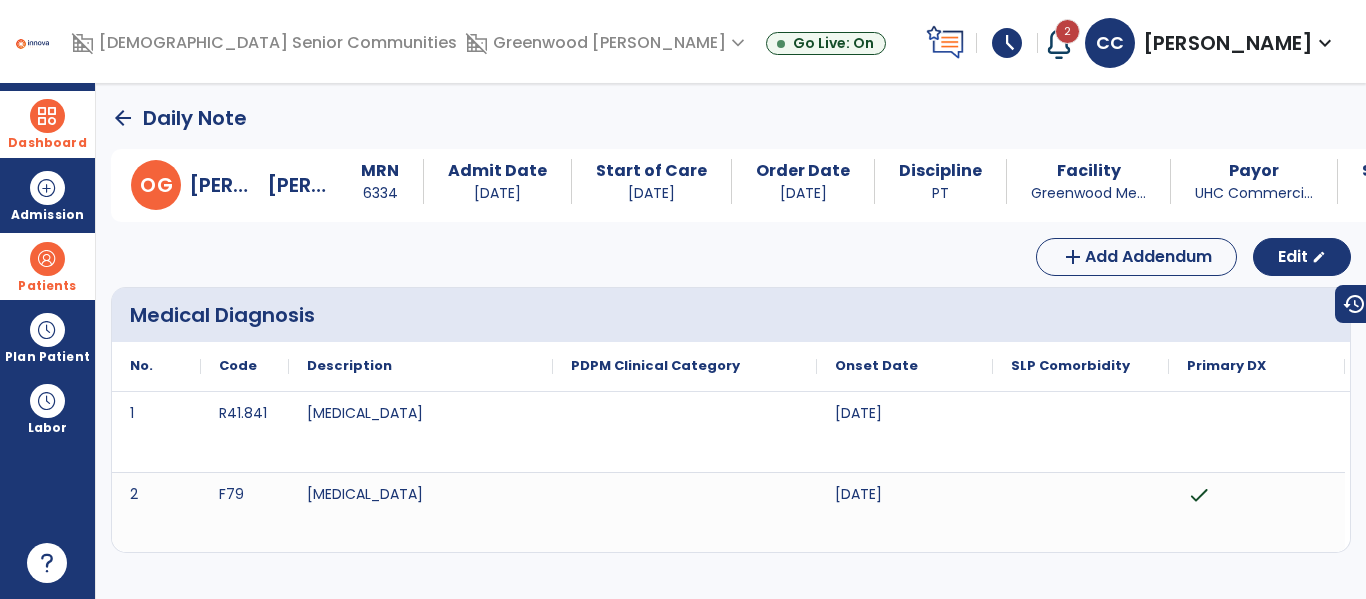 click on "arrow_back" 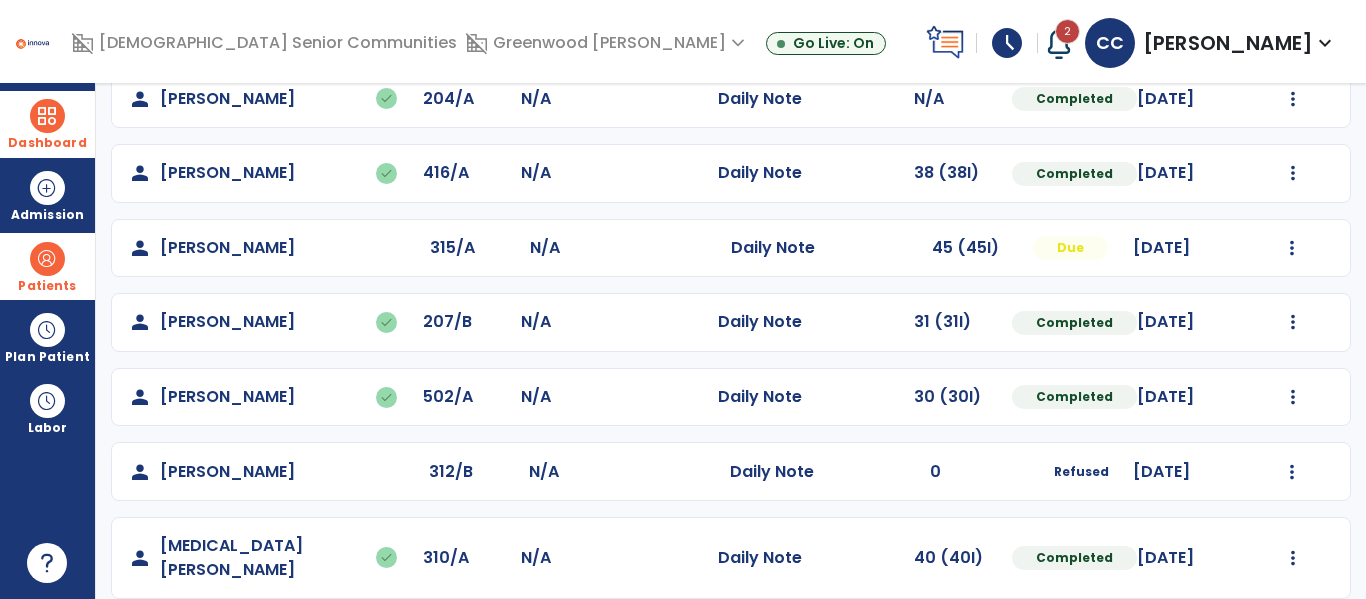 scroll, scrollTop: 479, scrollLeft: 0, axis: vertical 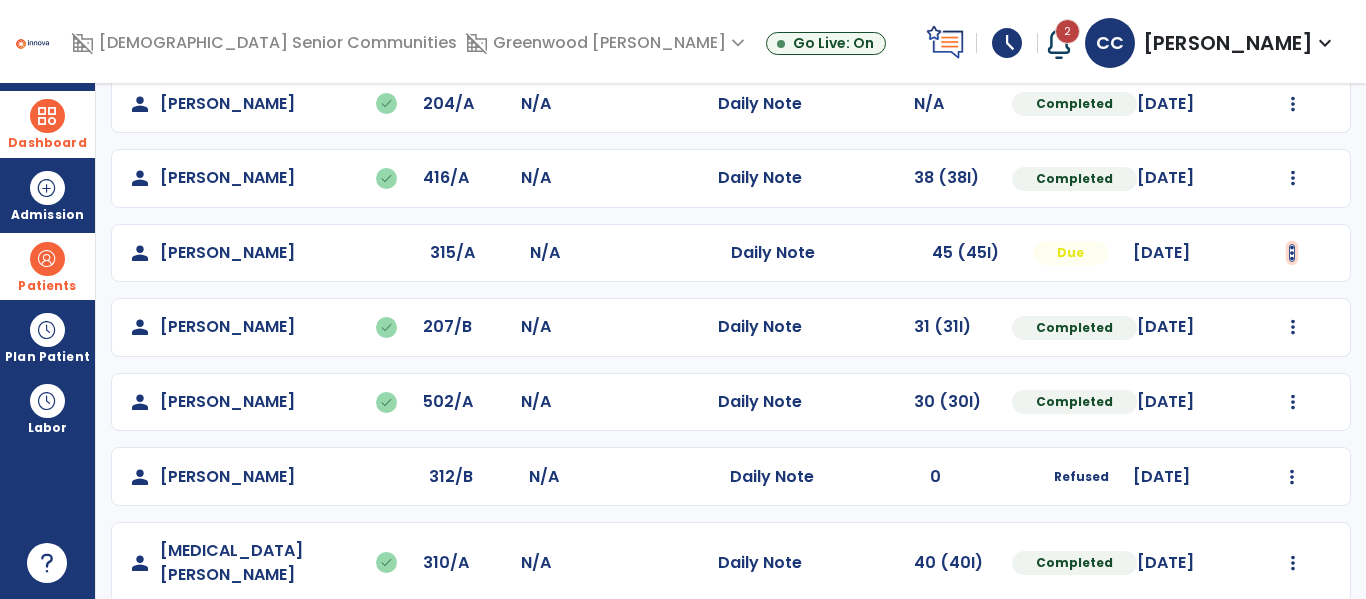 click at bounding box center [1293, -120] 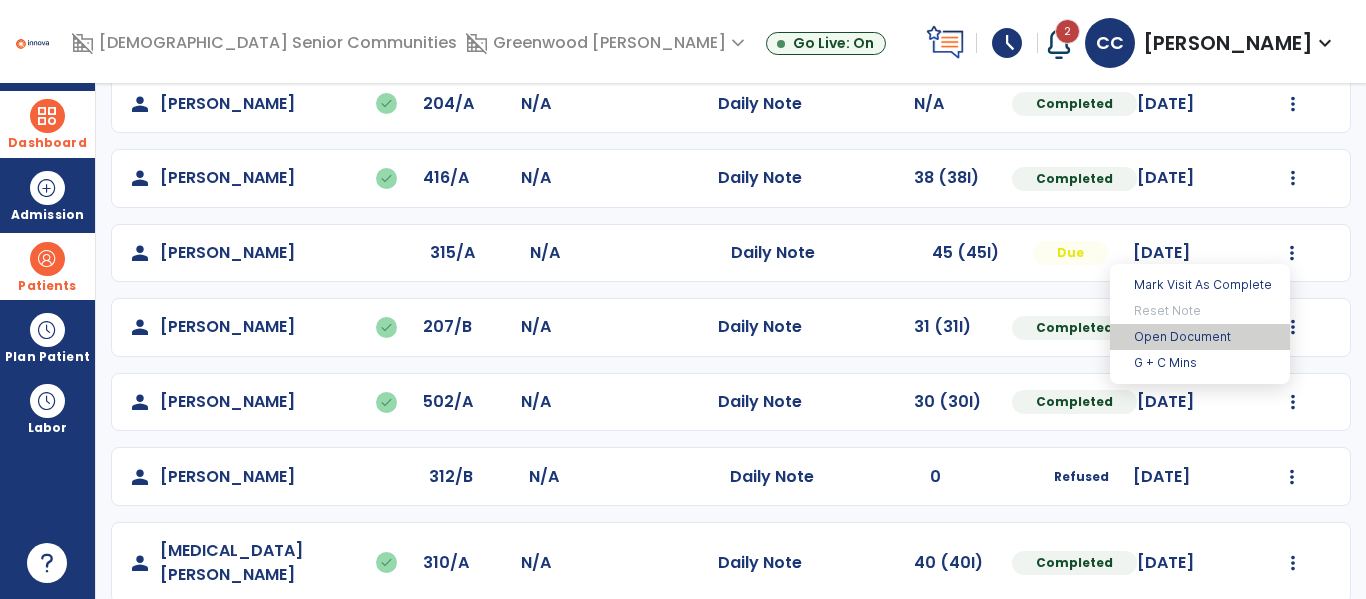 click on "Open Document" at bounding box center (1200, 337) 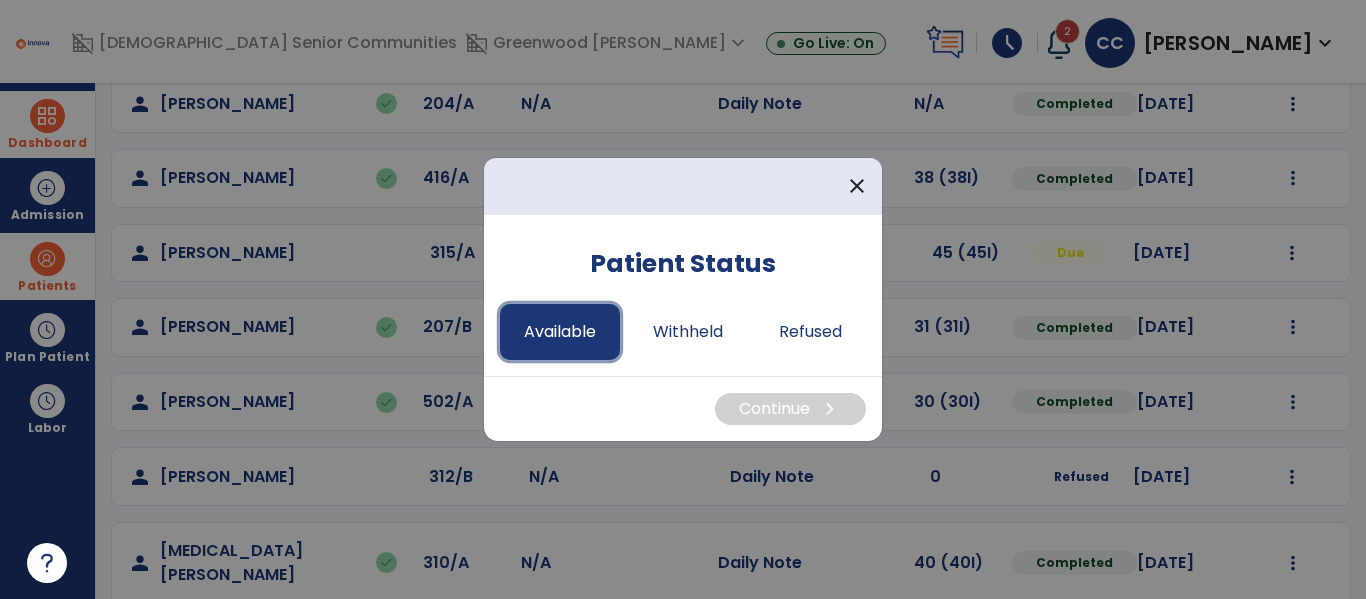 click on "Available" at bounding box center (560, 332) 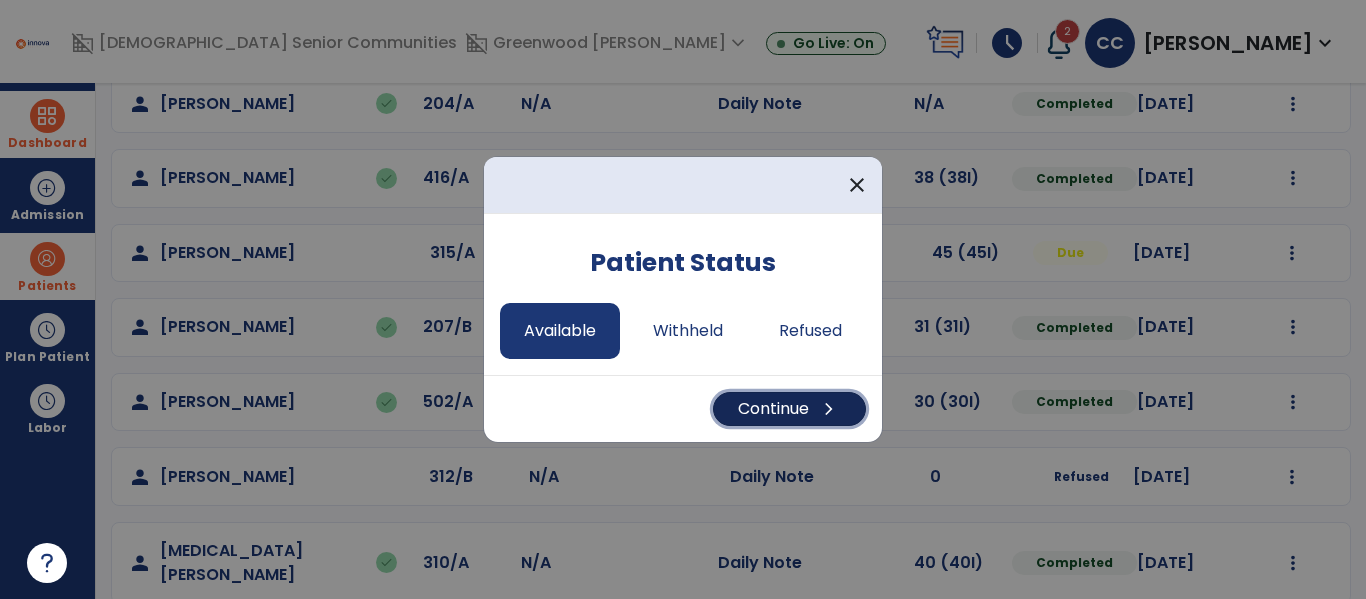 click on "Continue   chevron_right" at bounding box center (789, 409) 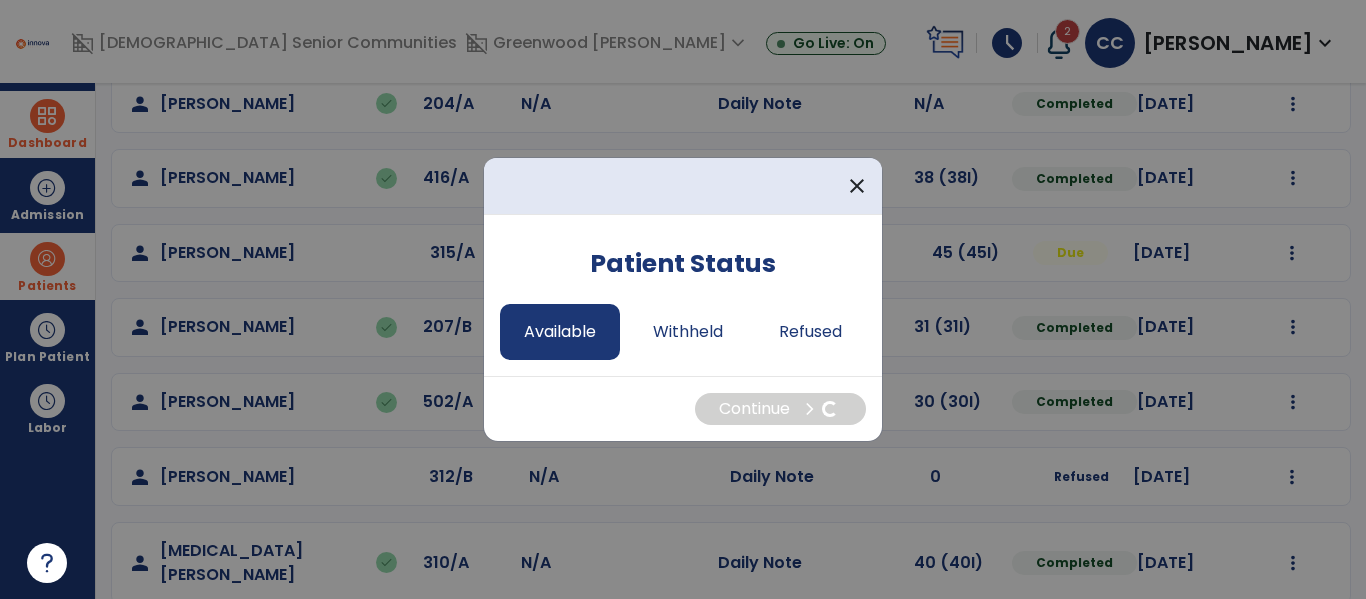 select on "*" 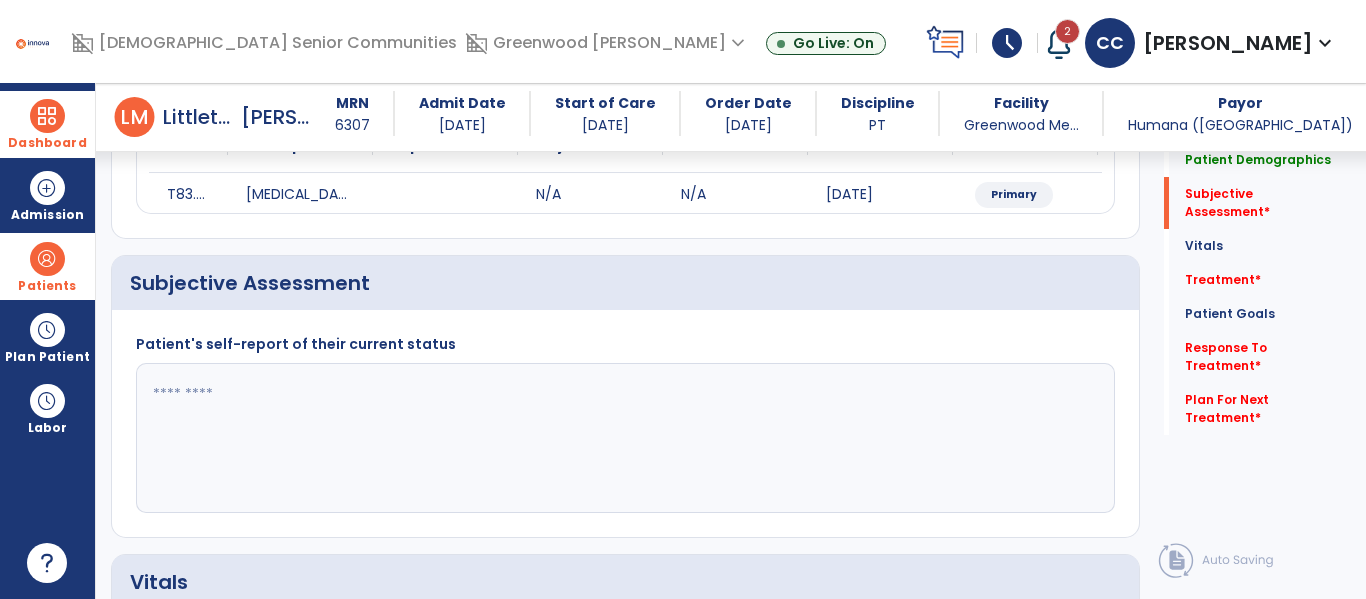 scroll, scrollTop: 283, scrollLeft: 0, axis: vertical 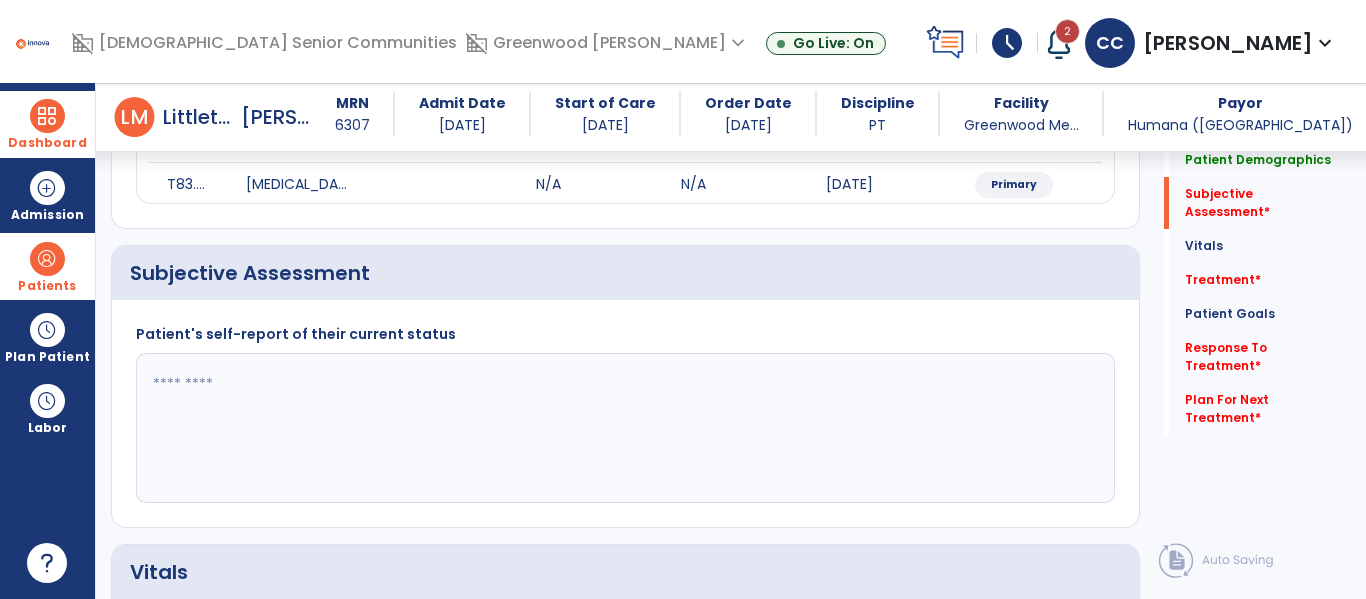 click 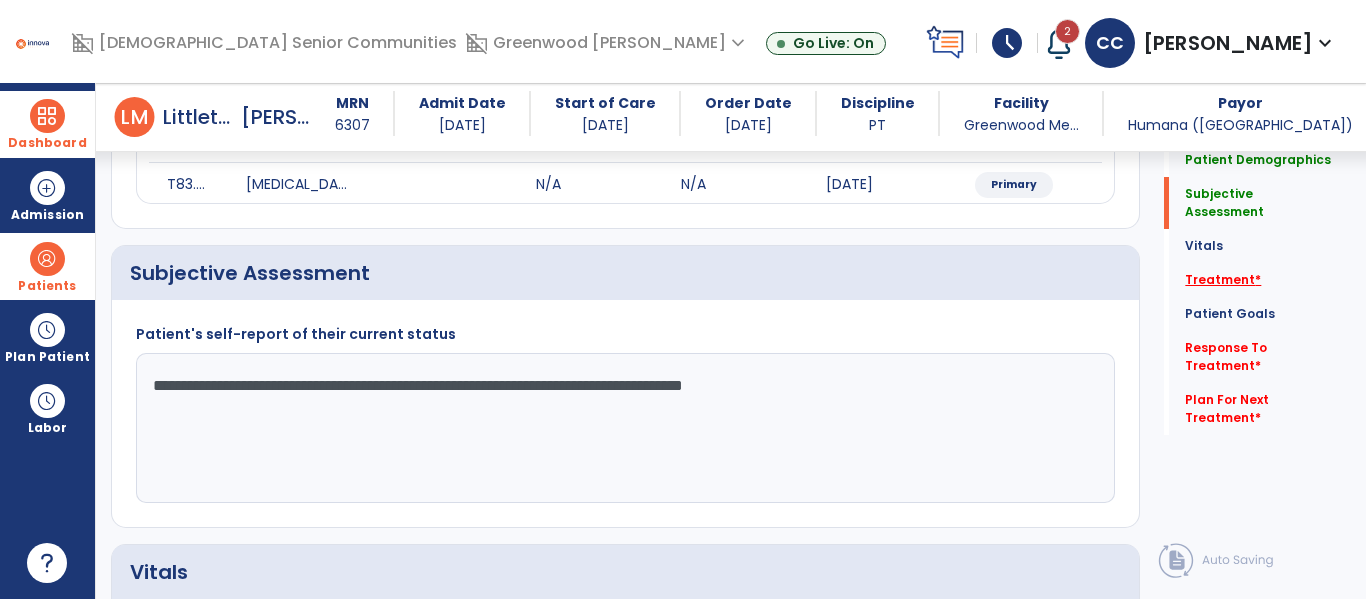 type on "**********" 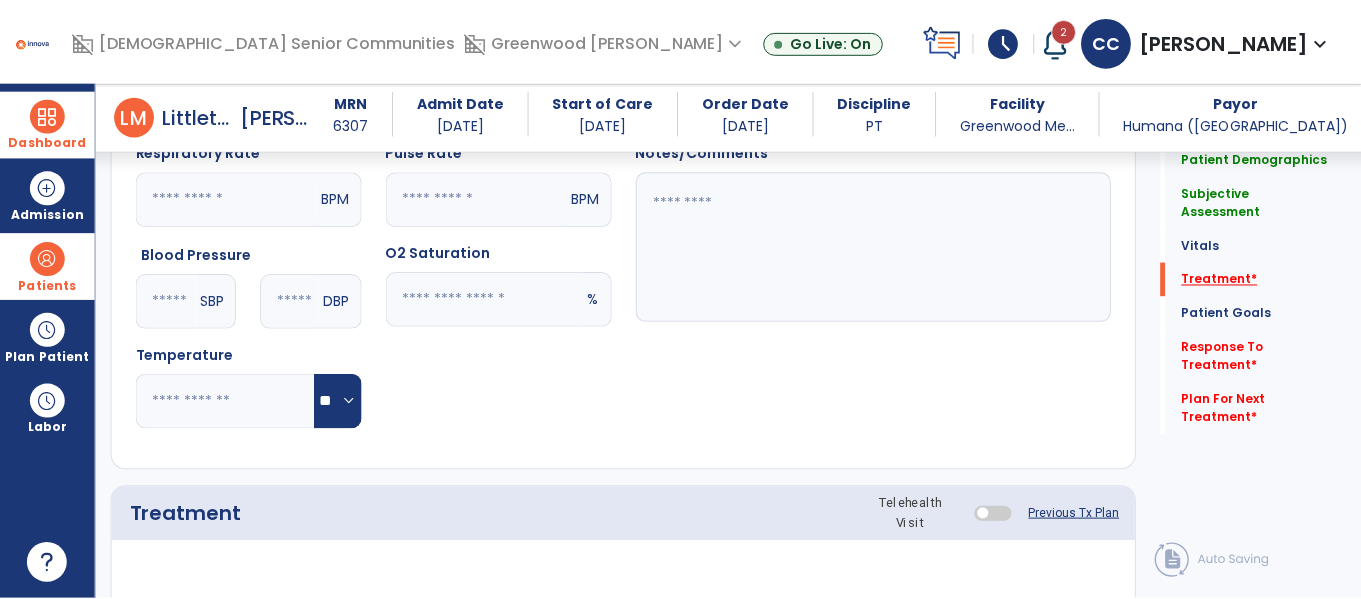 scroll, scrollTop: 1036, scrollLeft: 0, axis: vertical 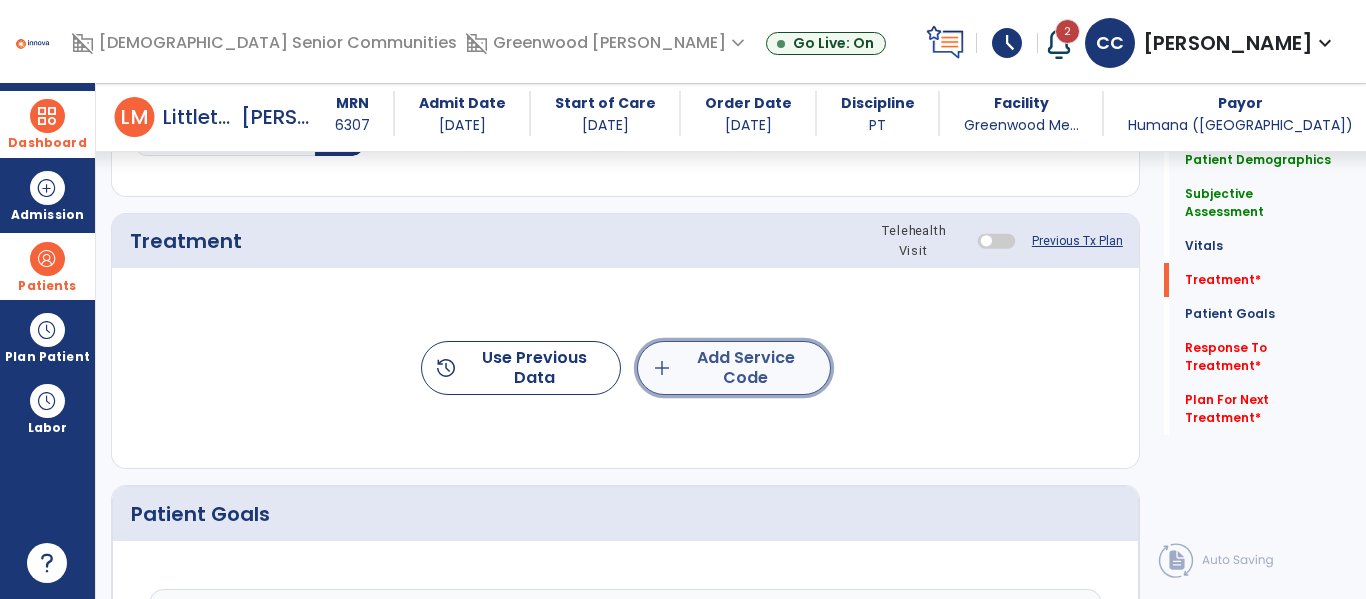 click on "add" 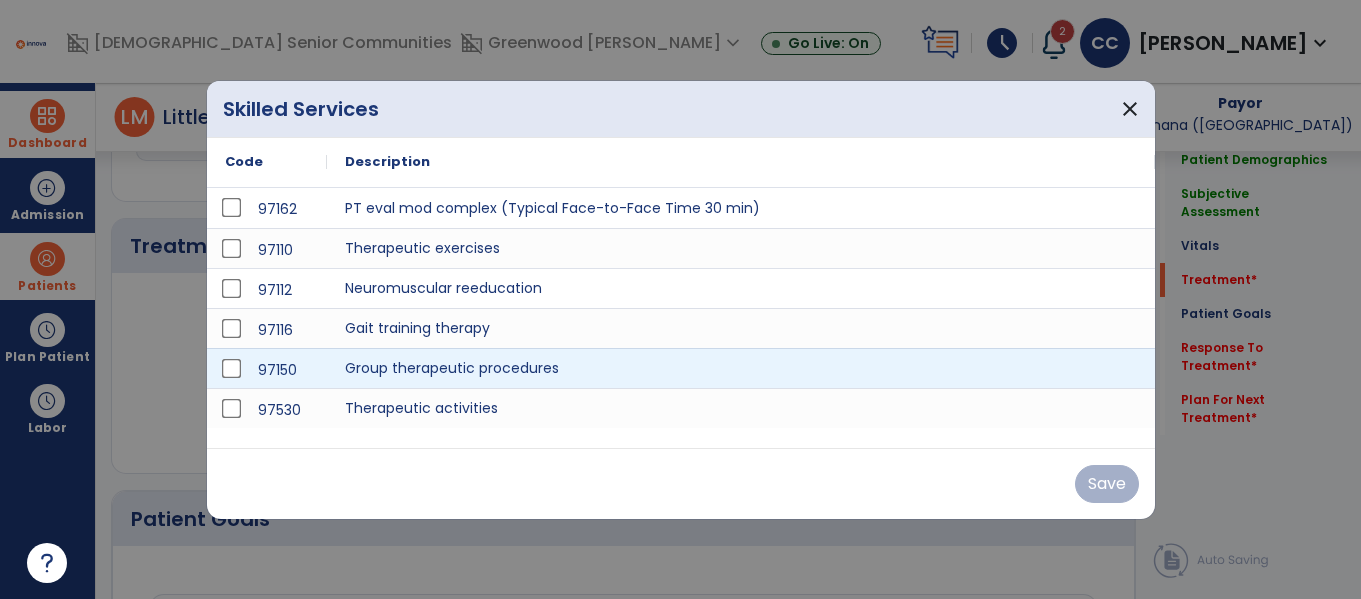 scroll, scrollTop: 1036, scrollLeft: 0, axis: vertical 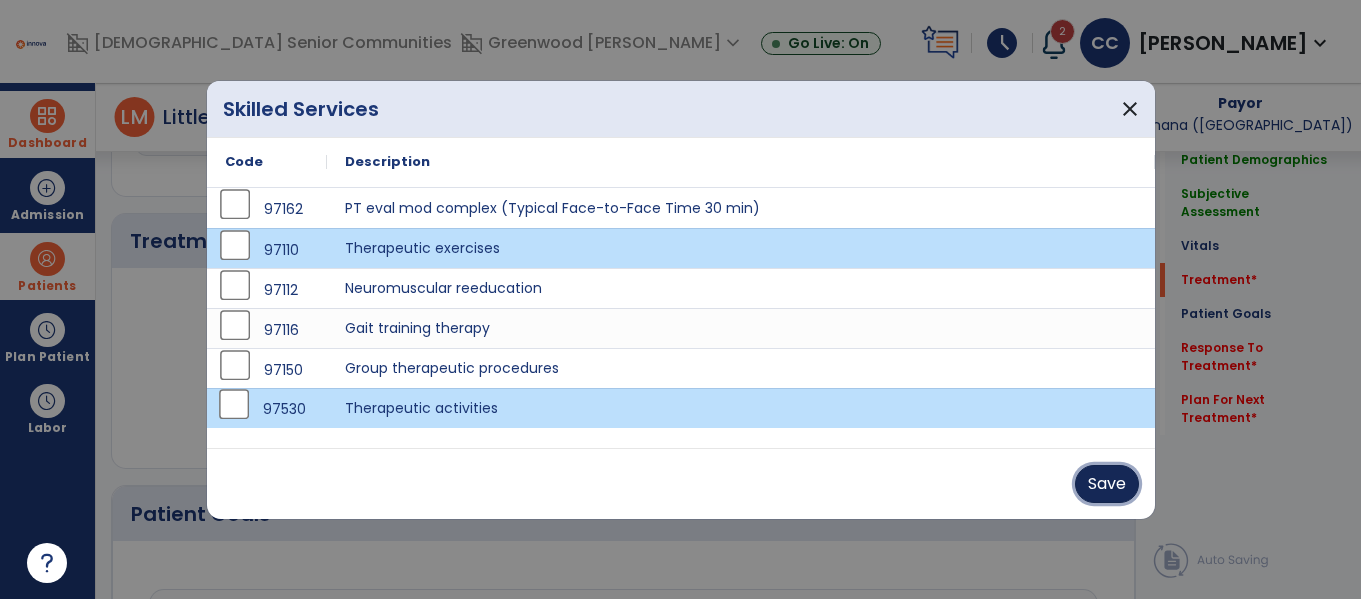 click on "Save" at bounding box center (1107, 484) 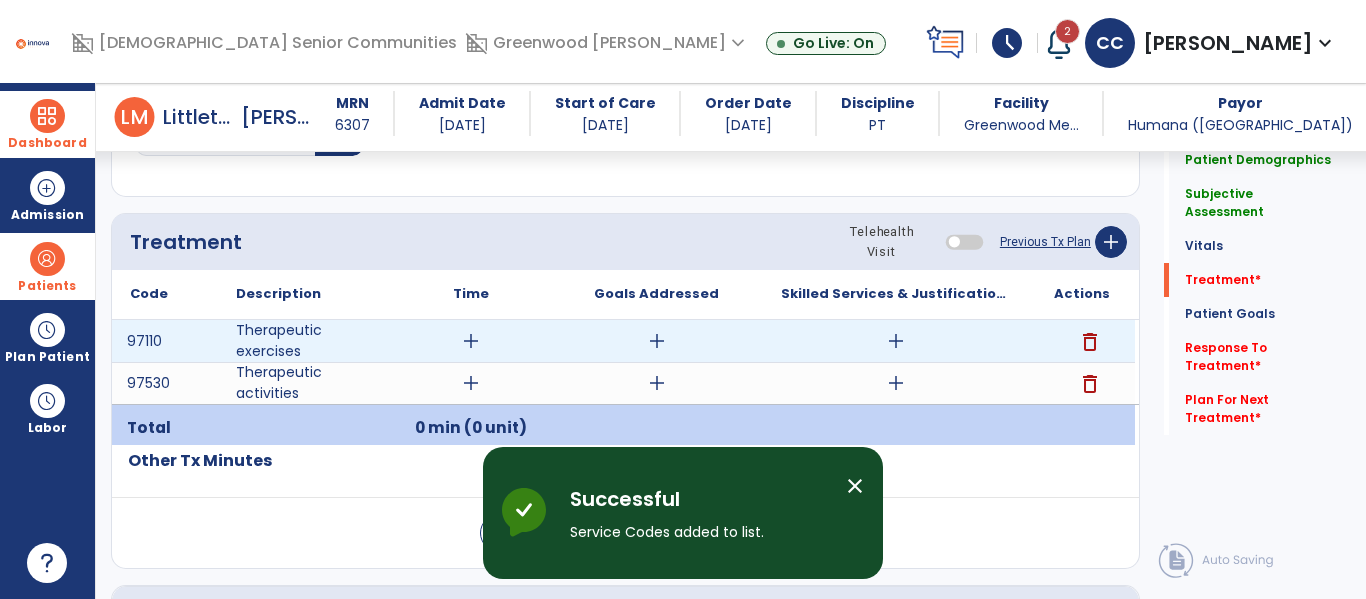 click on "add" at bounding box center (471, 341) 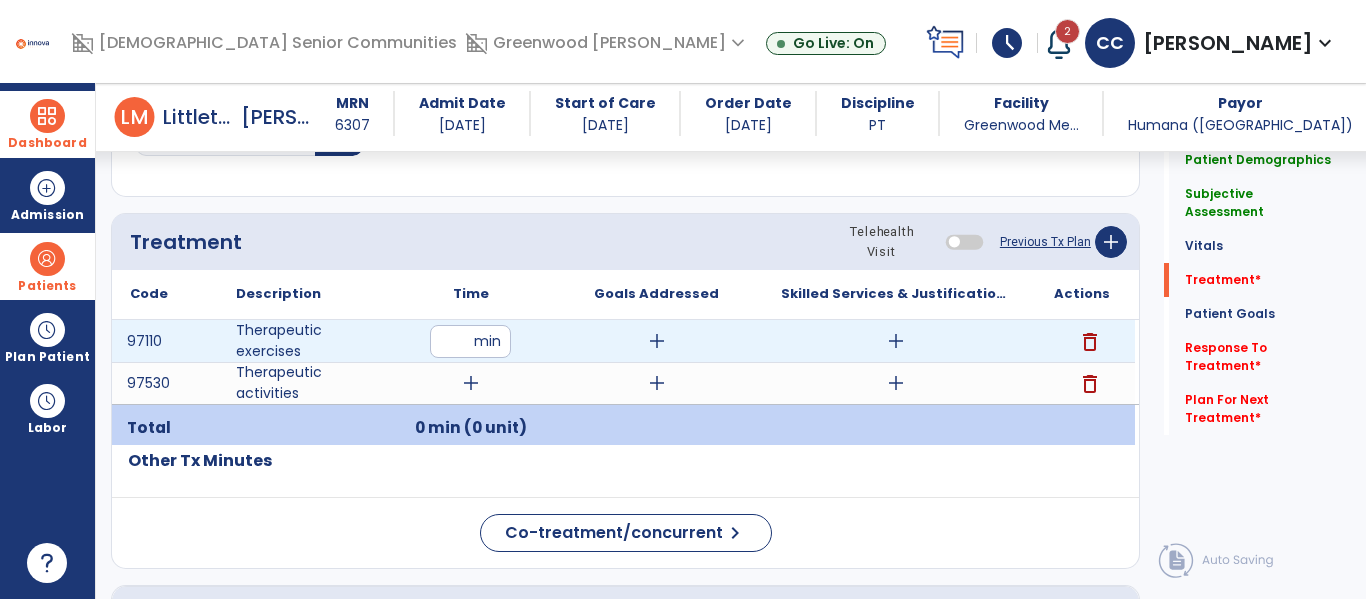 type on "**" 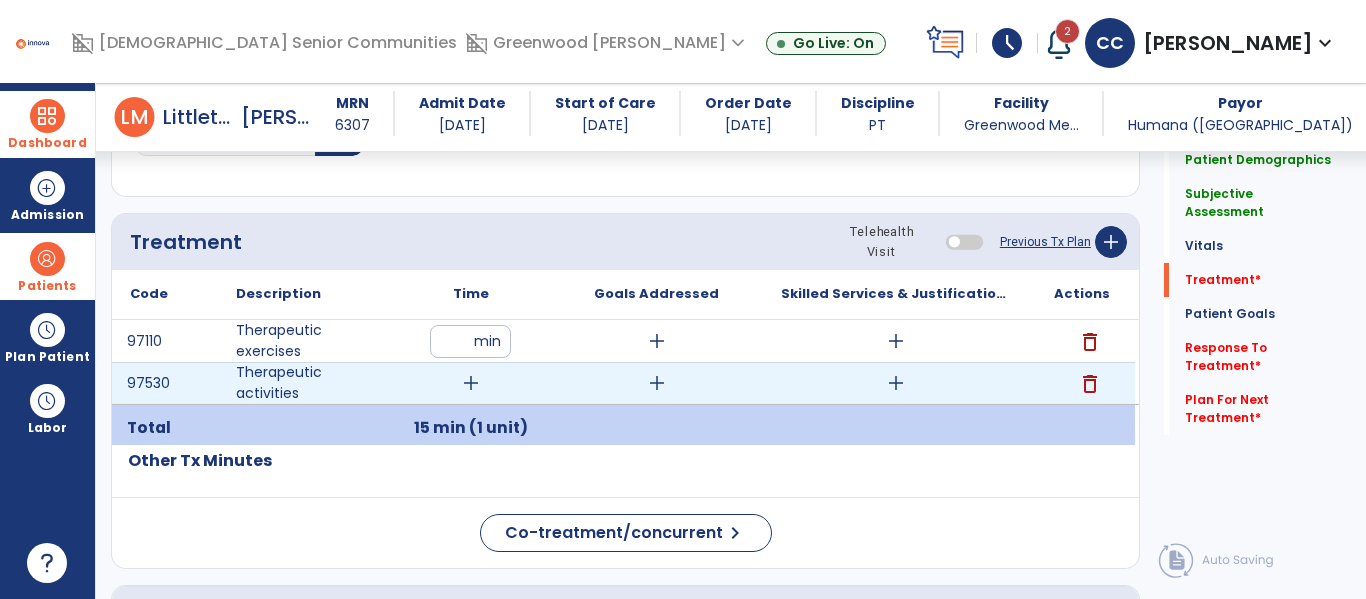 click on "add" at bounding box center (471, 383) 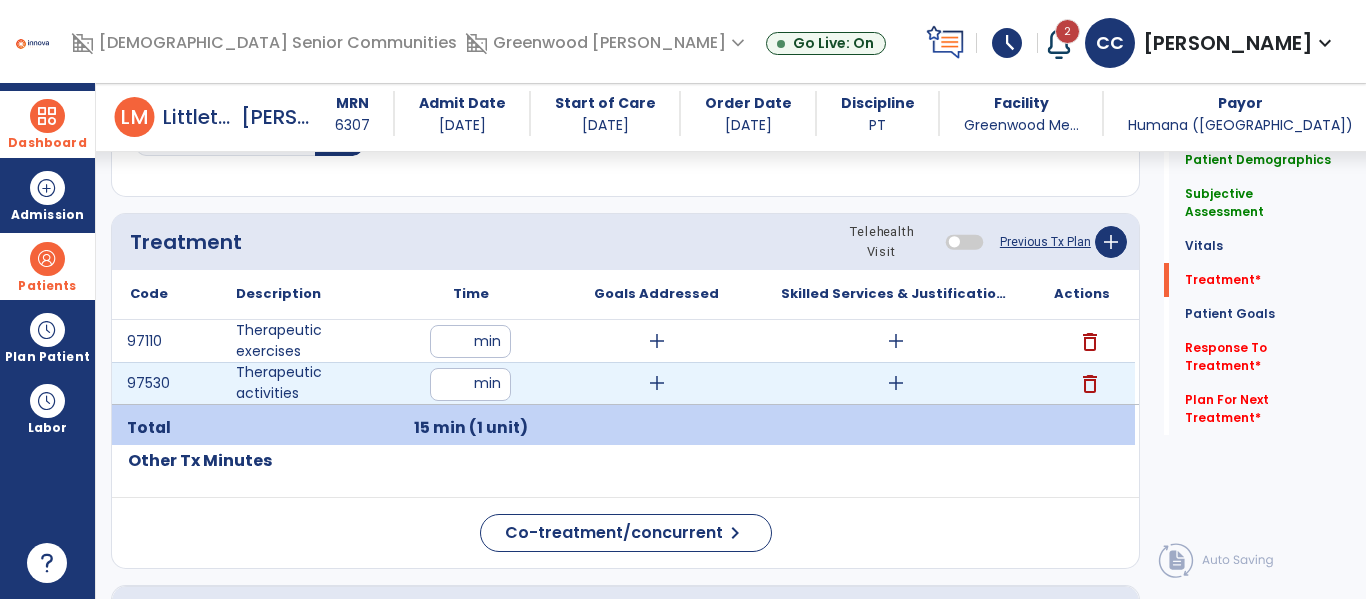 type on "**" 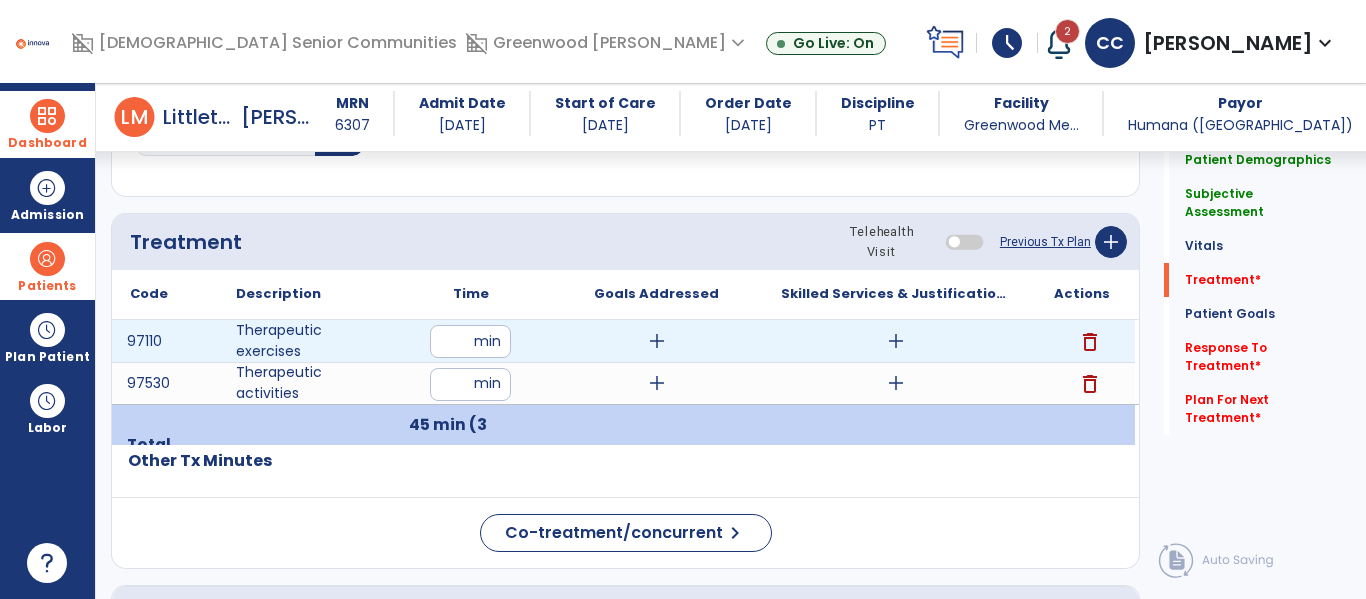 click on "add" at bounding box center (896, 341) 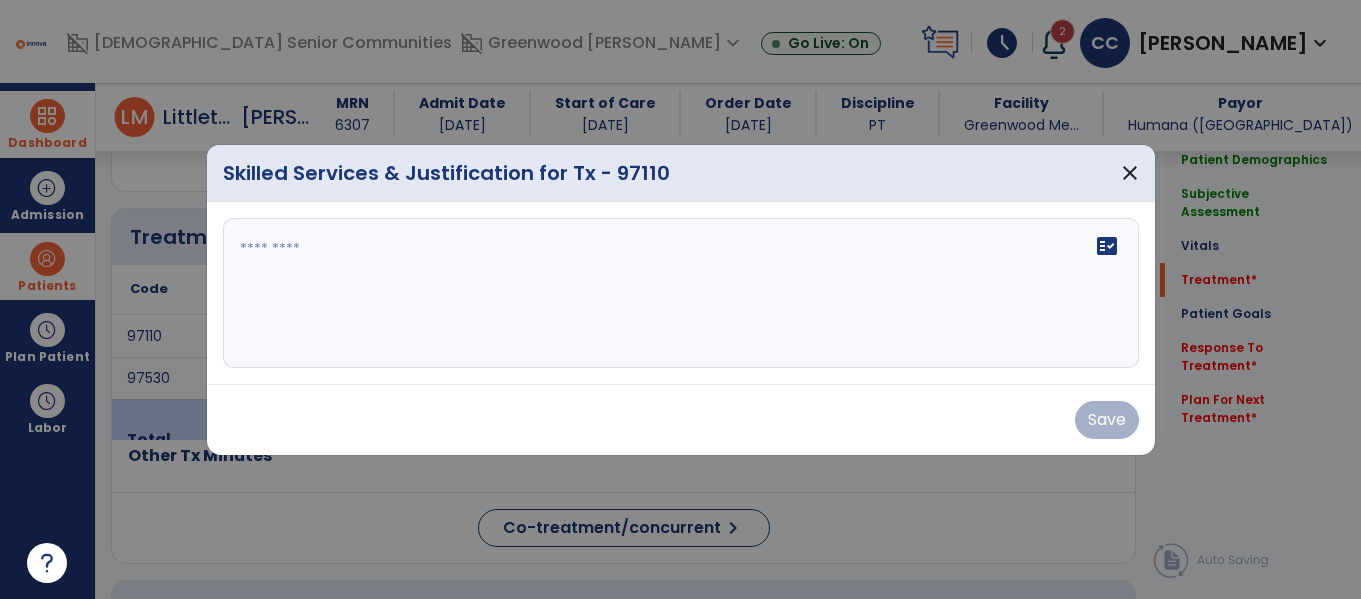 scroll, scrollTop: 1036, scrollLeft: 0, axis: vertical 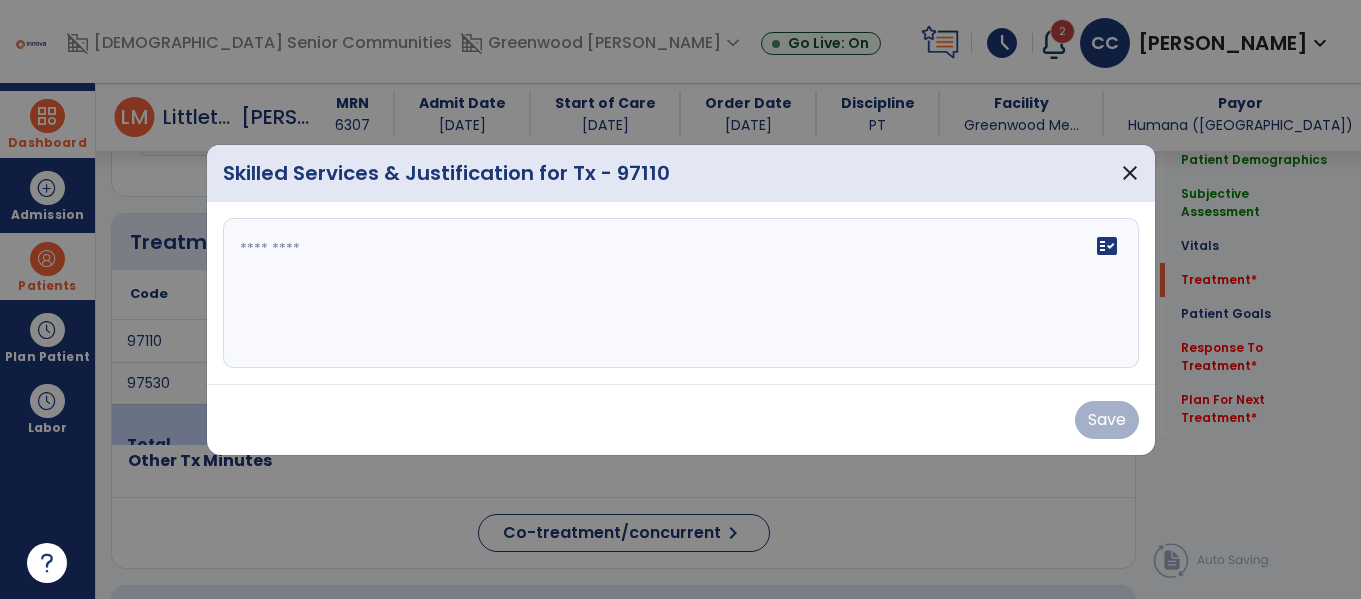 click on "fact_check" at bounding box center (681, 293) 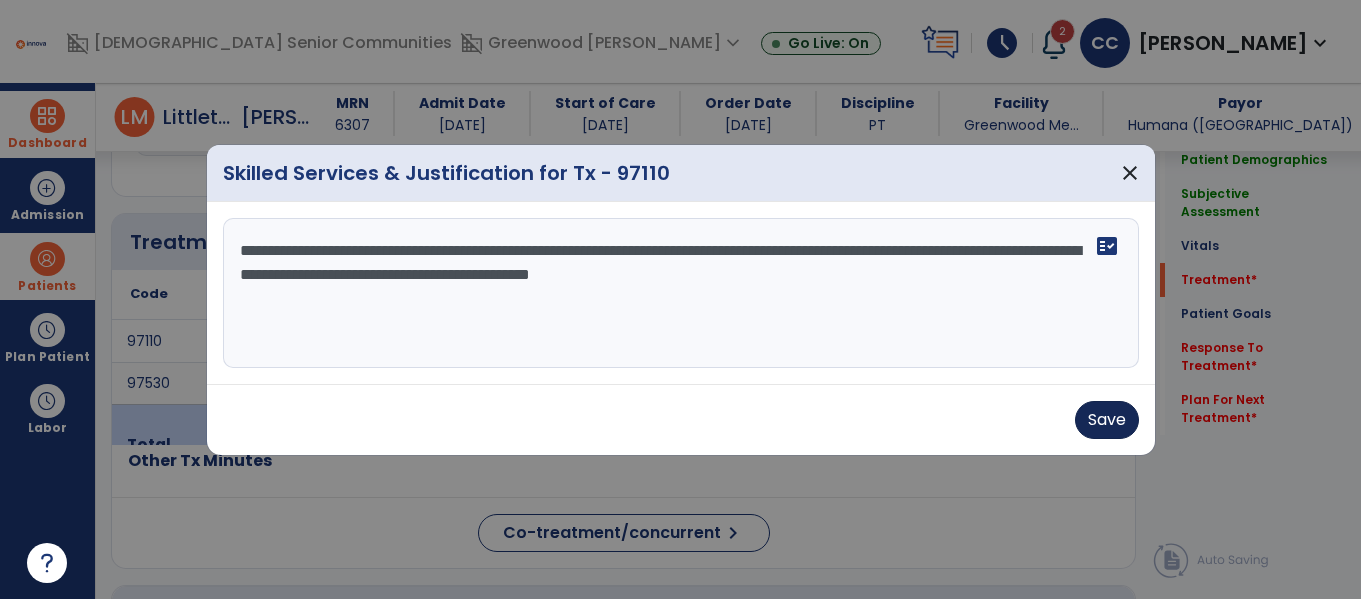 type on "**********" 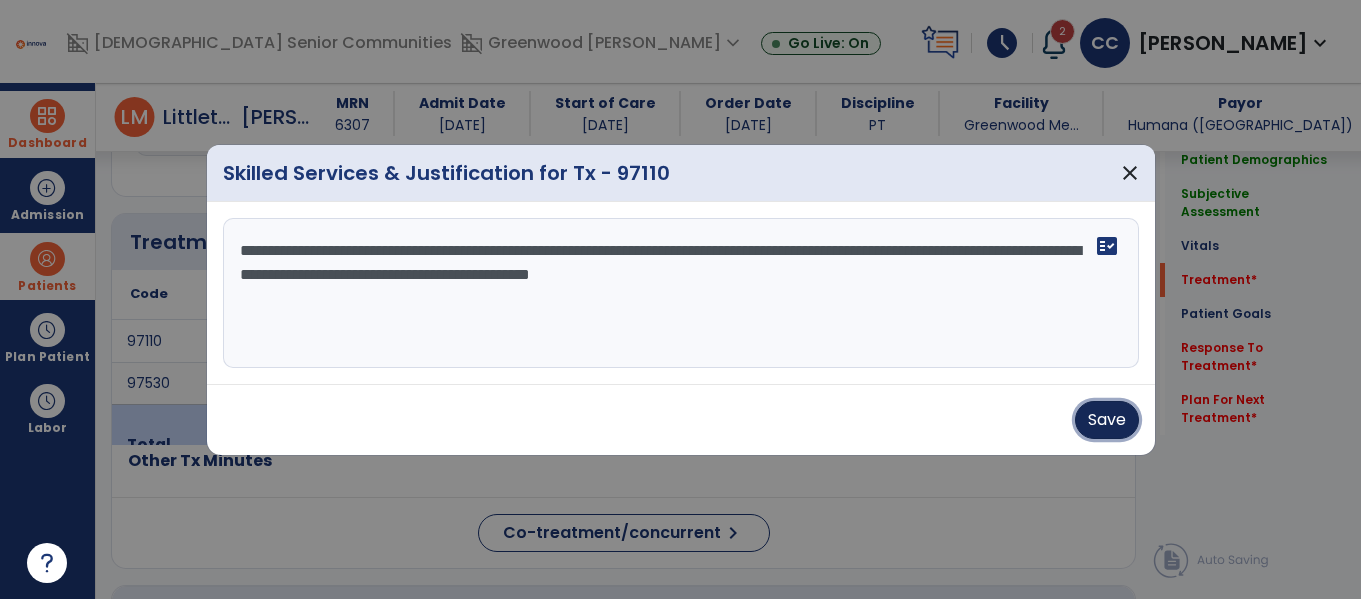 click on "Save" at bounding box center [1107, 420] 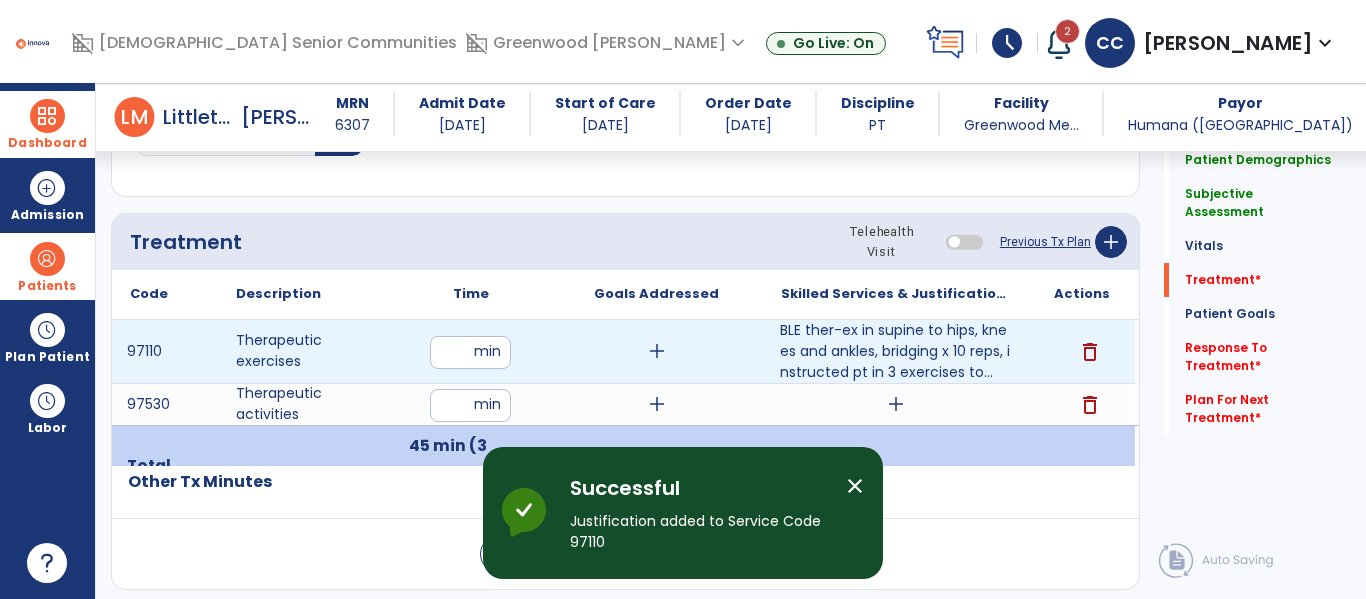 click on "**" at bounding box center [470, 352] 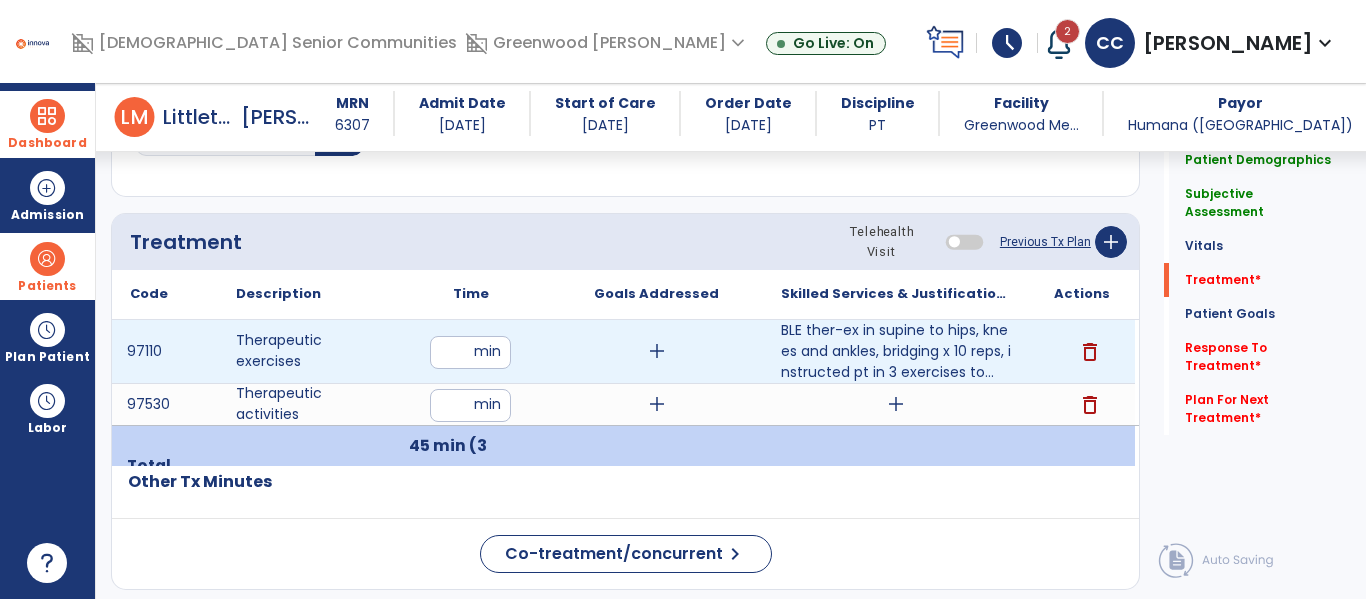 type on "*" 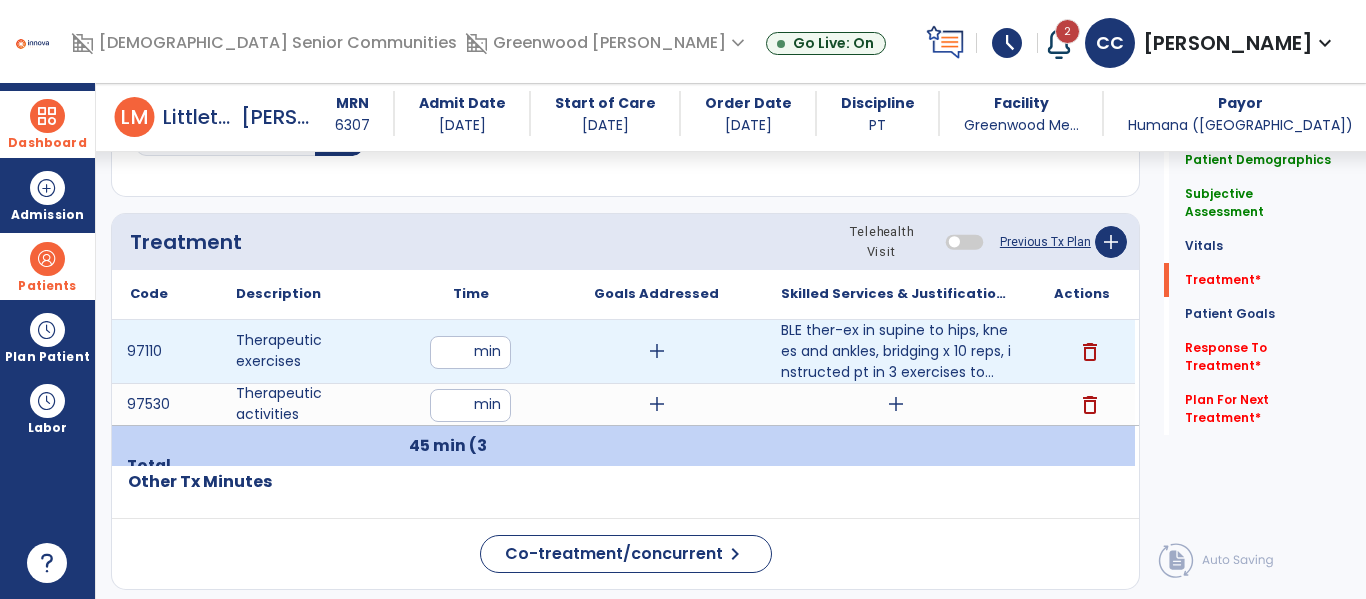 type on "**" 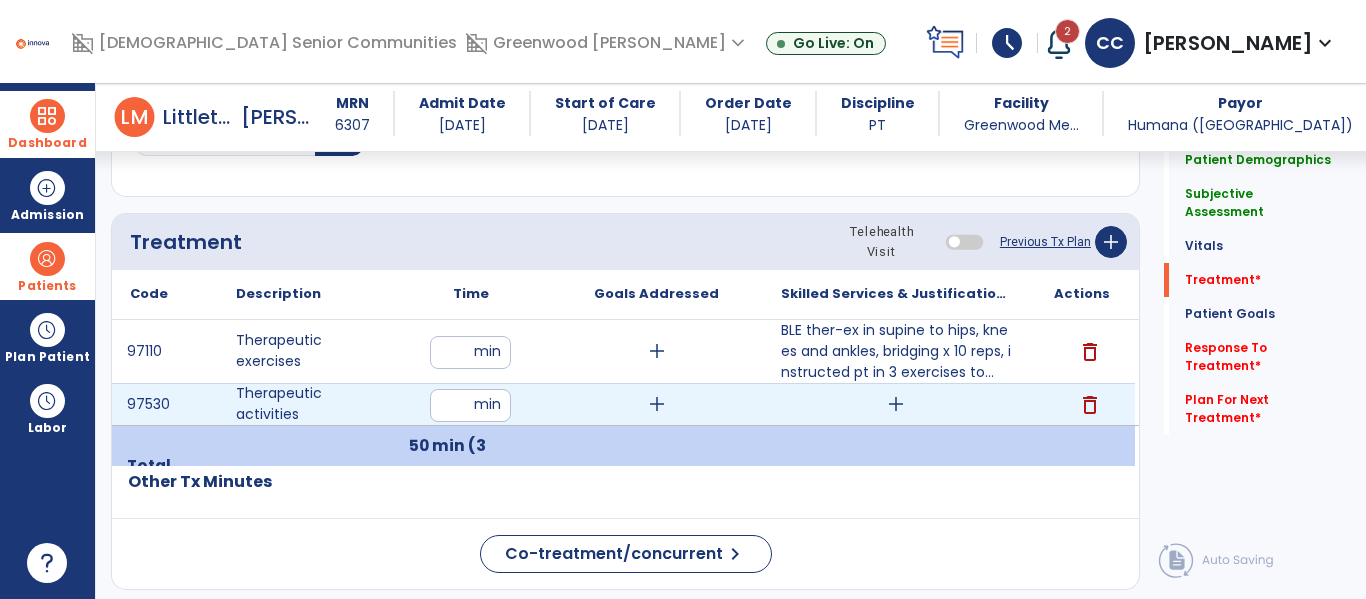 click on "**" at bounding box center [470, 405] 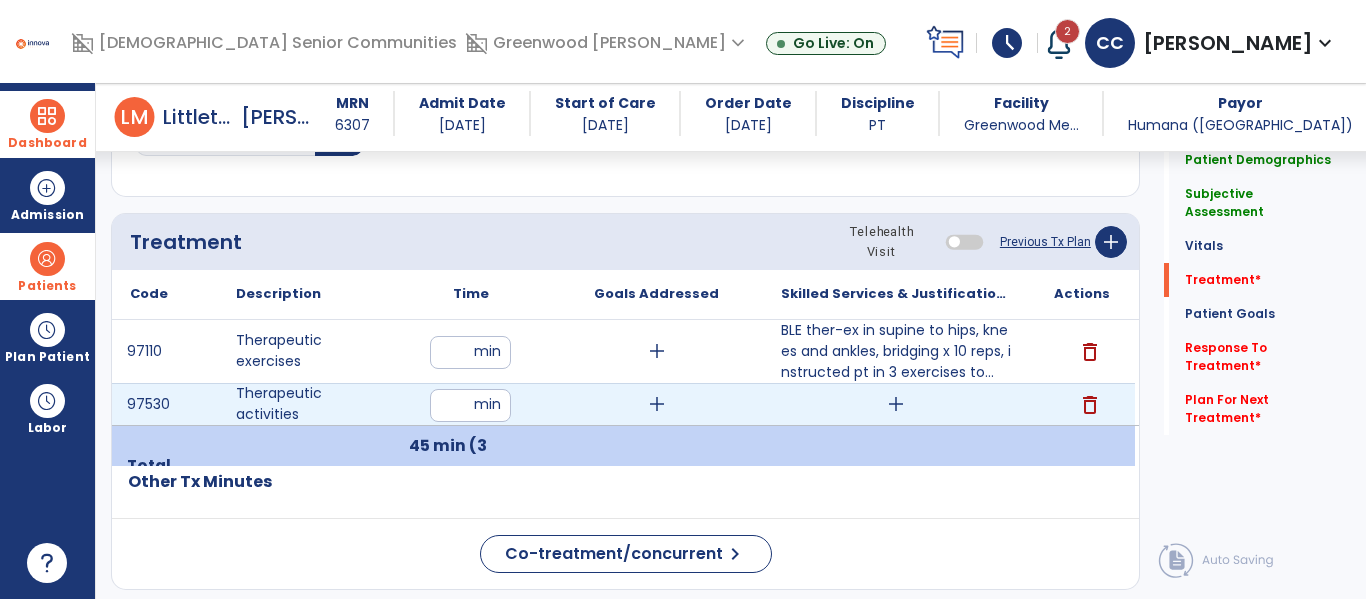 click on "add" at bounding box center [896, 404] 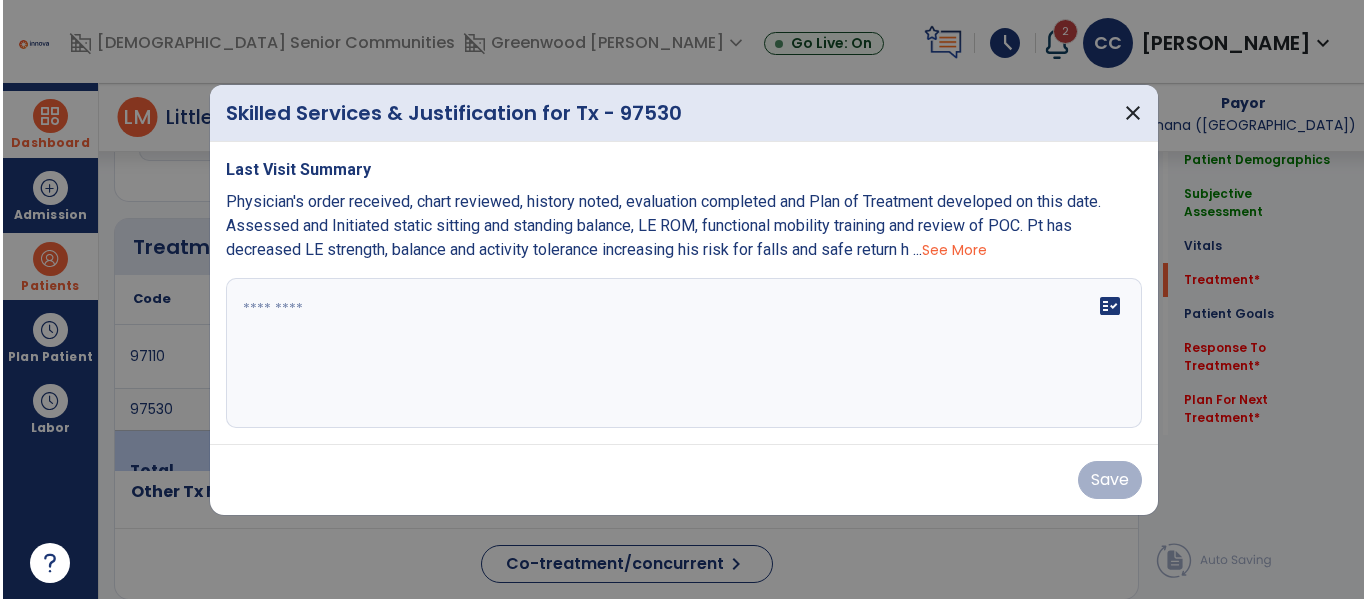 scroll, scrollTop: 1036, scrollLeft: 0, axis: vertical 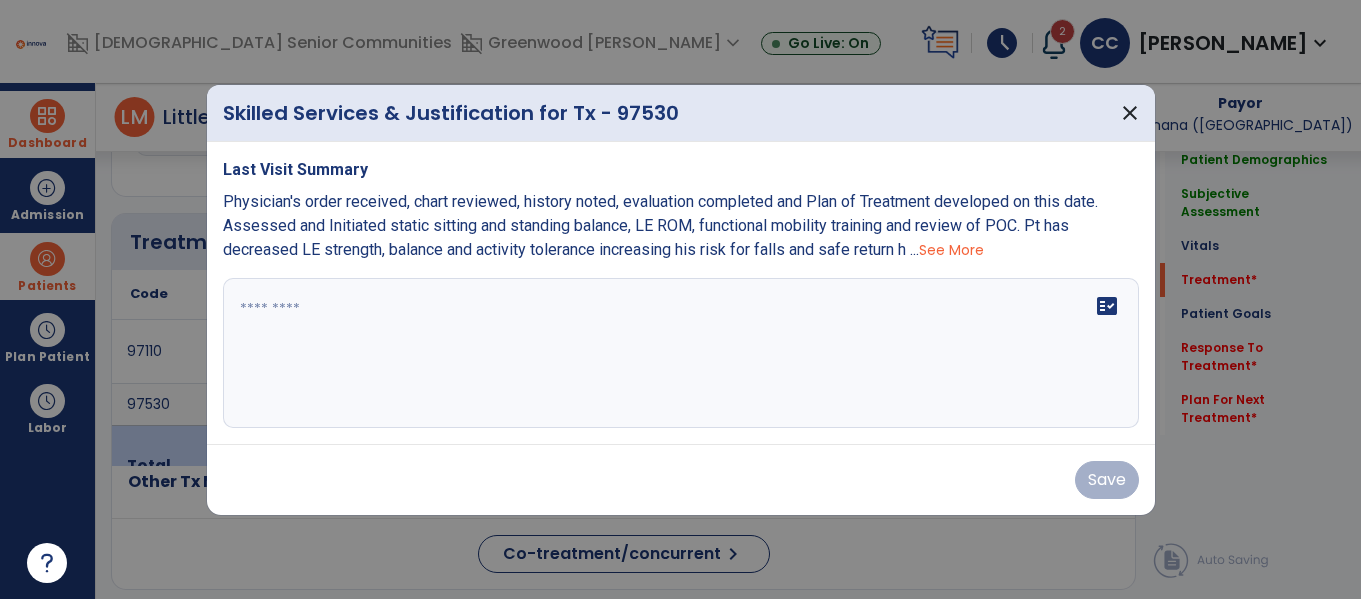 click on "fact_check" at bounding box center [681, 353] 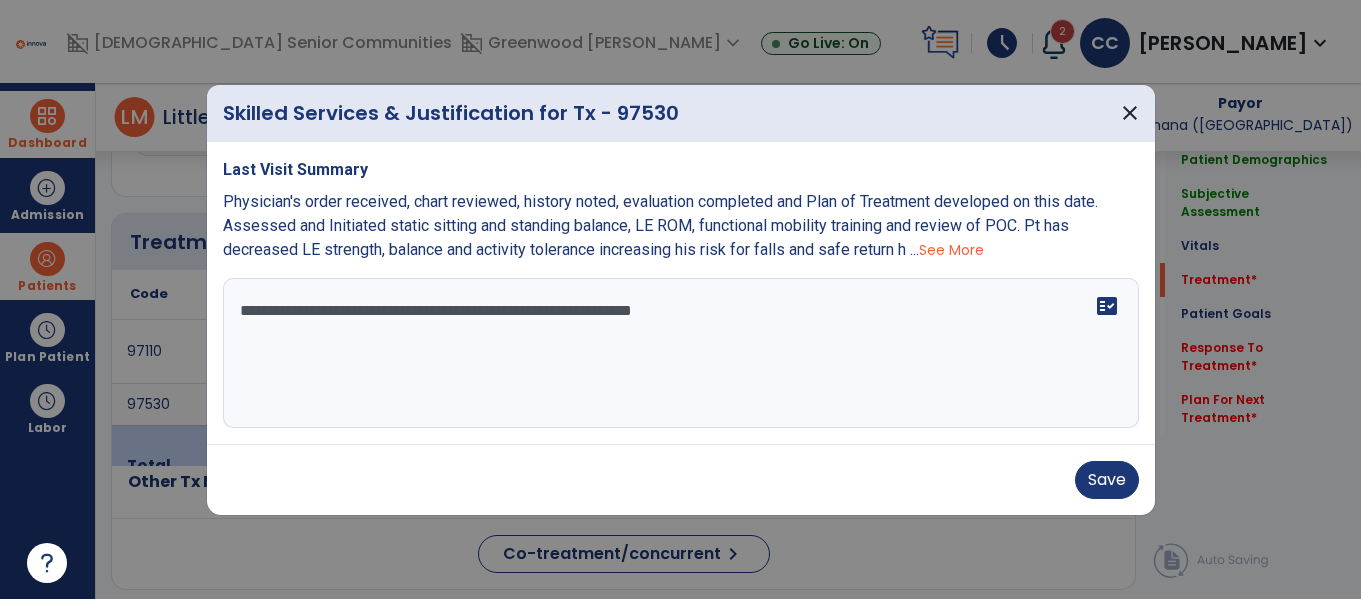 click on "**********" at bounding box center [681, 353] 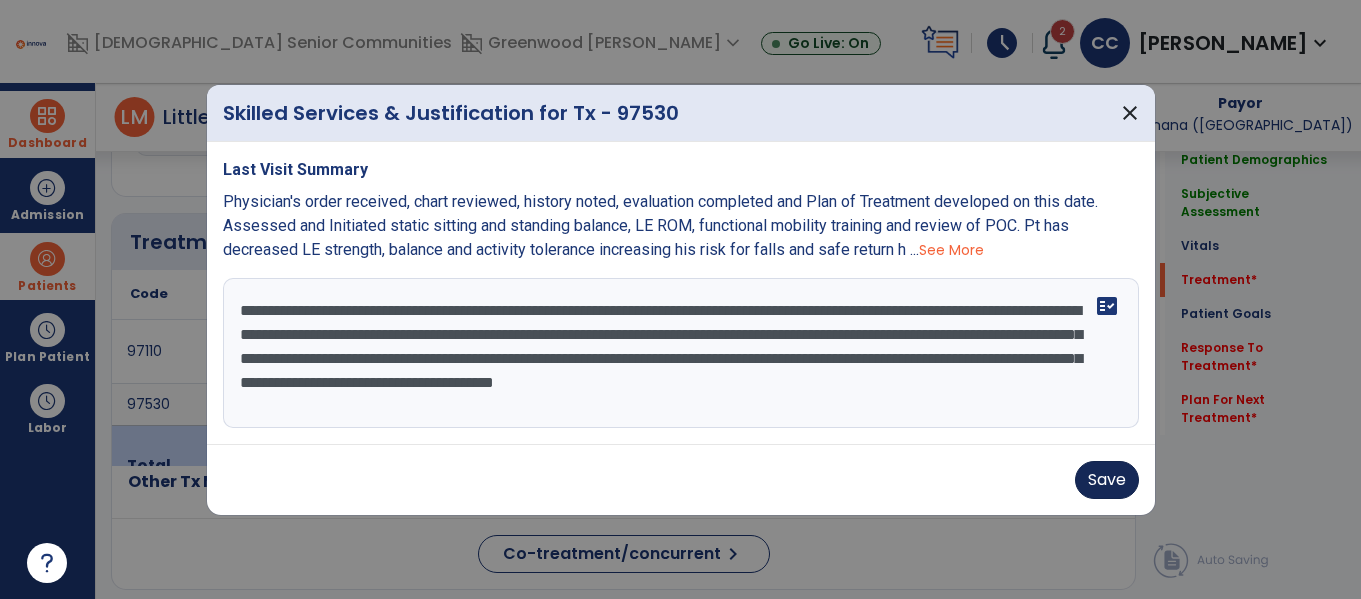 type on "**********" 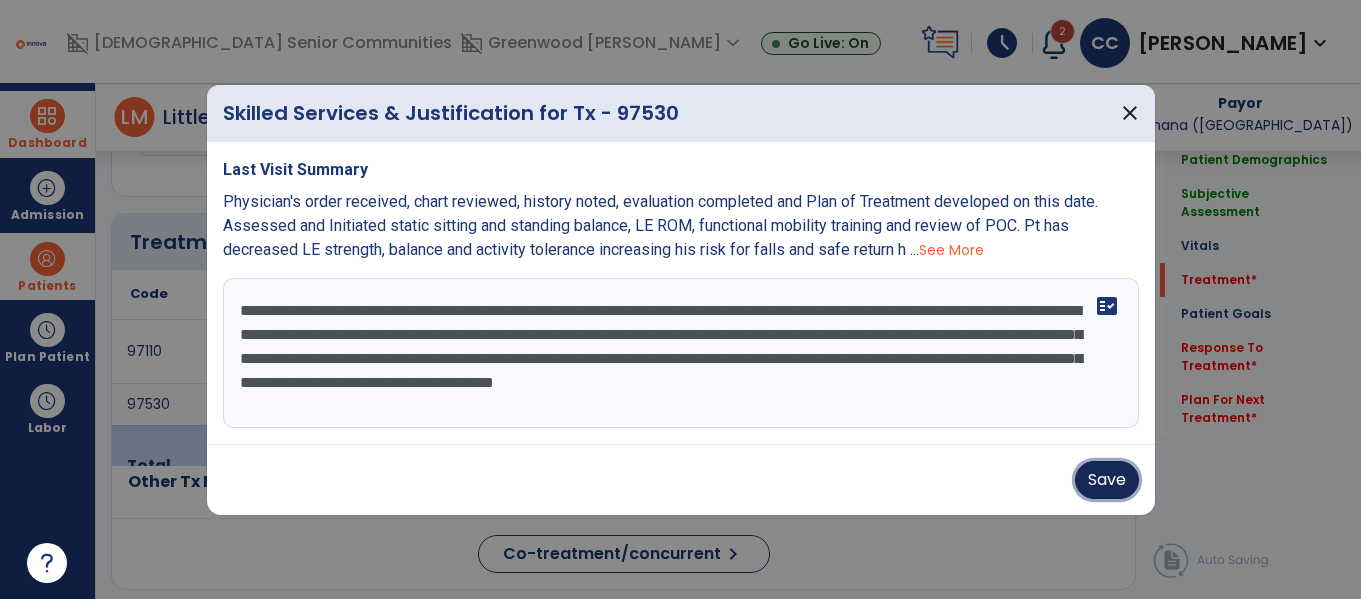 click on "Save" at bounding box center [1107, 480] 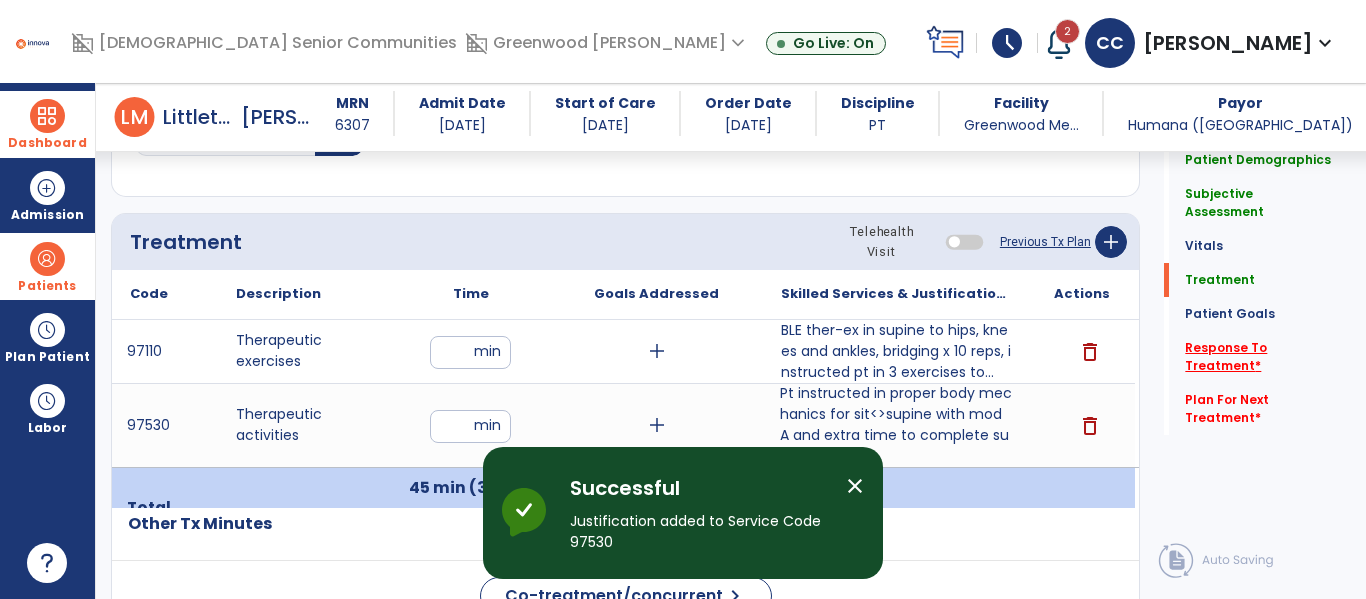 click on "Response To Treatment   *" 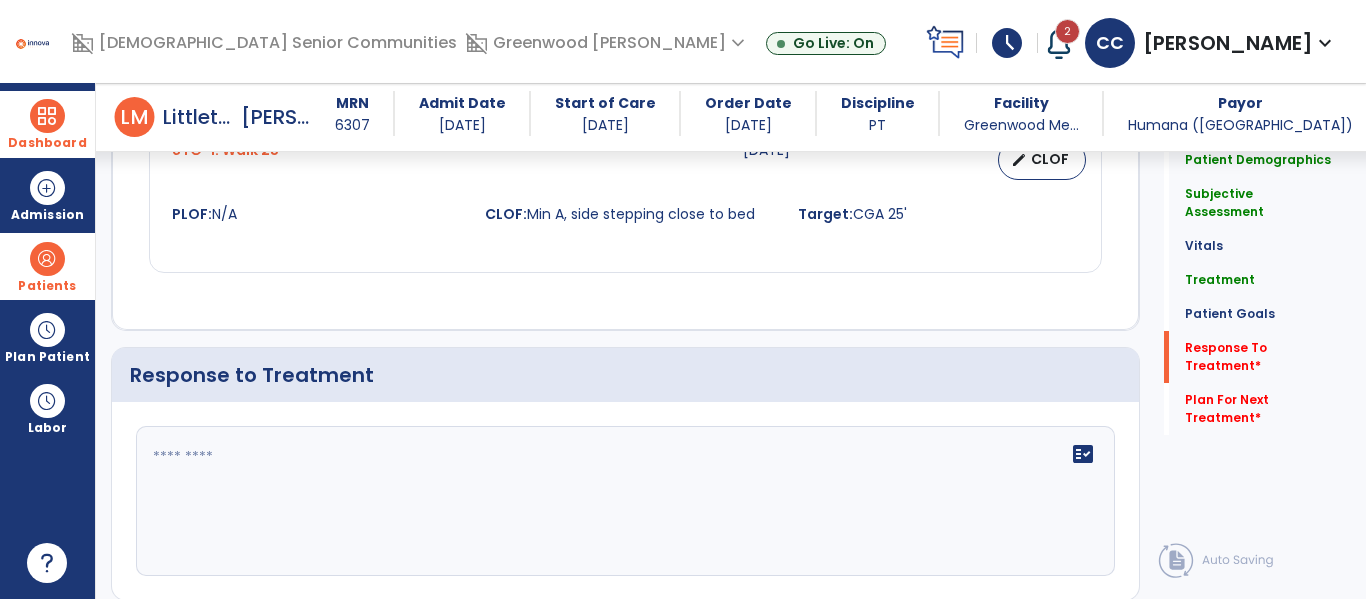 scroll, scrollTop: 4216, scrollLeft: 0, axis: vertical 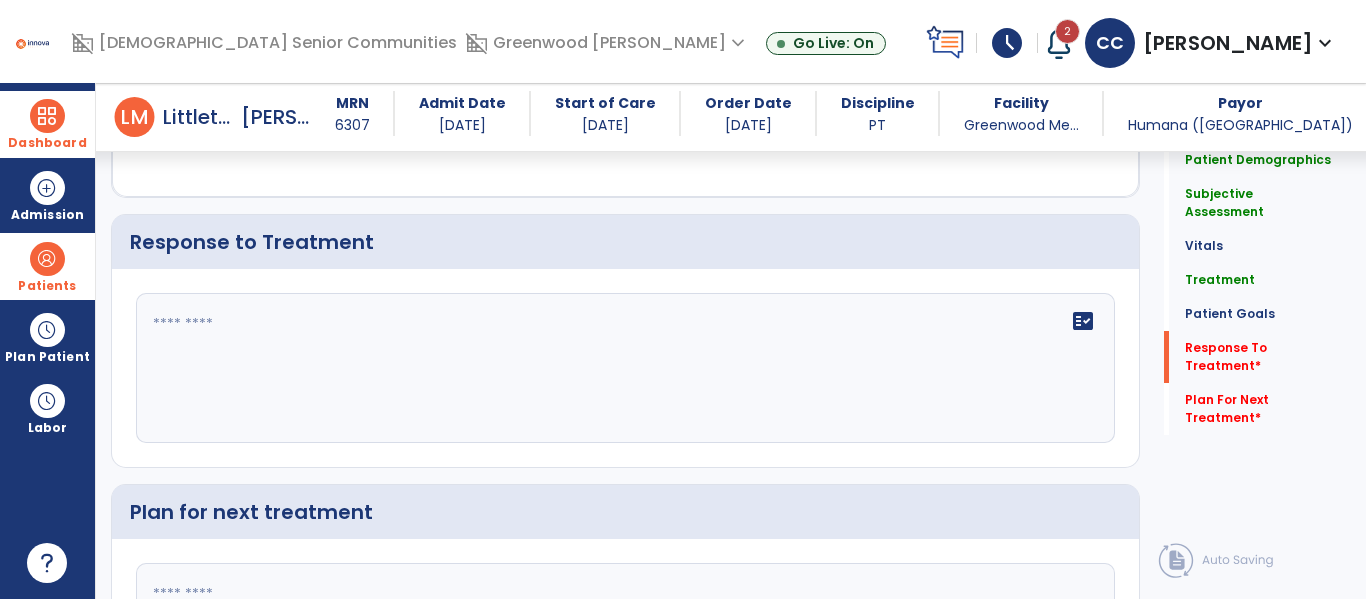 click on "fact_check" 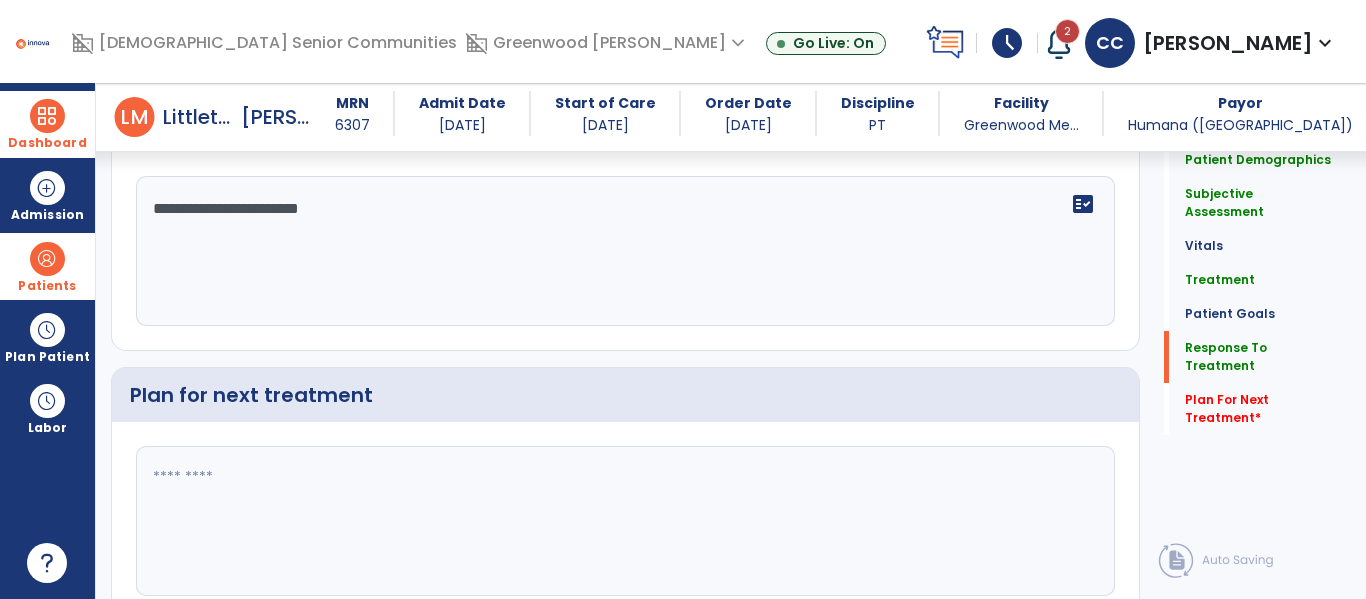 type on "**********" 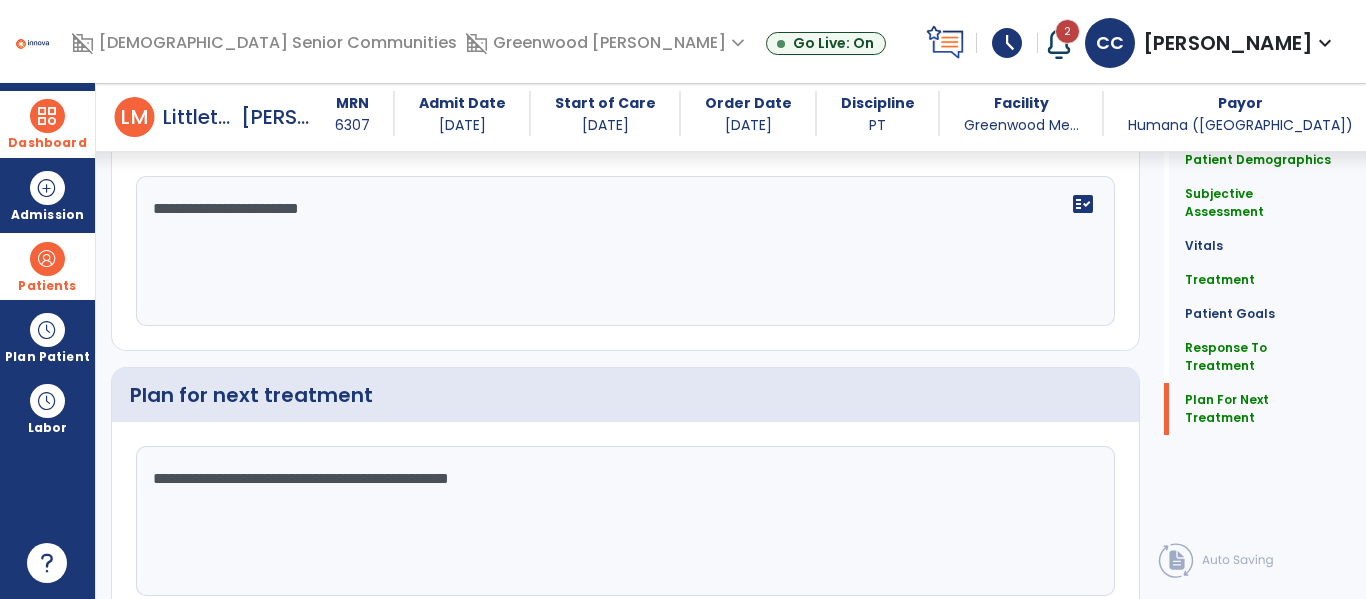 scroll, scrollTop: 4421, scrollLeft: 0, axis: vertical 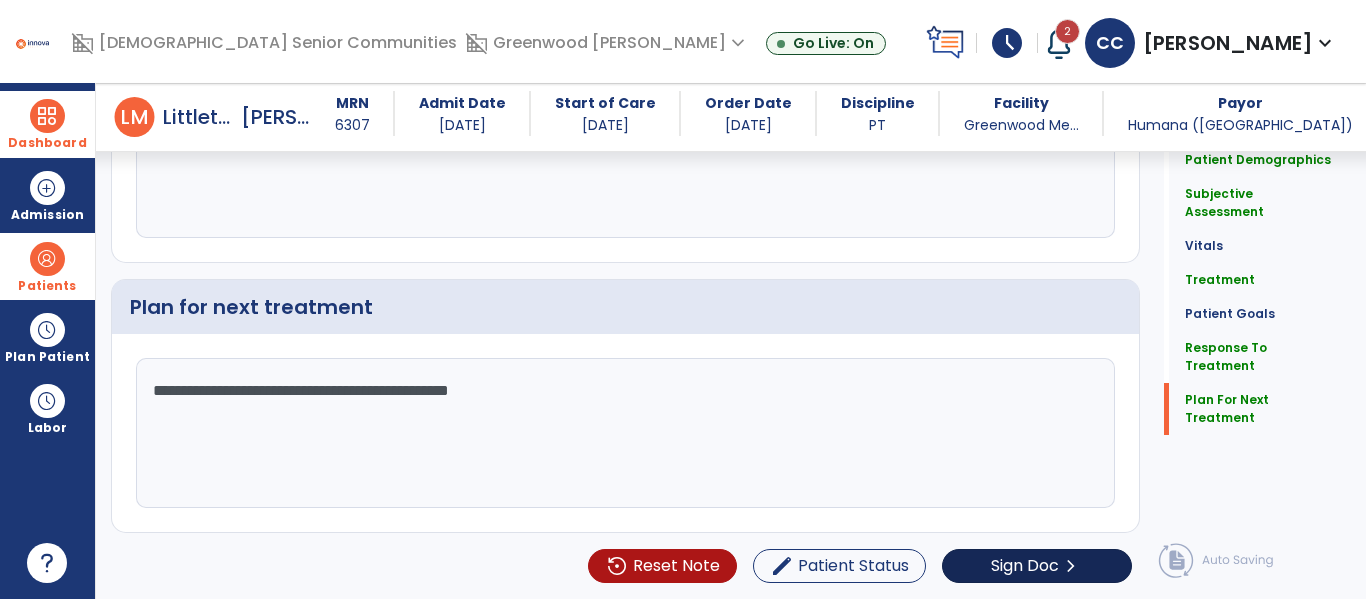 type on "**********" 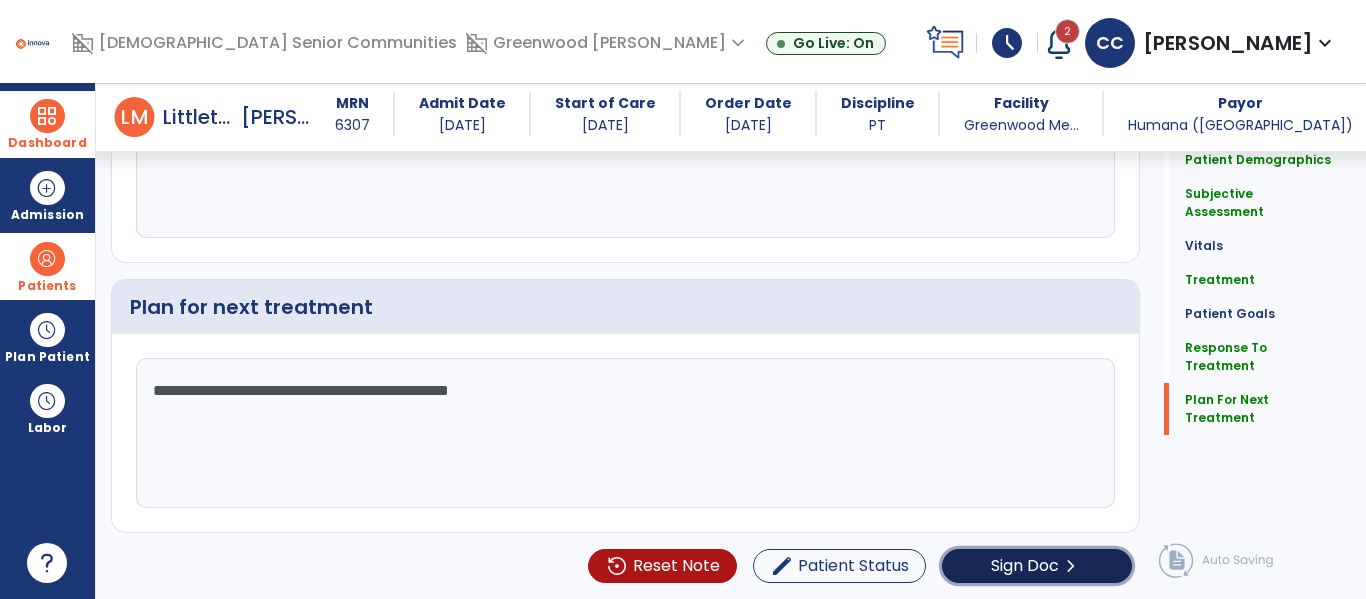 click on "Sign Doc" 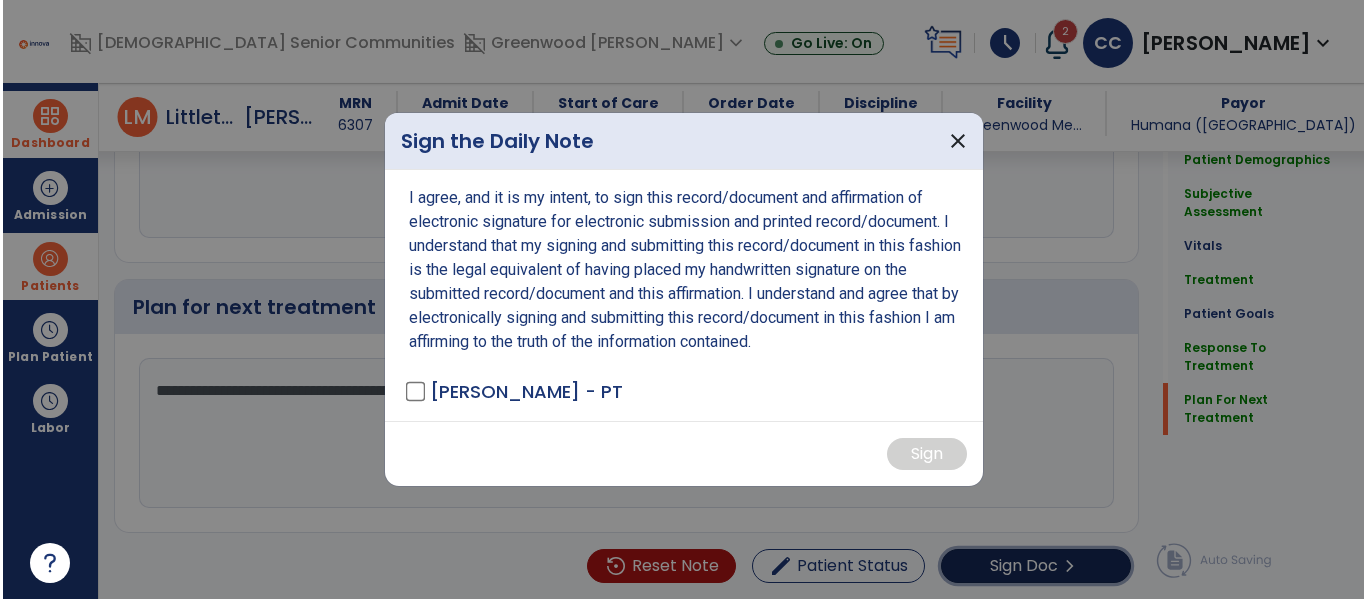 scroll, scrollTop: 4421, scrollLeft: 0, axis: vertical 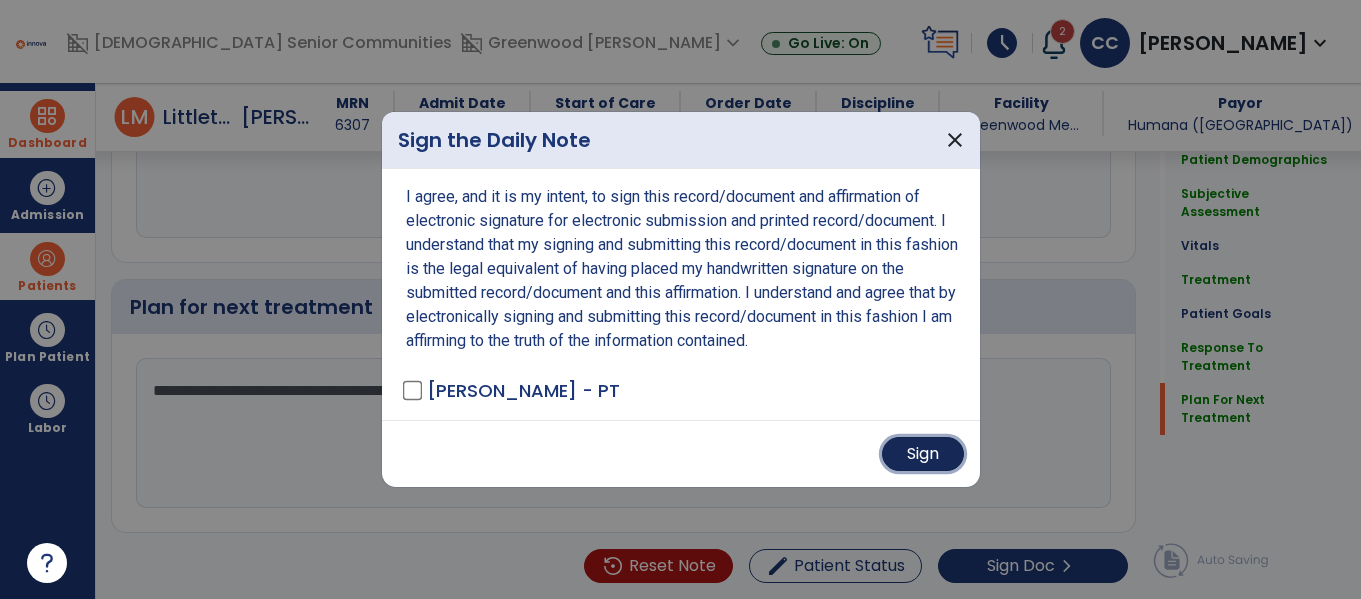click on "Sign" at bounding box center [923, 454] 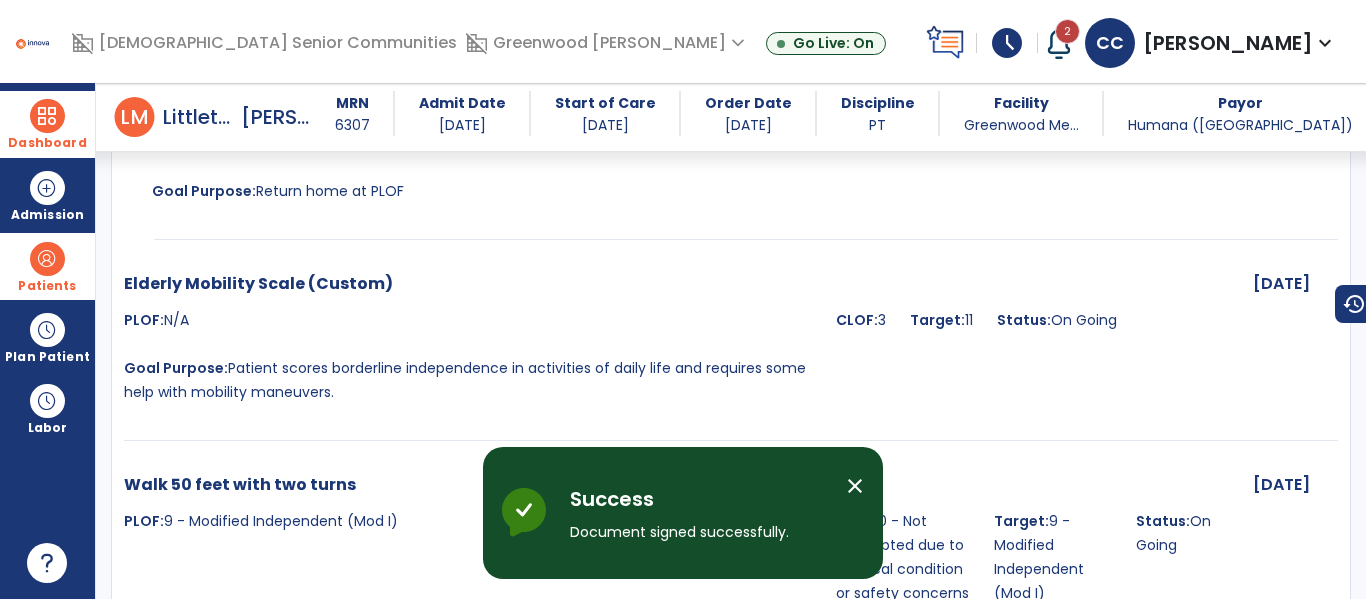 scroll, scrollTop: 5698, scrollLeft: 0, axis: vertical 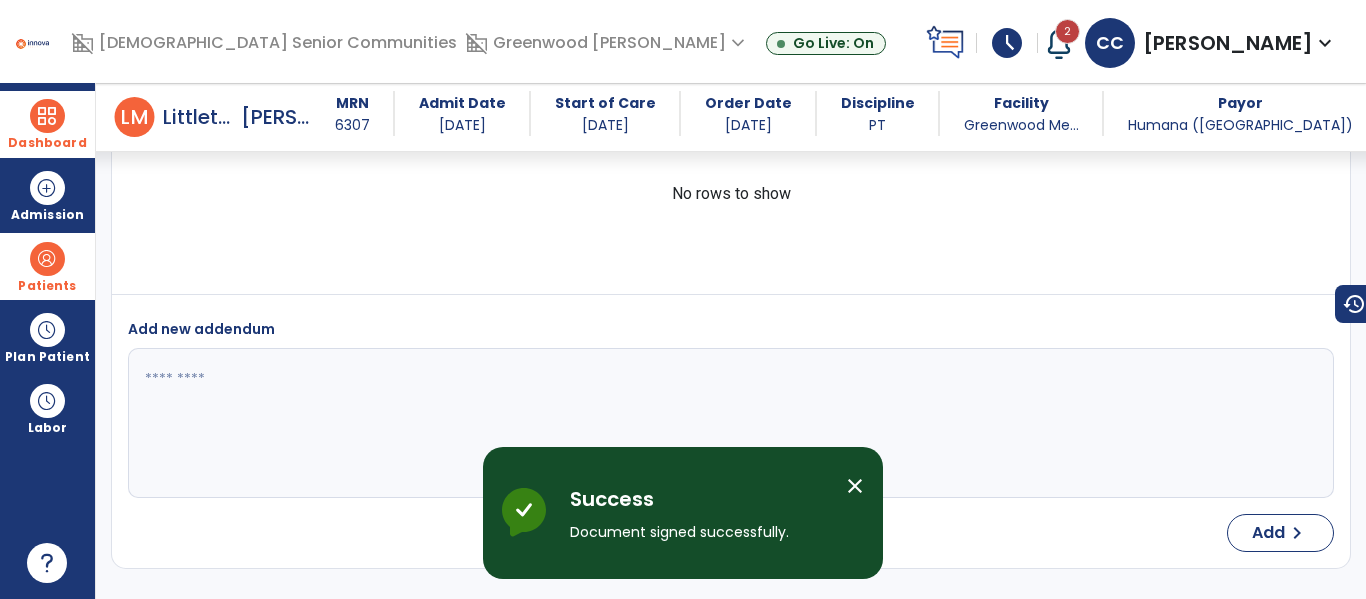 click on "Dashboard" at bounding box center [47, 124] 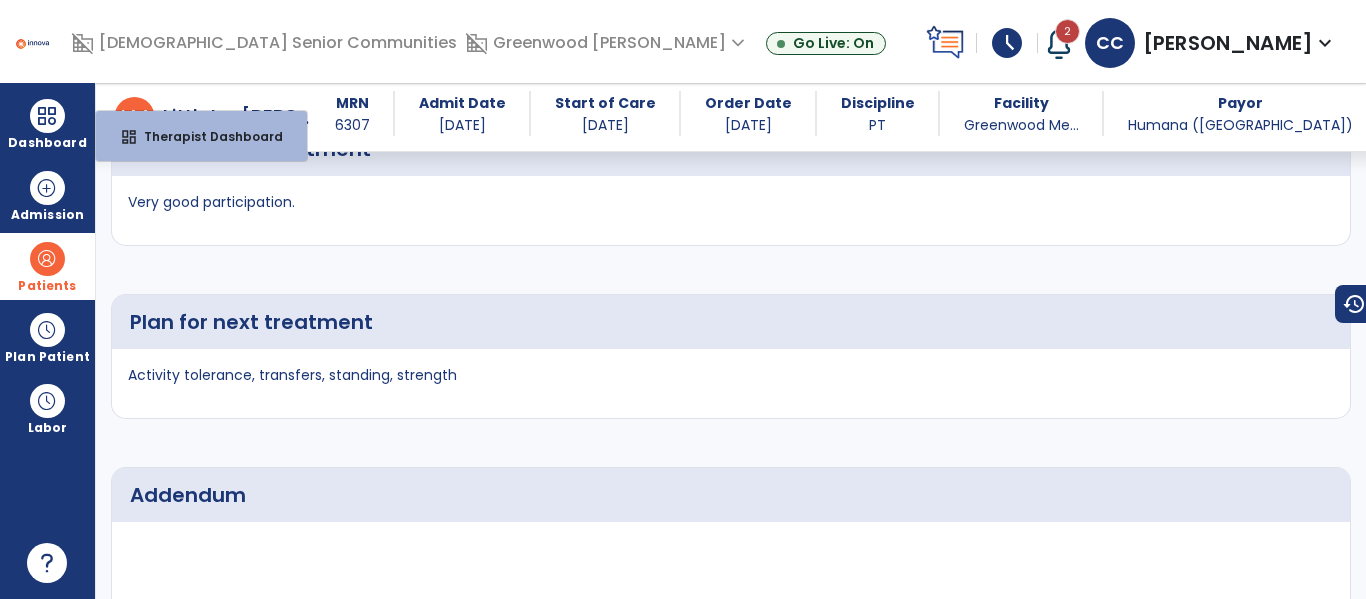 scroll, scrollTop: 6224, scrollLeft: 0, axis: vertical 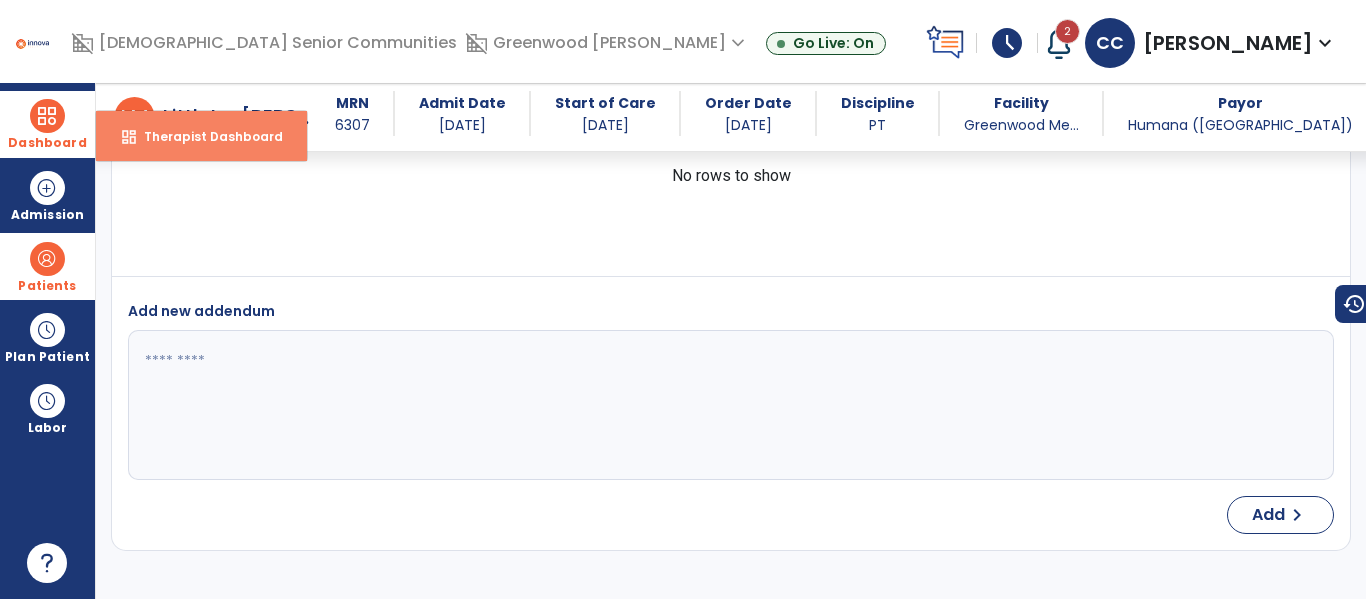 click on "Therapist Dashboard" at bounding box center (205, 136) 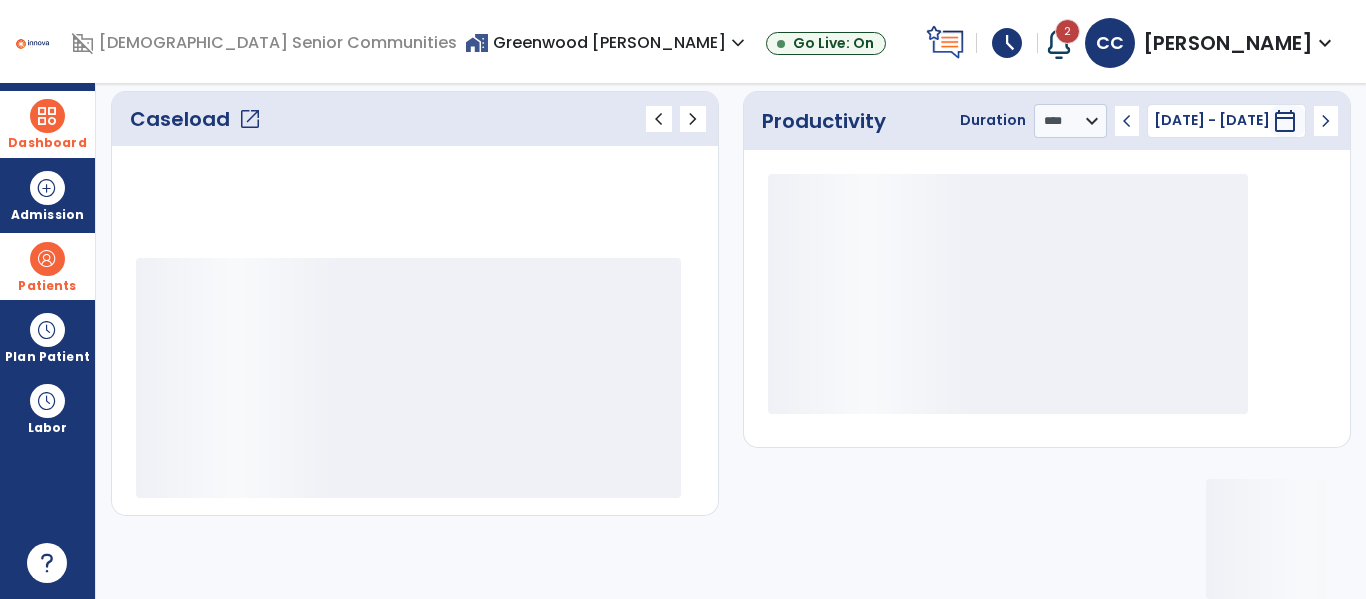 scroll, scrollTop: 278, scrollLeft: 0, axis: vertical 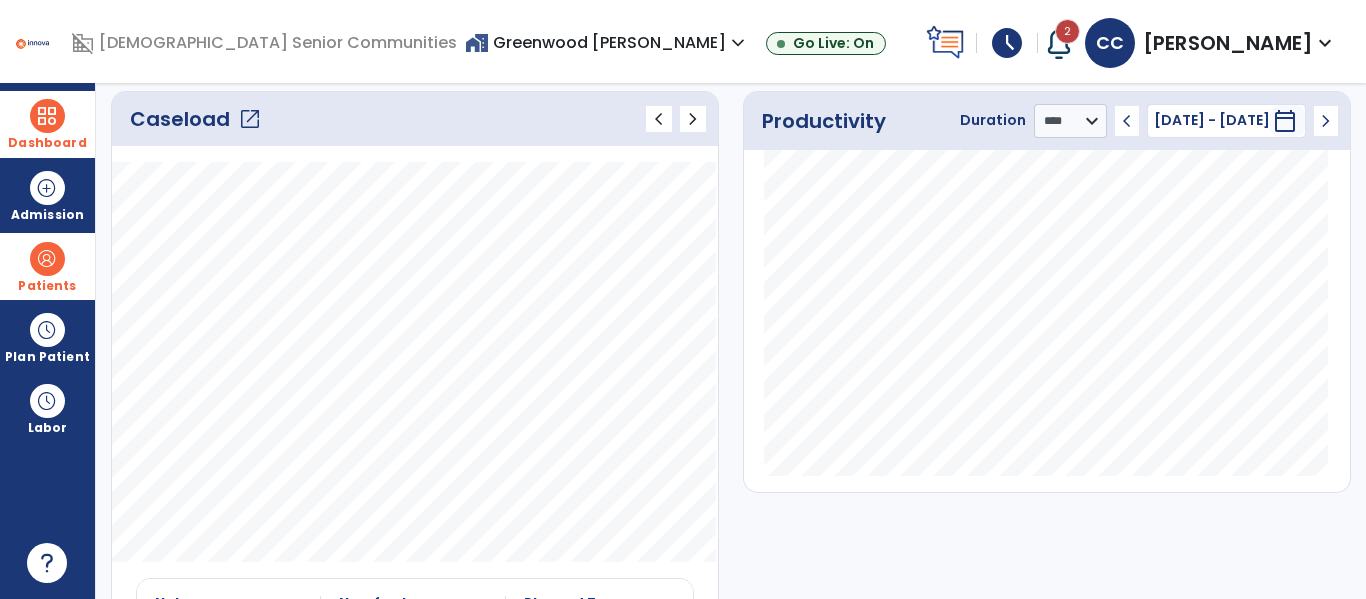 click on "Caseload   open_in_new" 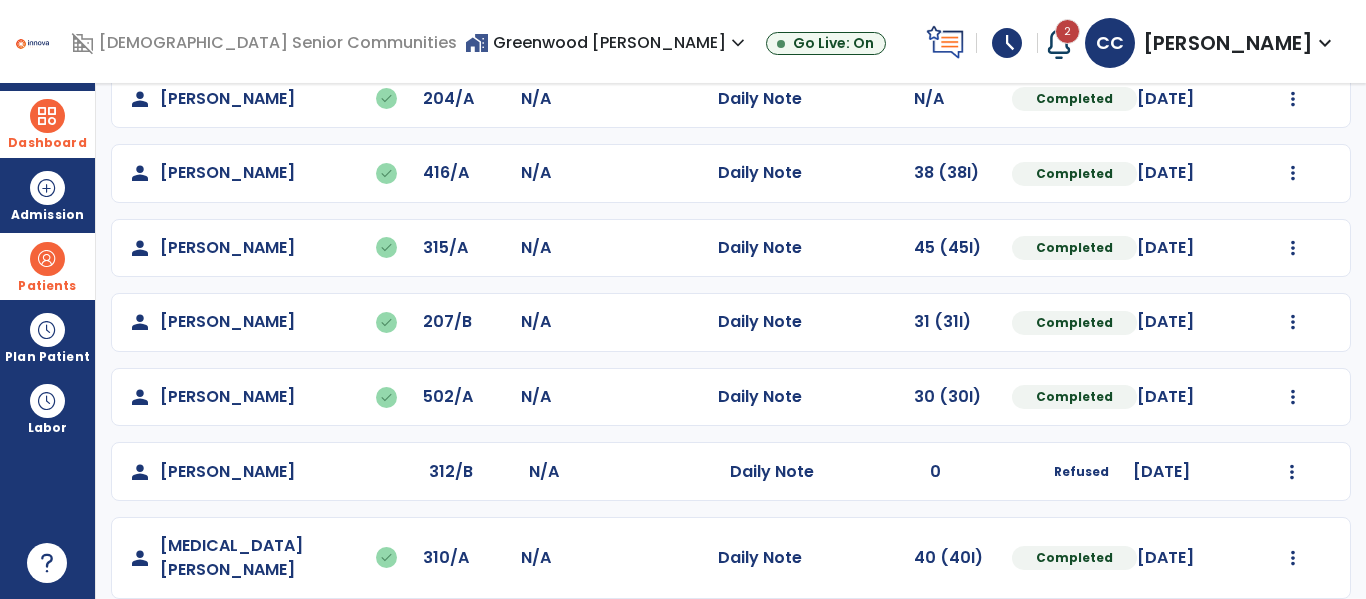 scroll, scrollTop: 0, scrollLeft: 0, axis: both 